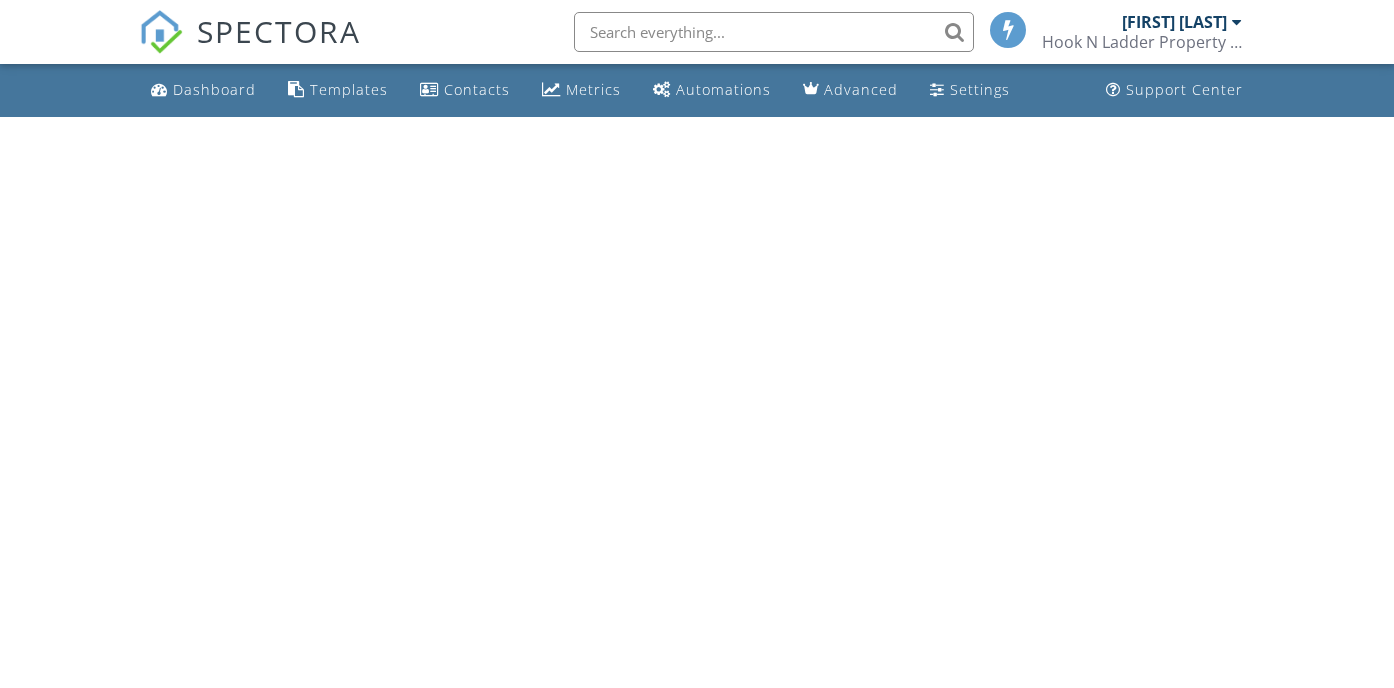 scroll, scrollTop: 0, scrollLeft: 0, axis: both 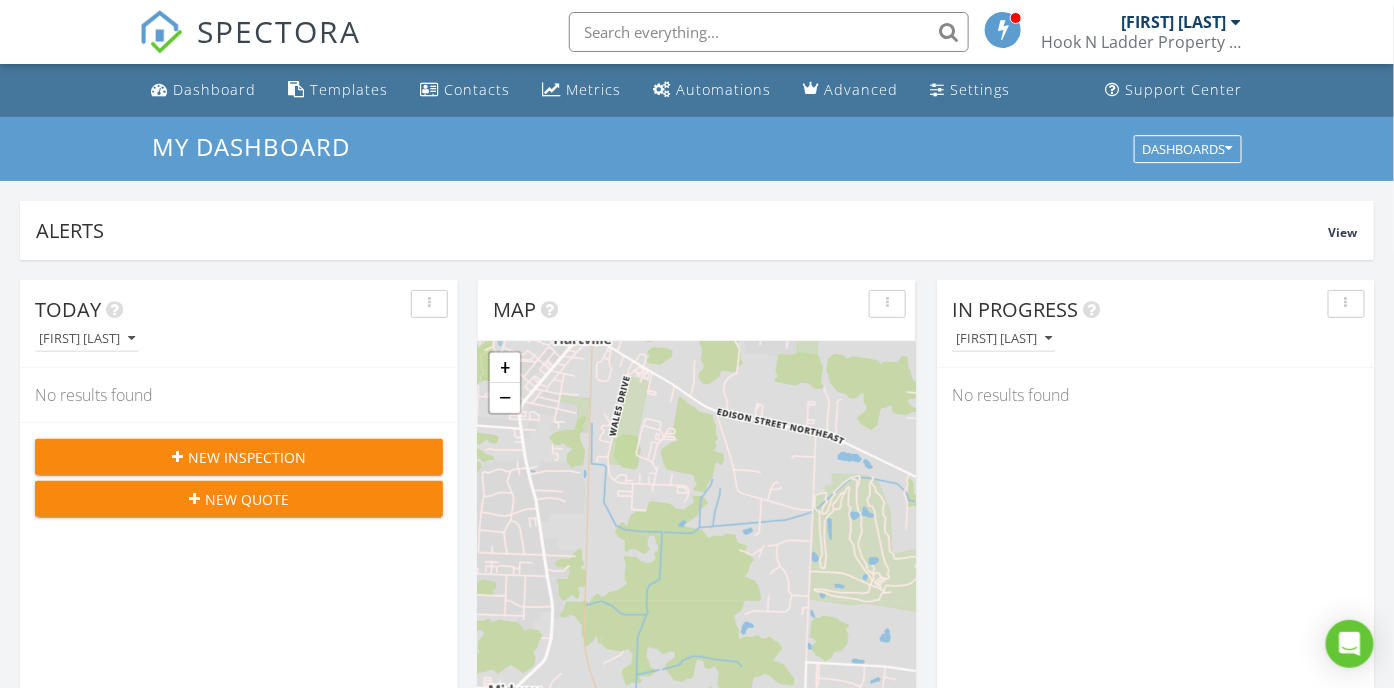 click on "Alerts
View
Company
Inspection
Learn More          No new alerts
You can view
dismissed alerts
if you need
No new alerts
You can view
dismissed alerts
if you need
Today
Andrew Byler
No results found       New Inspection     New Quote         Map               + − Leaflet  |  © MapTiler   © OpenStreetMap contributors     In Progress
Andrew Byler
No results found       Calendar                 August 2025 today list day week cal wk 4 wk month Sun Mon Tue Wed Thu Fri Sat 27 28 29 30 31 1 2 3 4 5 6 7 8 9 10 11 12 13 14 15 16 17 18 19 20 21 22 23 24 25 26 27 28 29 30 31 1 2 3 4 5 6         Unconfirmed             No results found       Draft Inspections
All schedulers
No results found" at bounding box center [697, 1130] 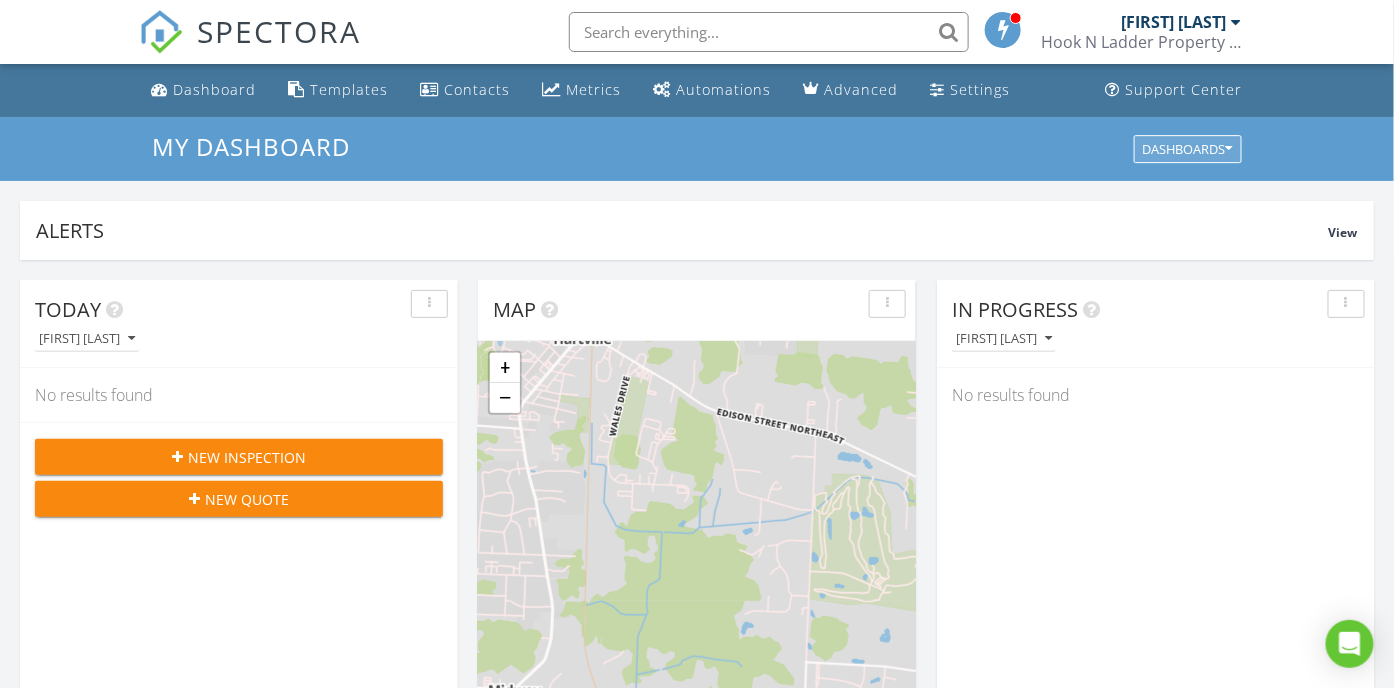 click on "Dashboards" at bounding box center (1188, 149) 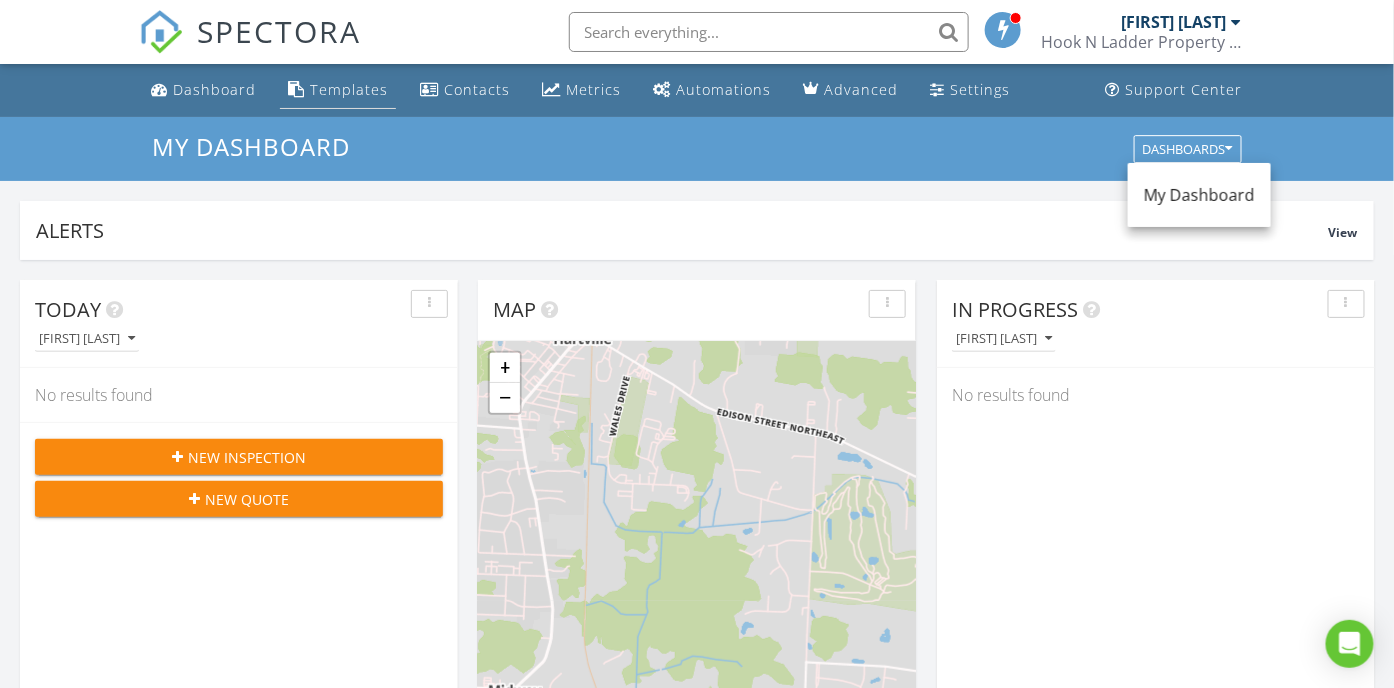 click on "Templates" at bounding box center [349, 89] 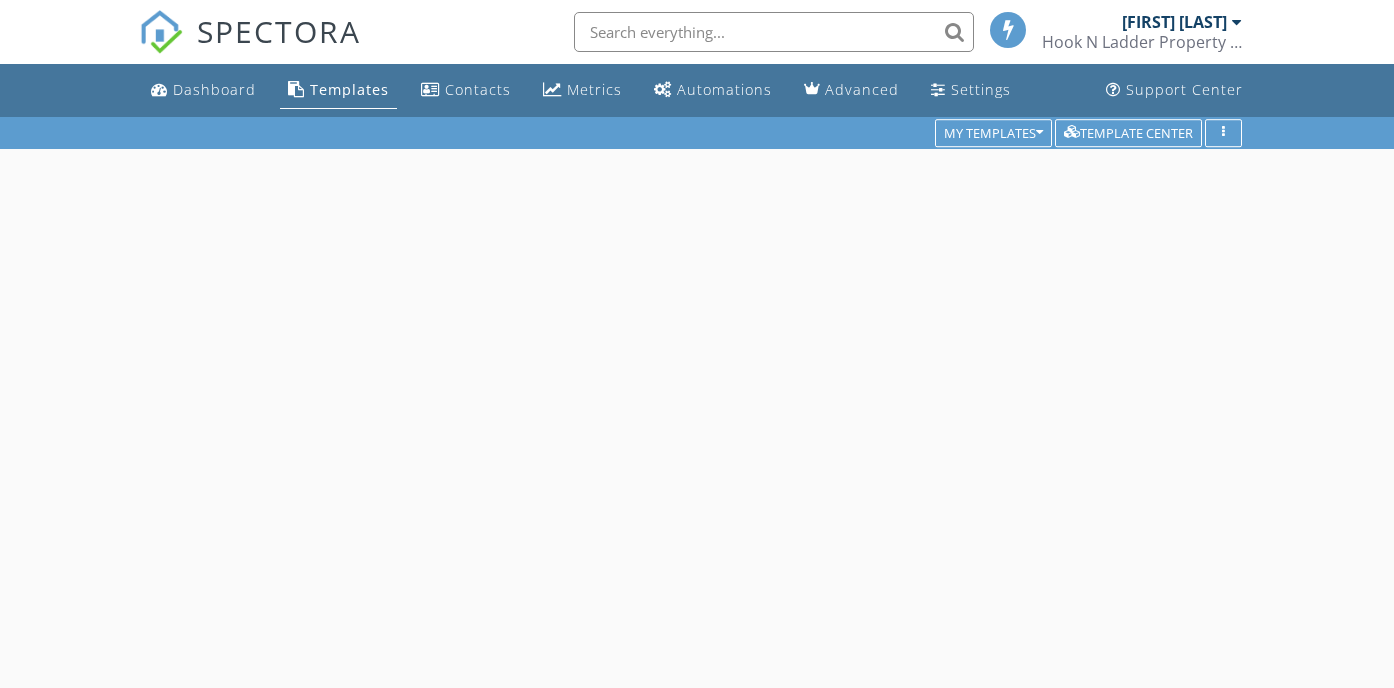 scroll, scrollTop: 0, scrollLeft: 0, axis: both 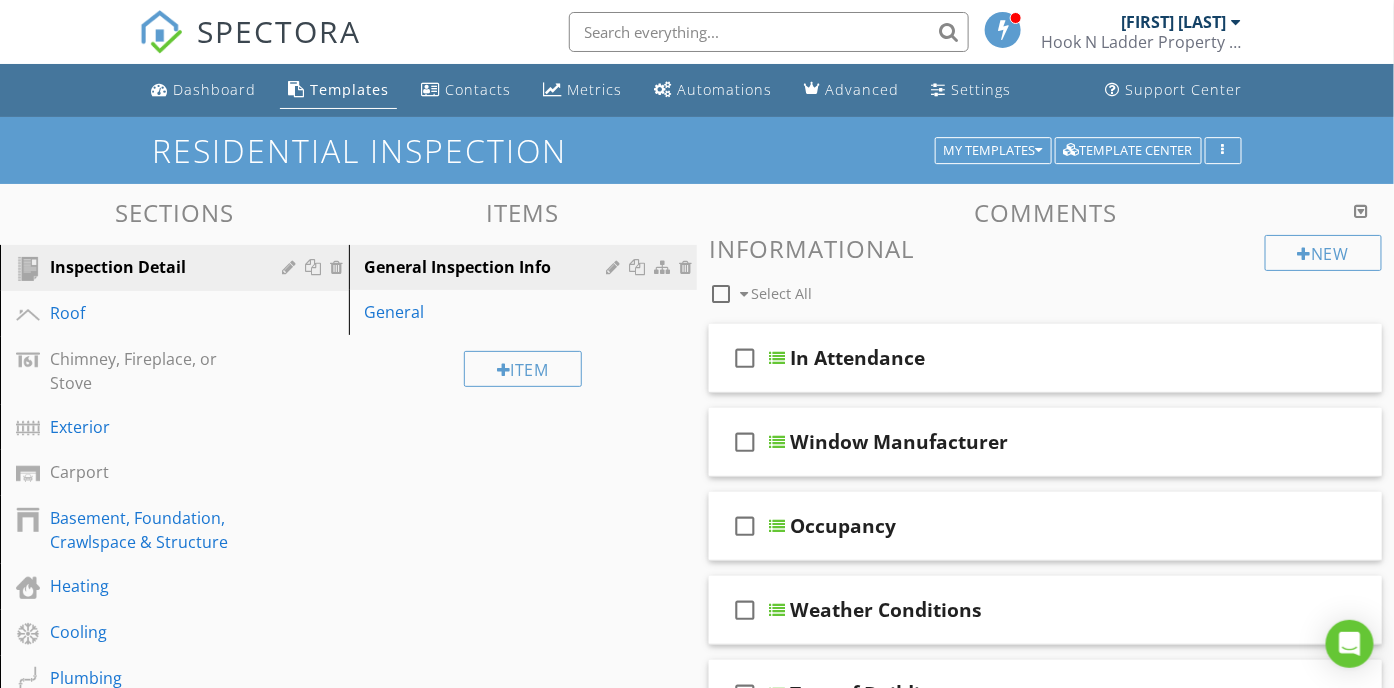 type 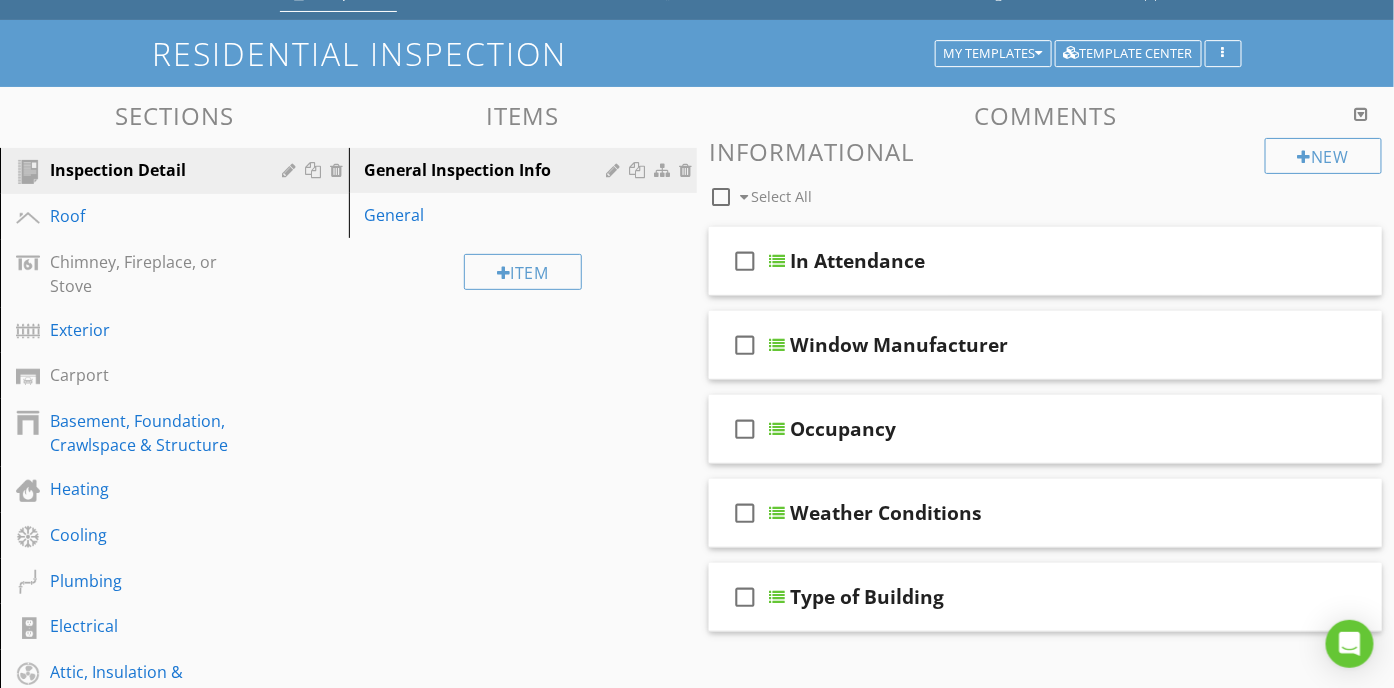 scroll, scrollTop: 0, scrollLeft: 0, axis: both 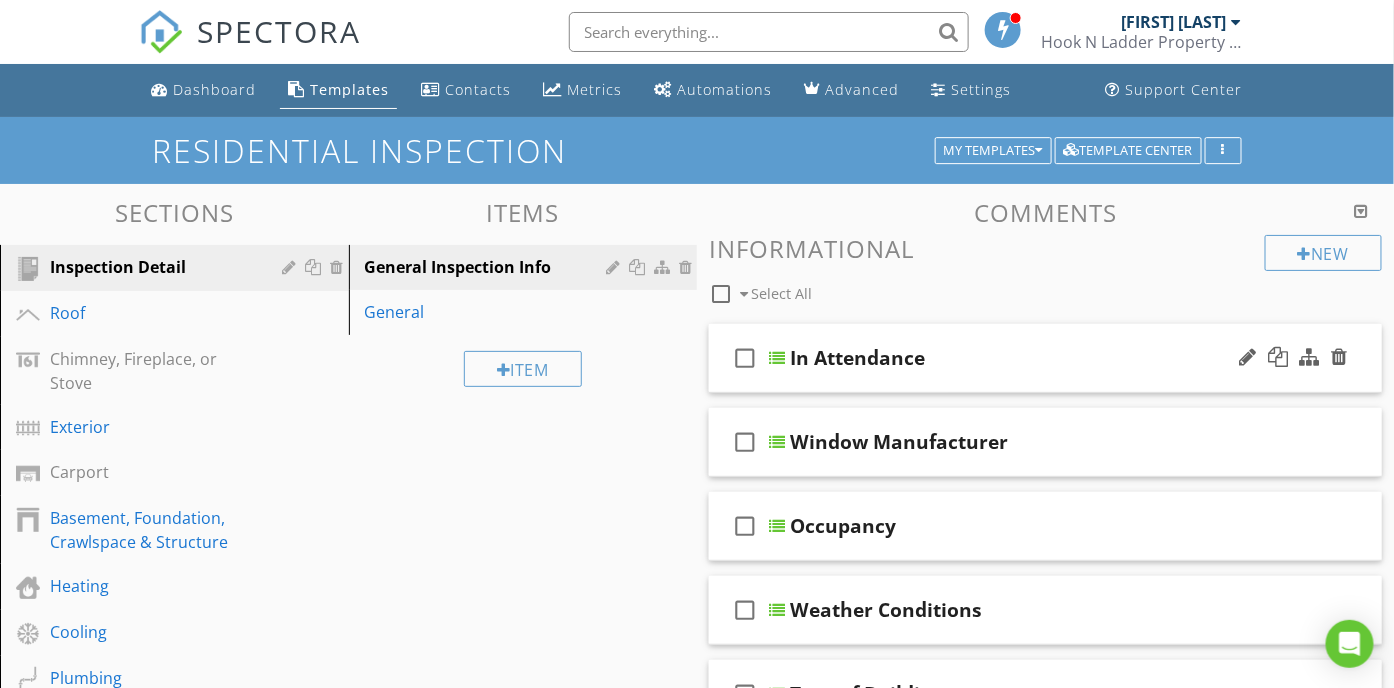click on "In Attendance" at bounding box center (857, 358) 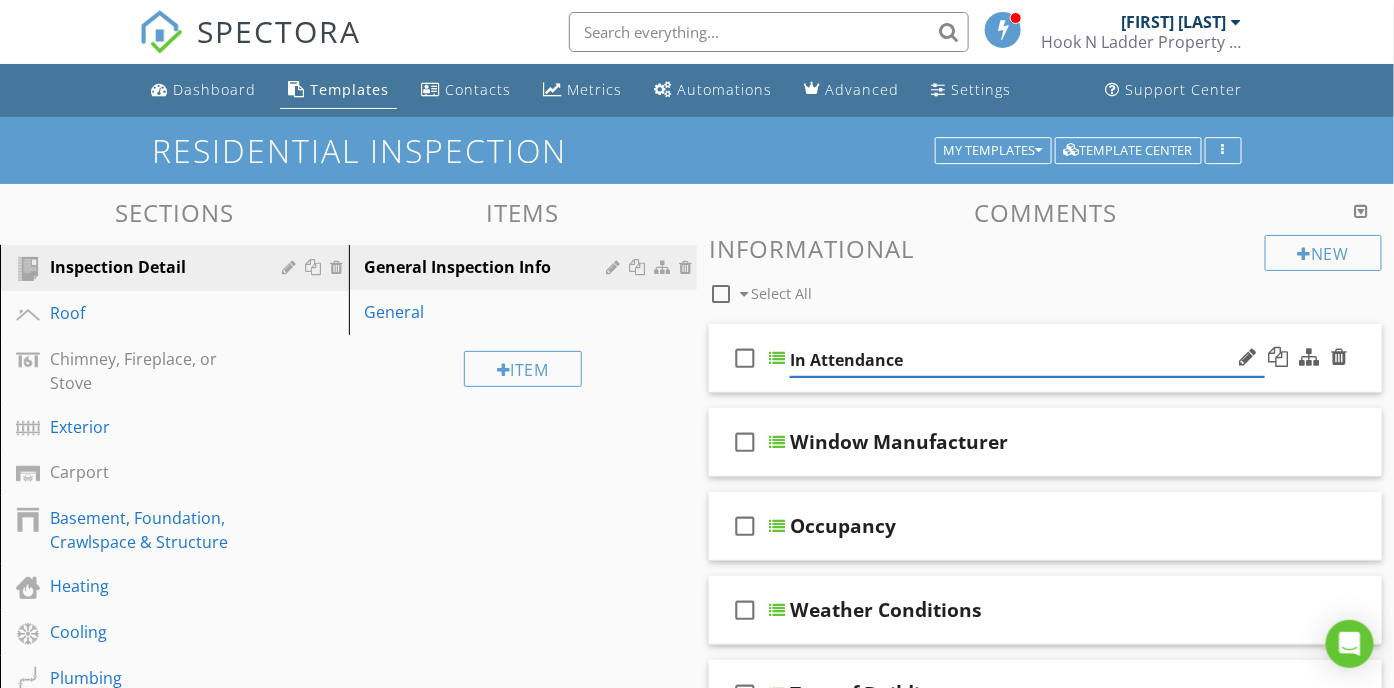 click at bounding box center [777, 358] 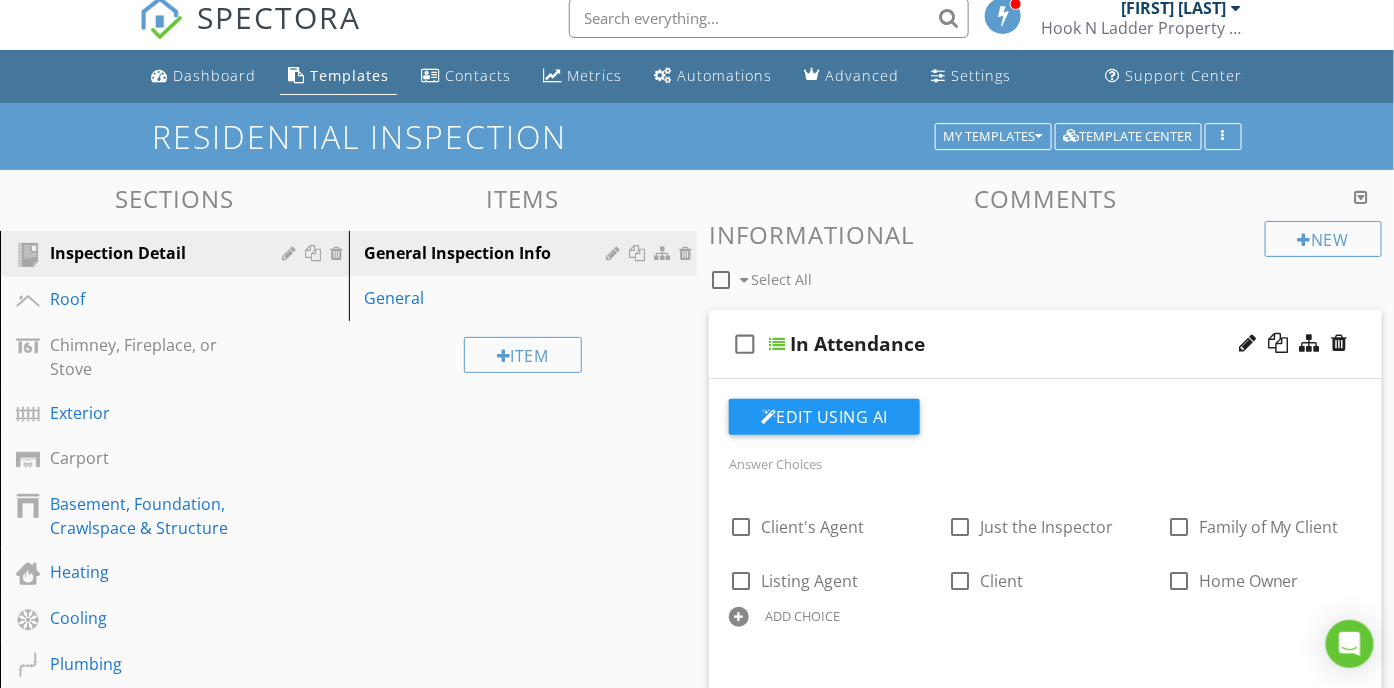 scroll, scrollTop: 0, scrollLeft: 0, axis: both 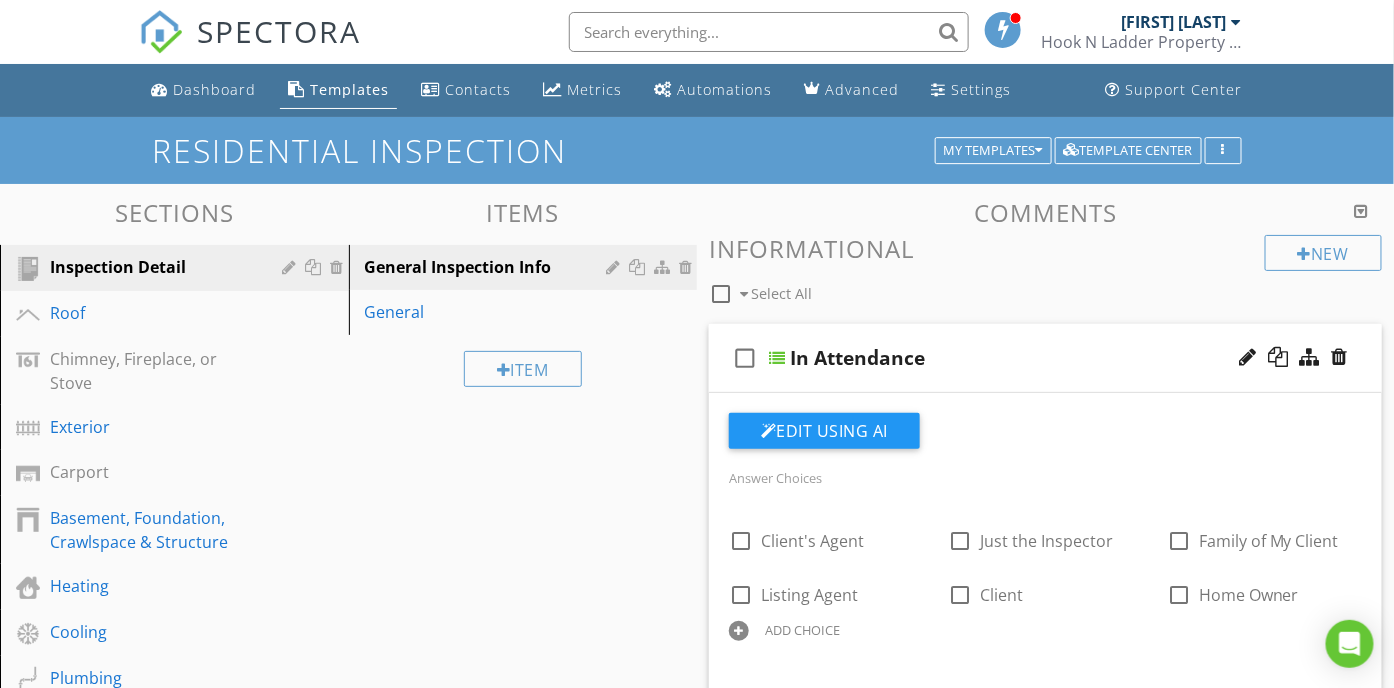 click at bounding box center (1004, 29) 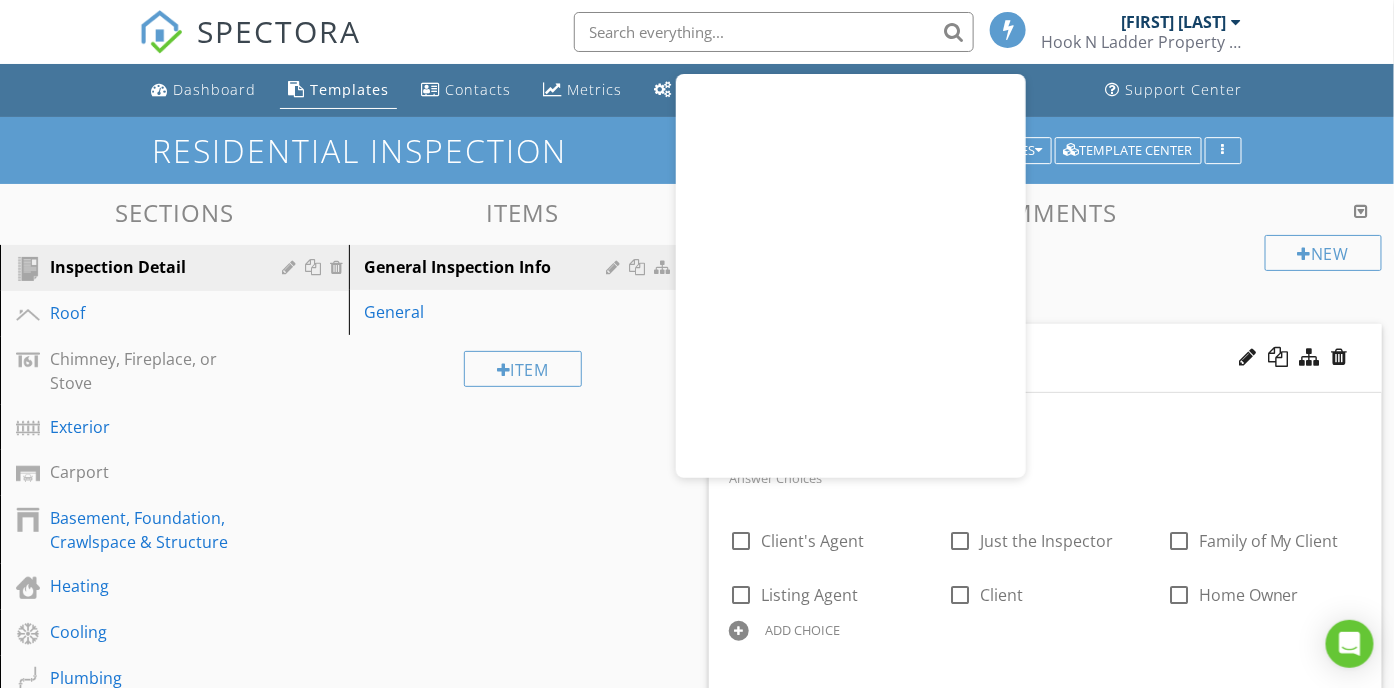 click at bounding box center [1008, 30] 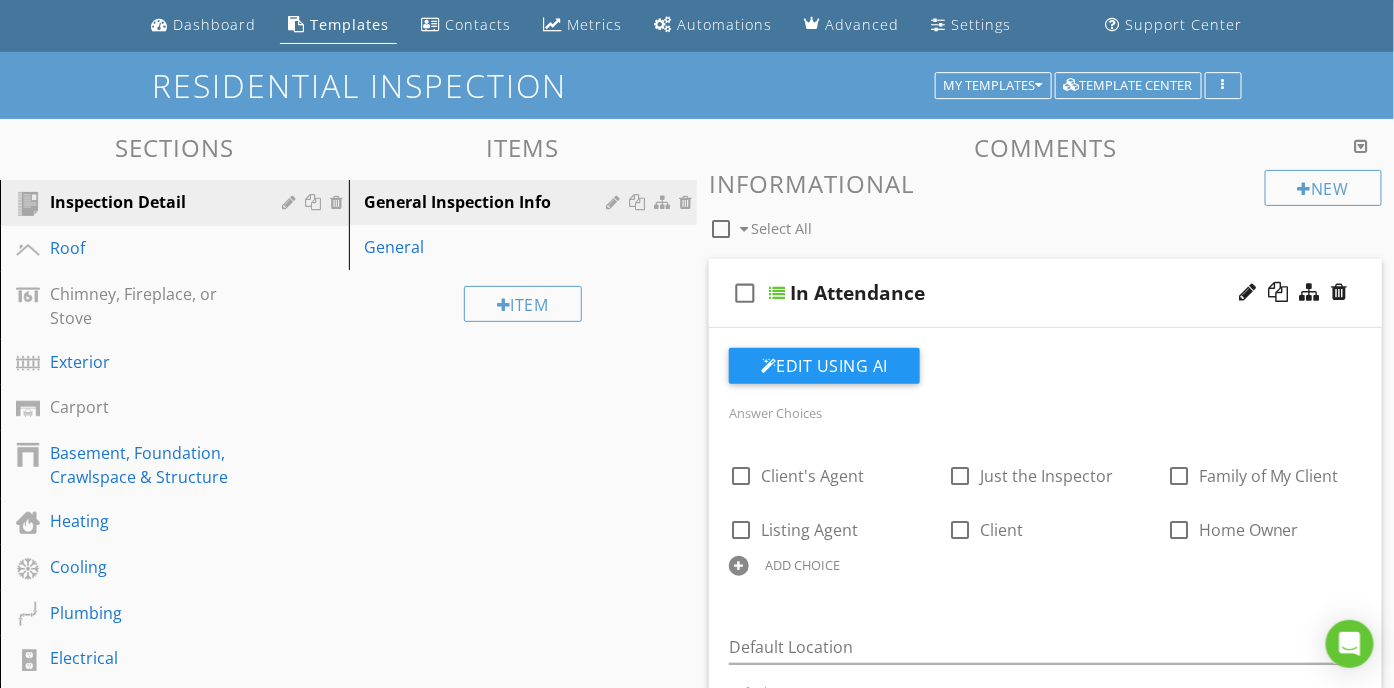 scroll, scrollTop: 62, scrollLeft: 0, axis: vertical 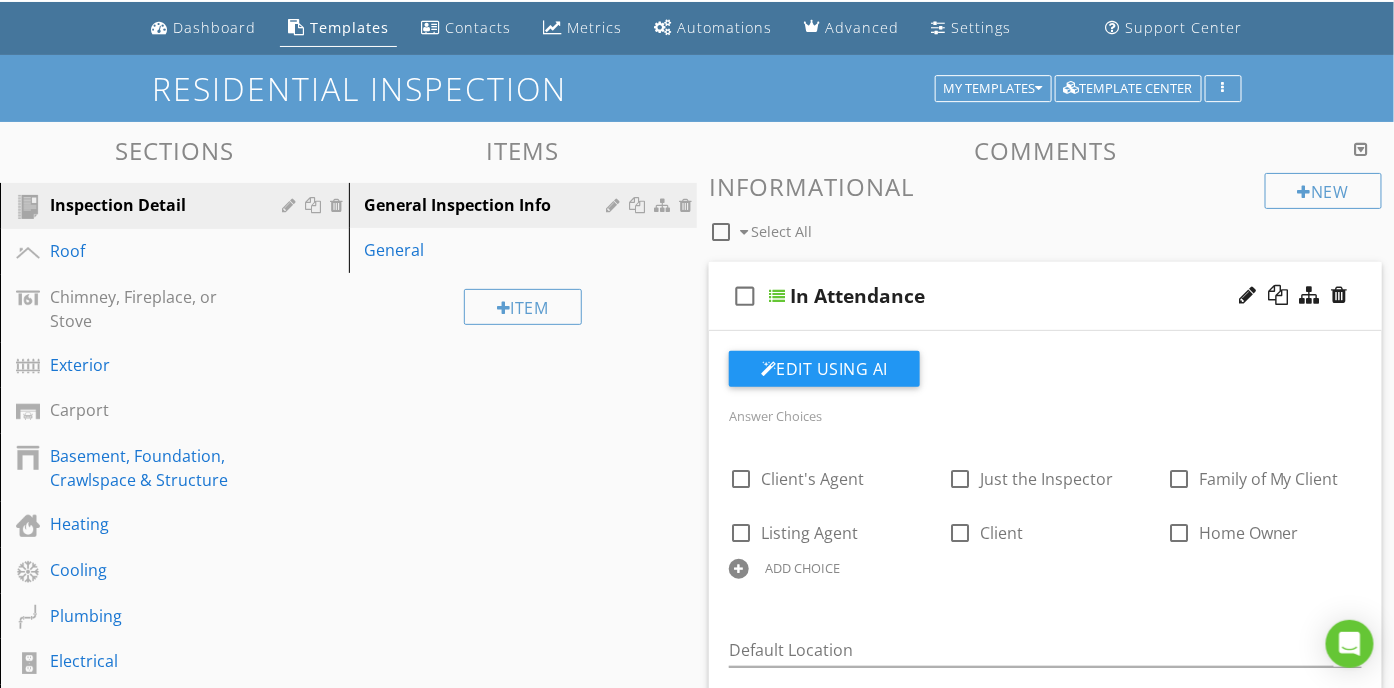 click on "Sections" at bounding box center [174, 150] 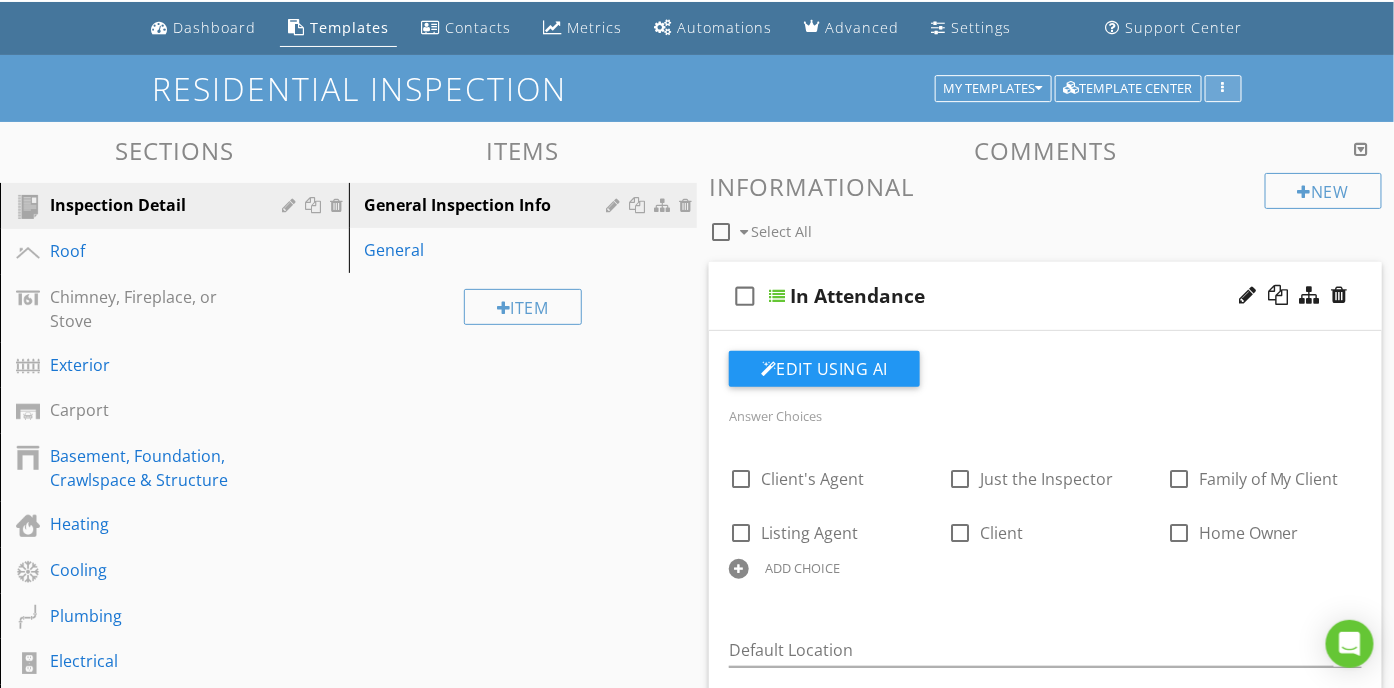 click at bounding box center (1223, 89) 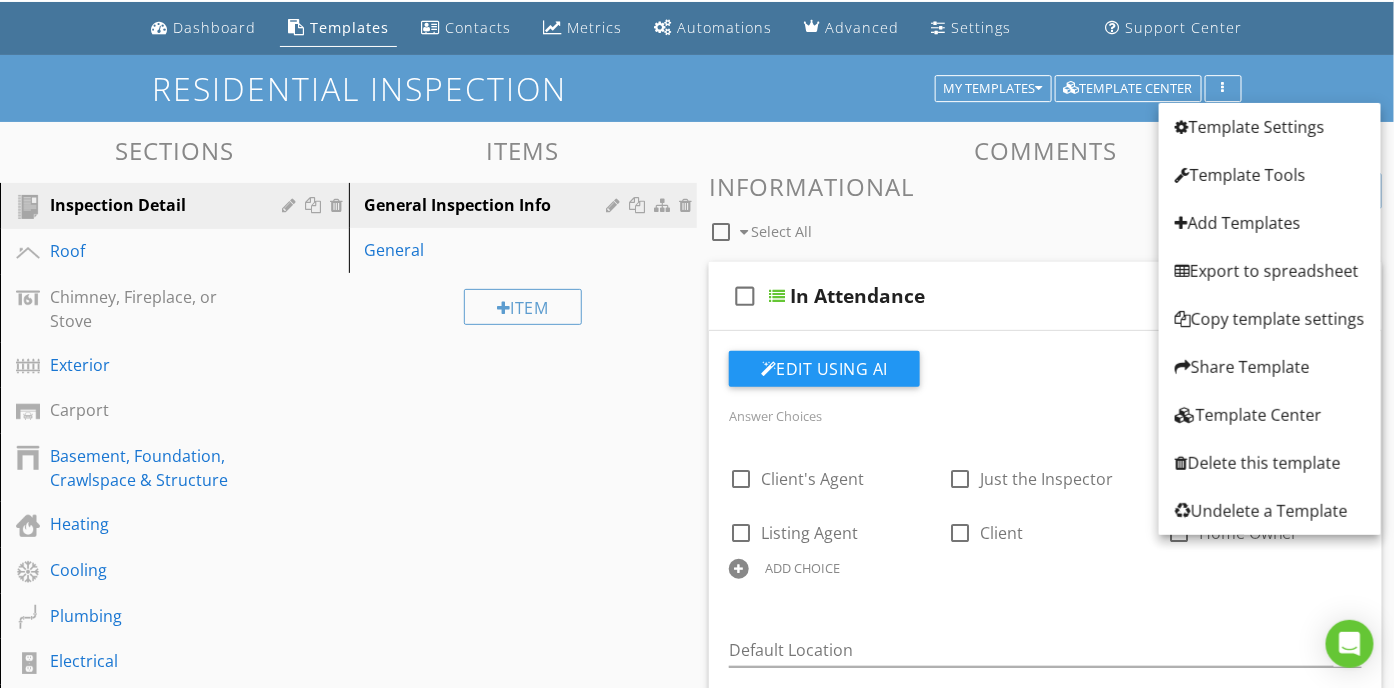 click on "Sections
Inspection Detail           Roof           Chimney, Fireplace, or Stove           Exterior           Carport           Basement, Foundation, Crawlspace & Structure           Heating           Cooling           Plumbing           Electrical           Attic, Insulation & Ventilation           Bathrooms           Doors, Windows & Interior           Laundry           Attached Garage           Detached Garage           Kitchen           Test
Section
Attachments
Attachment
Items
General Inspection Info           General
Item
Comments
New
Informational   check_box_outline_blank     Select All       check_box_outline_blank
In Attendance
Edit Using AI
Answer Choices   check_box_outline_blank Client's Agent" at bounding box center (697, 1041) 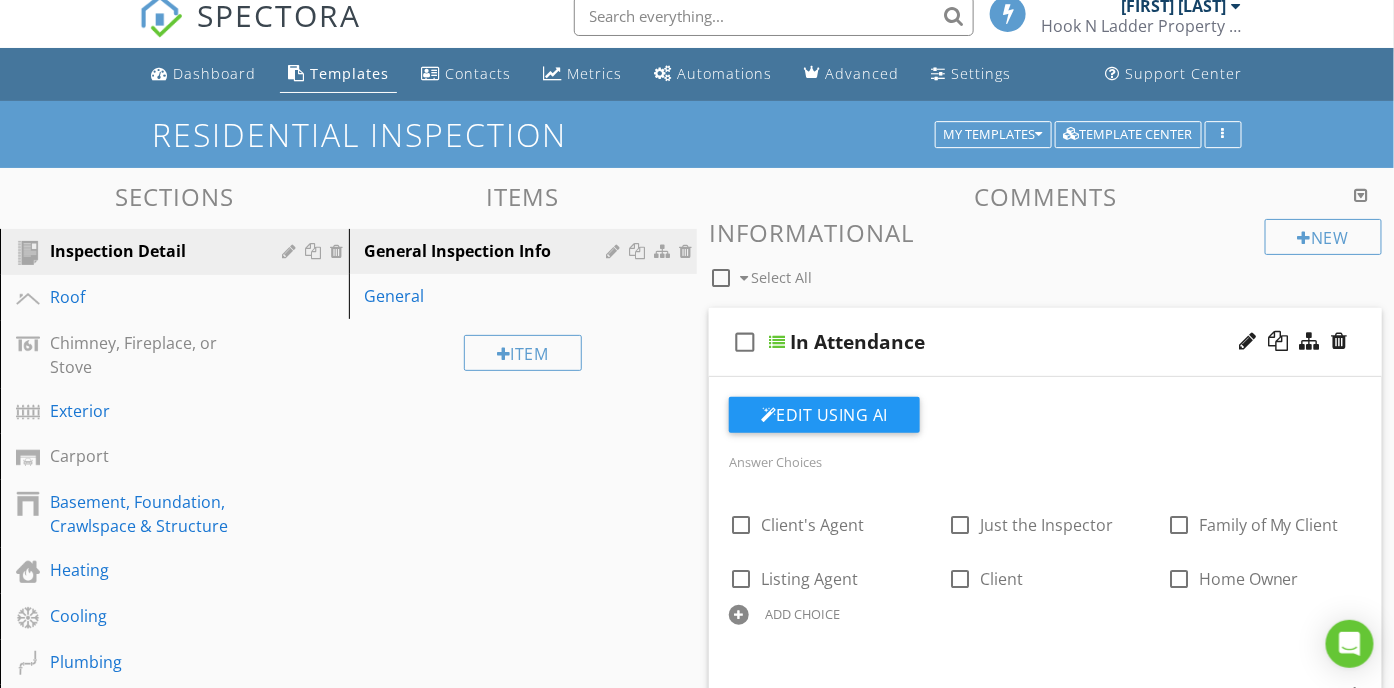 scroll, scrollTop: 0, scrollLeft: 0, axis: both 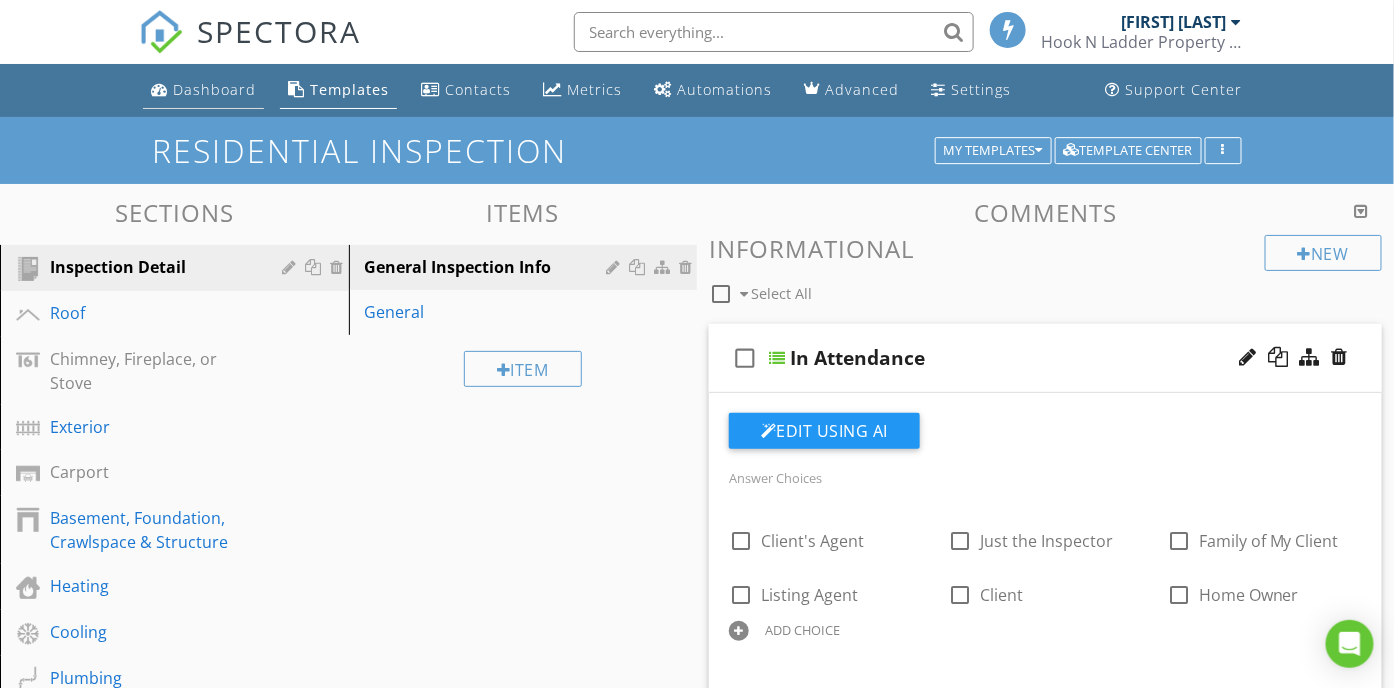 click on "Dashboard" at bounding box center [214, 89] 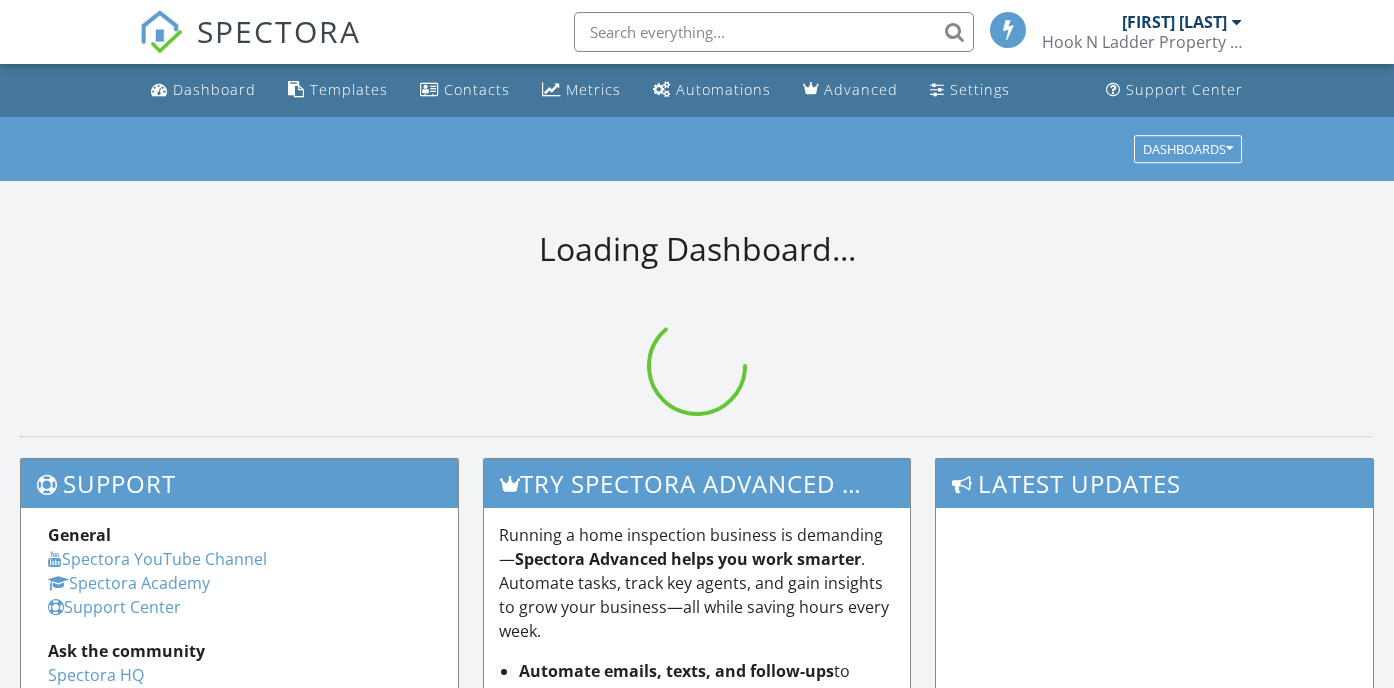 scroll, scrollTop: 0, scrollLeft: 0, axis: both 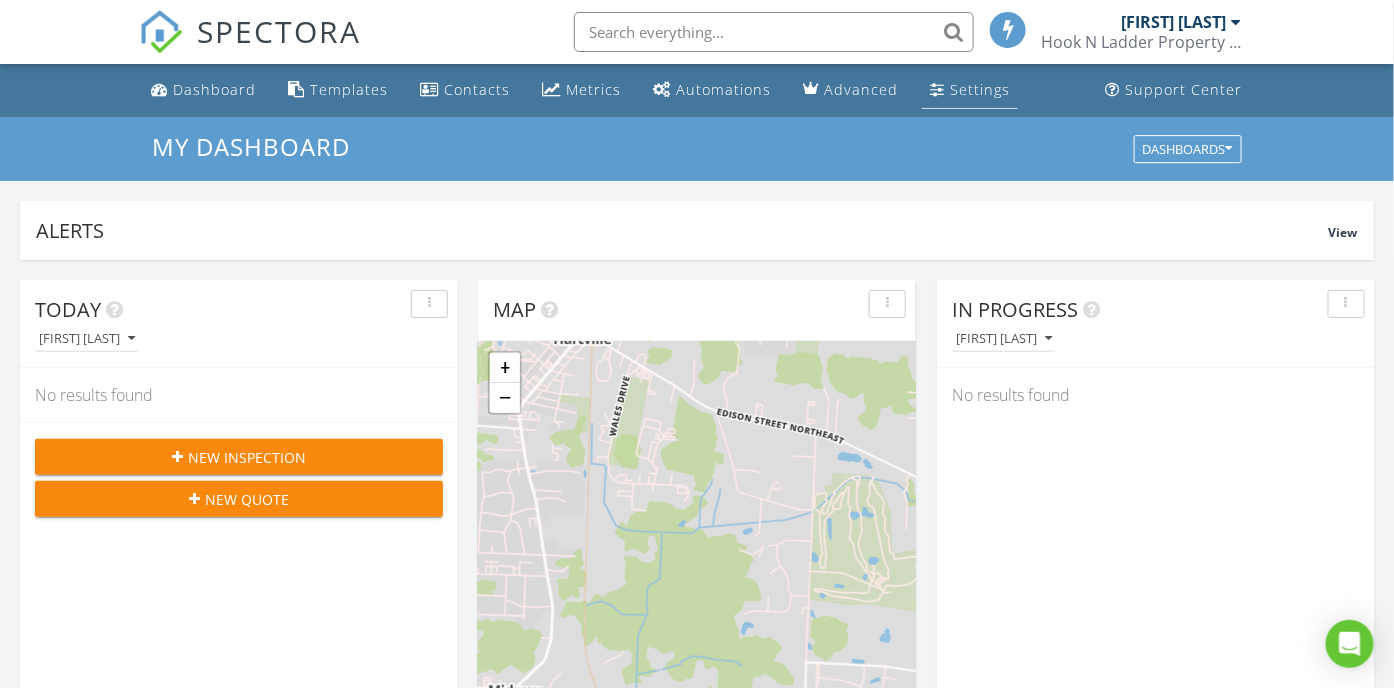 click on "Settings" at bounding box center (980, 89) 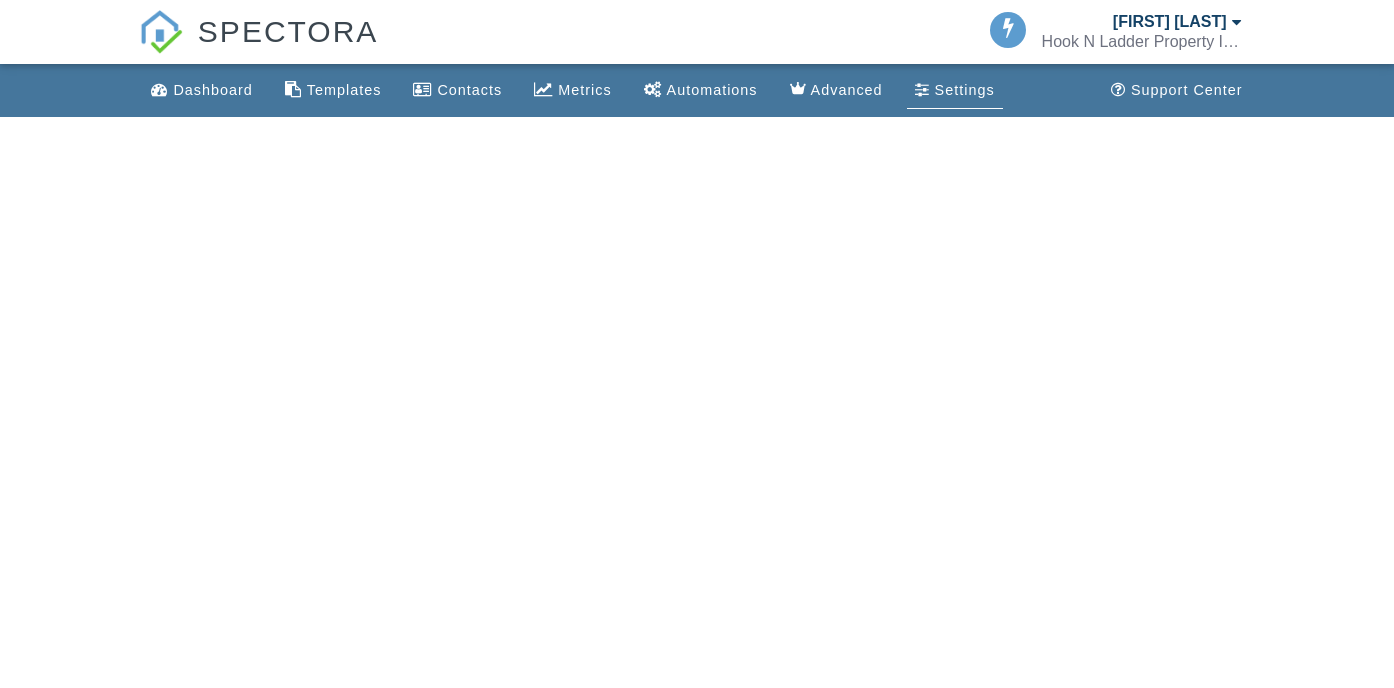 scroll, scrollTop: 0, scrollLeft: 0, axis: both 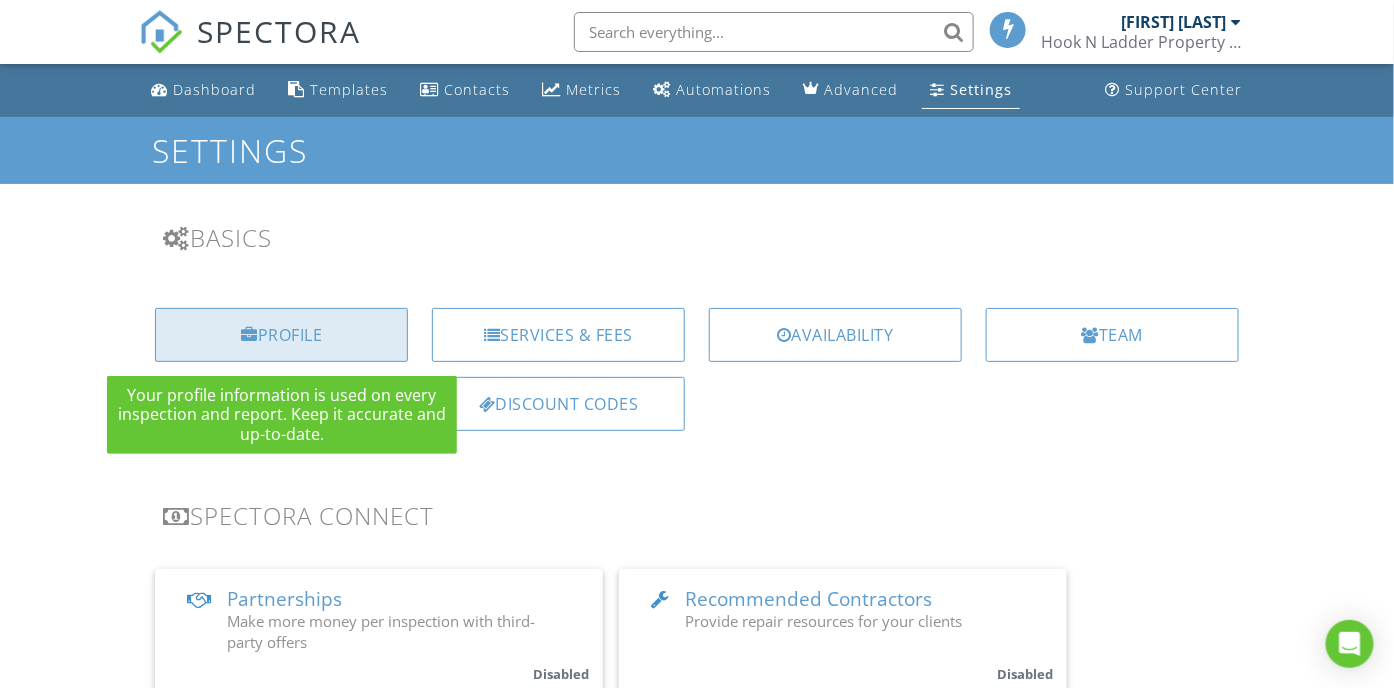 click on "Profile" at bounding box center [281, 335] 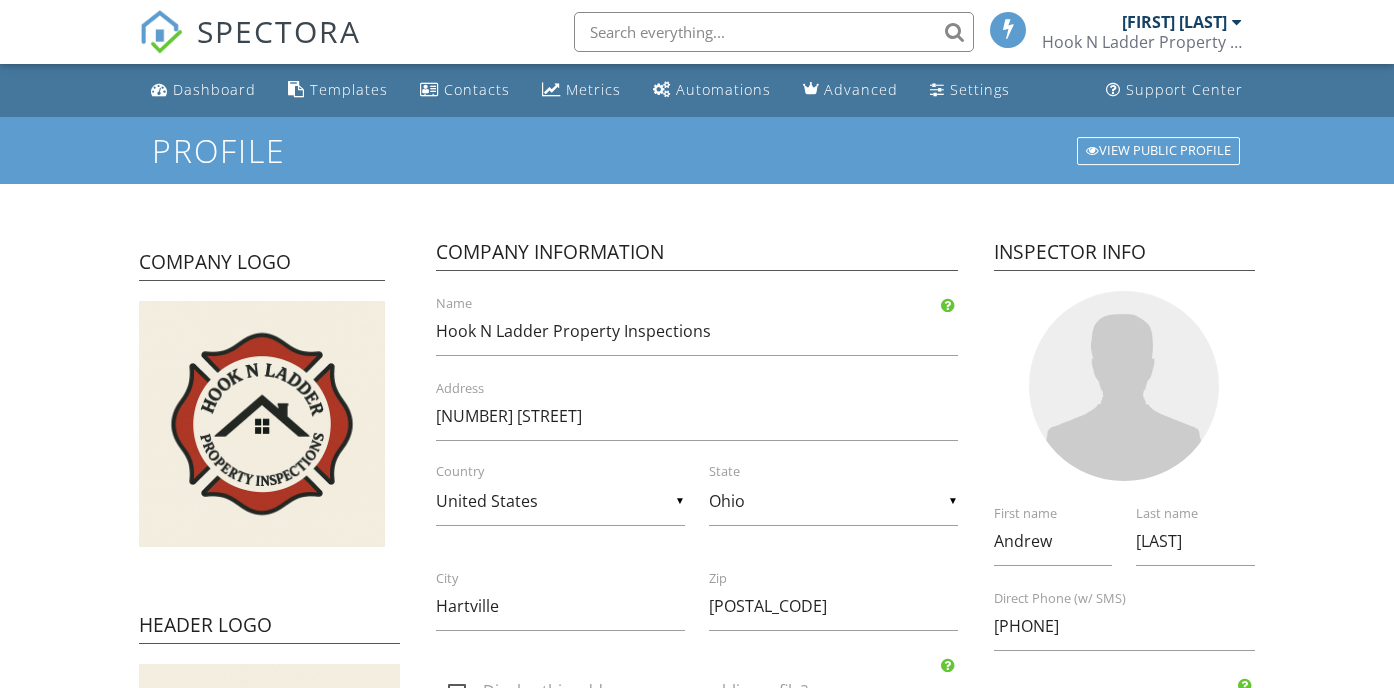 scroll, scrollTop: 0, scrollLeft: 0, axis: both 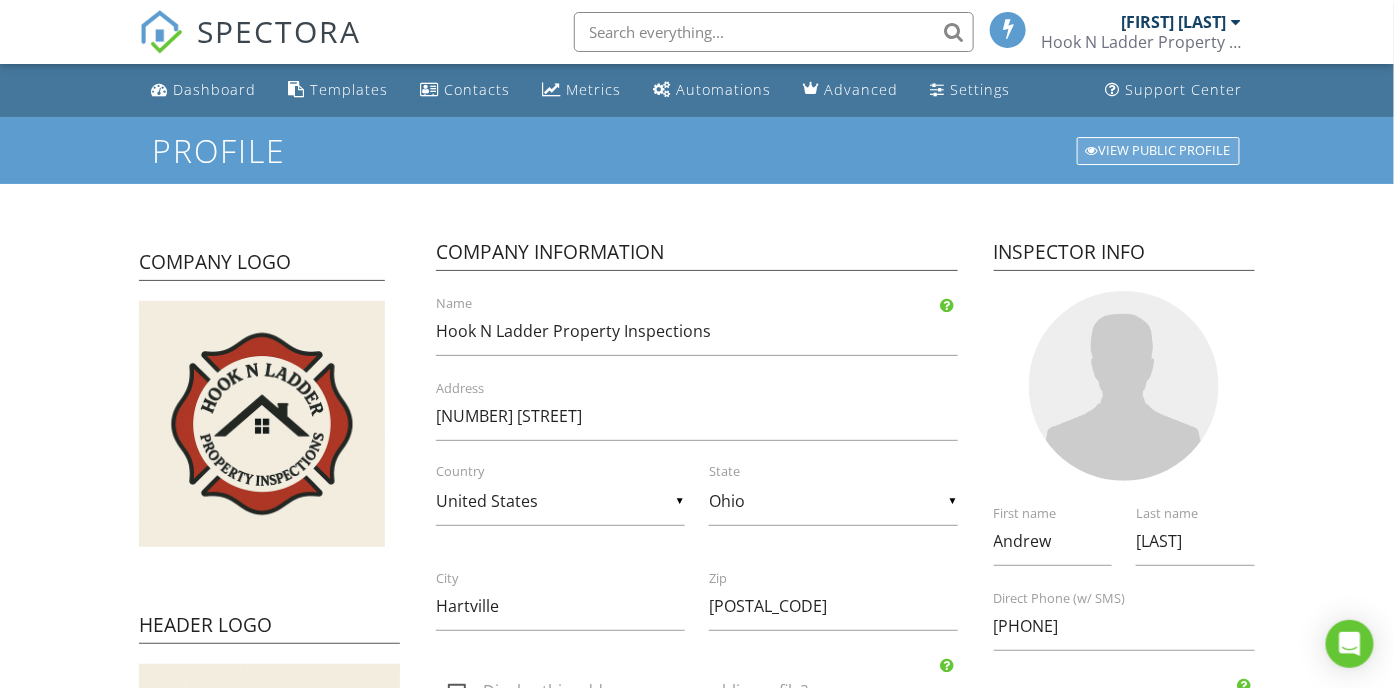 click on "View Public Profile" at bounding box center (1158, 151) 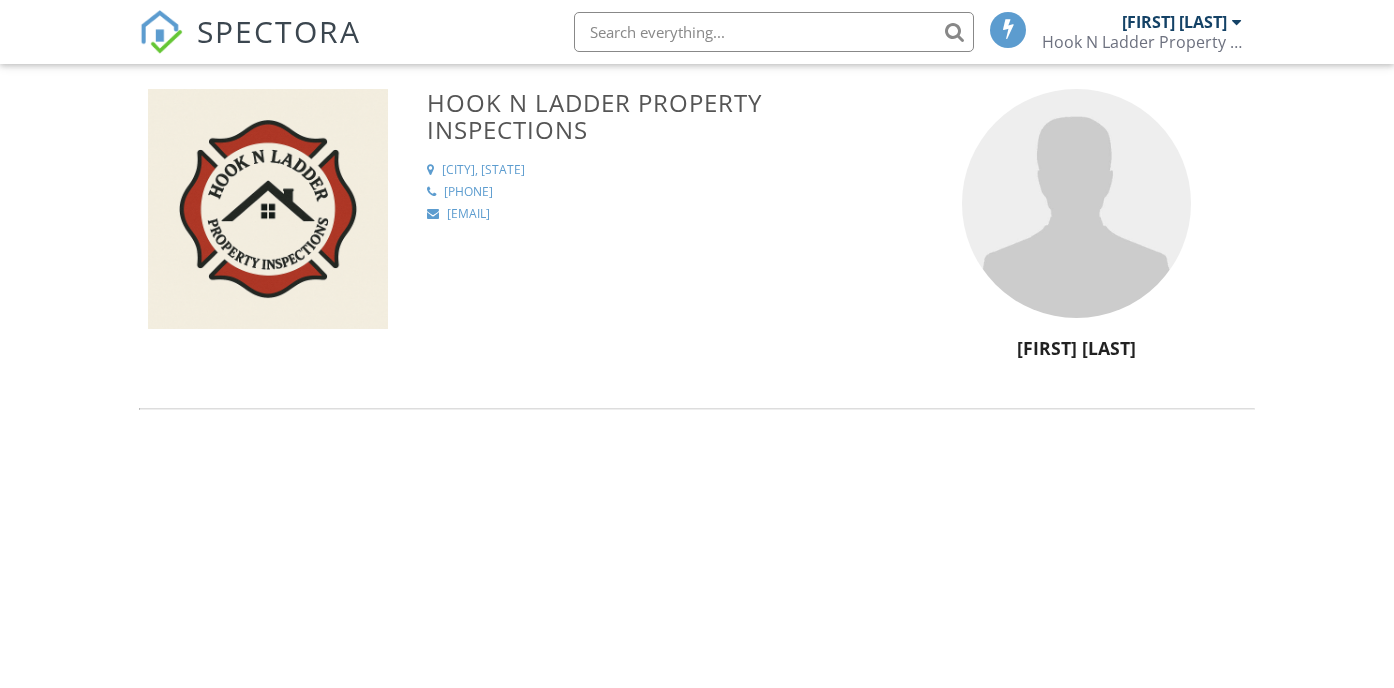 scroll, scrollTop: 0, scrollLeft: 0, axis: both 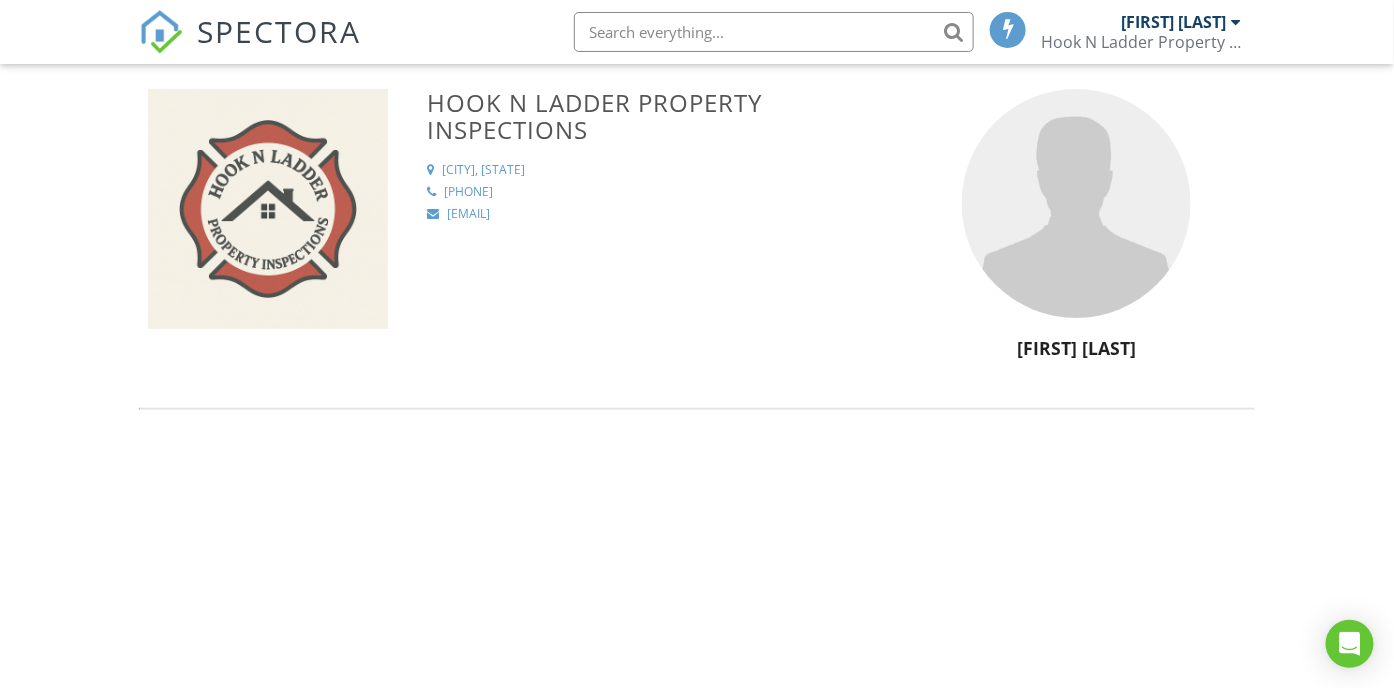 click at bounding box center (268, 209) 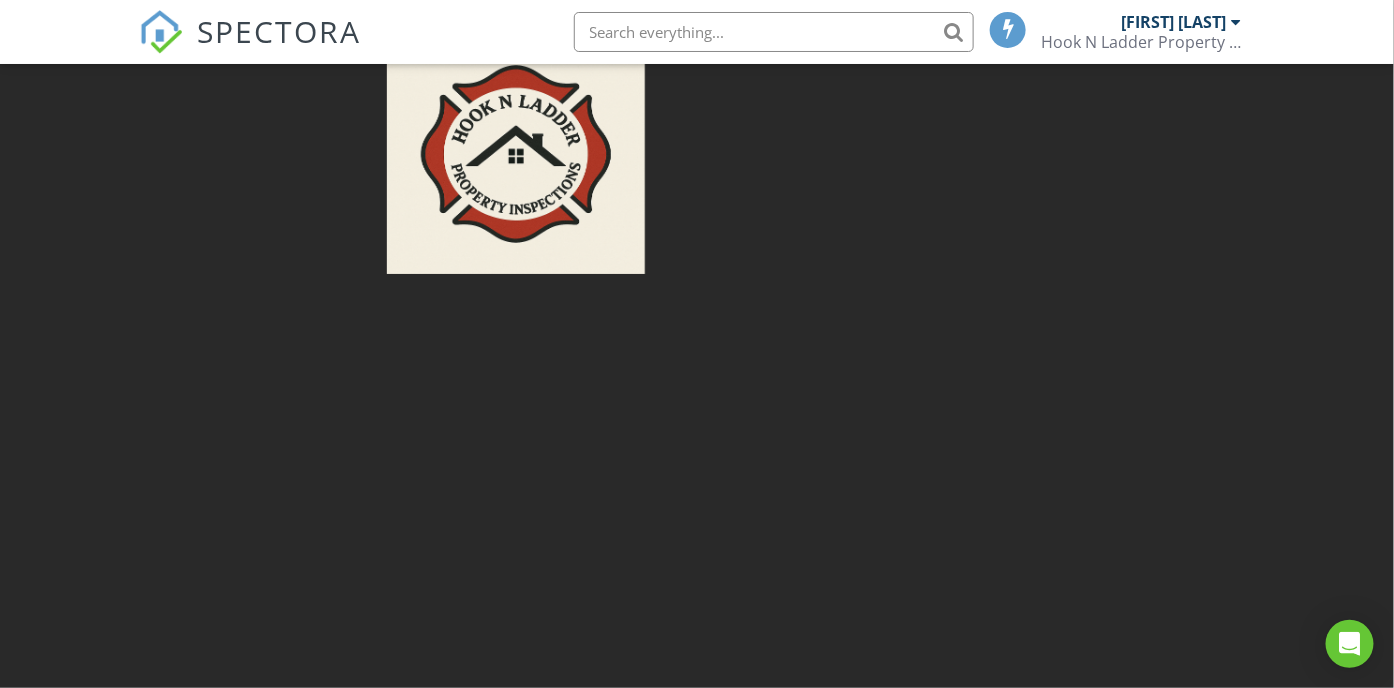 click at bounding box center (697, 344) 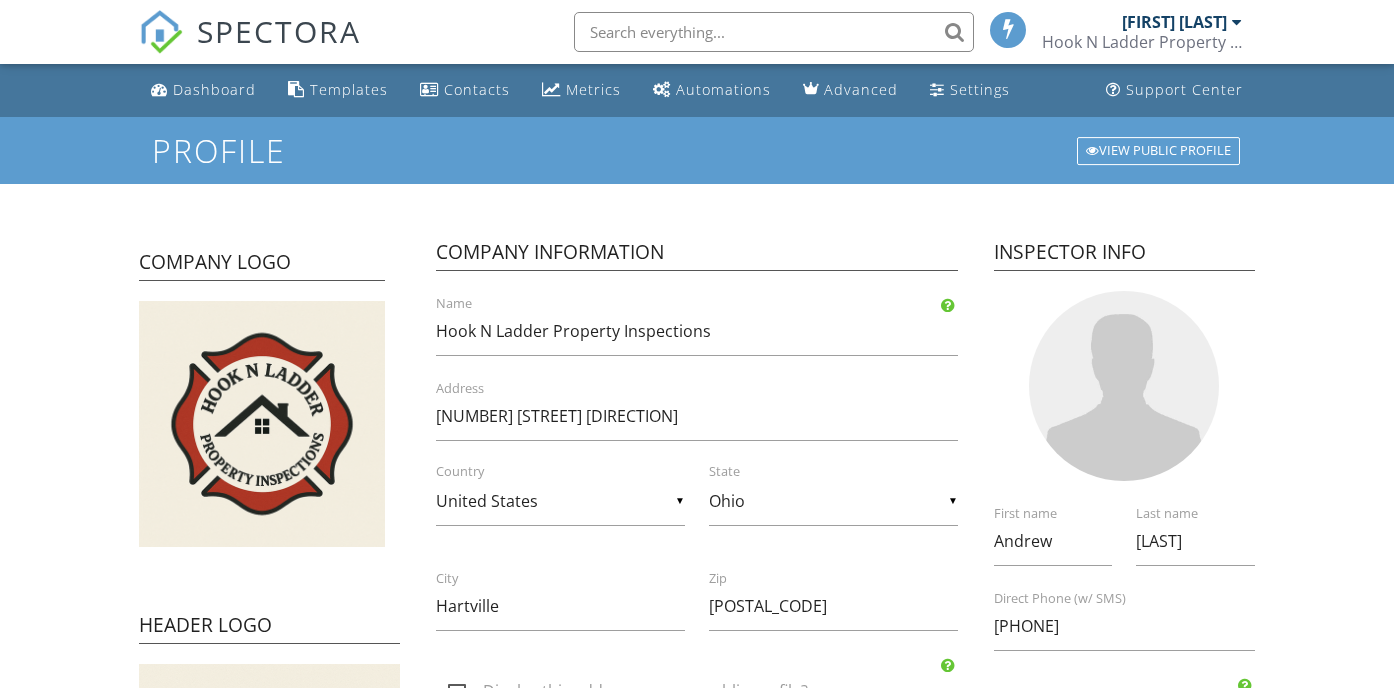 scroll, scrollTop: 0, scrollLeft: 0, axis: both 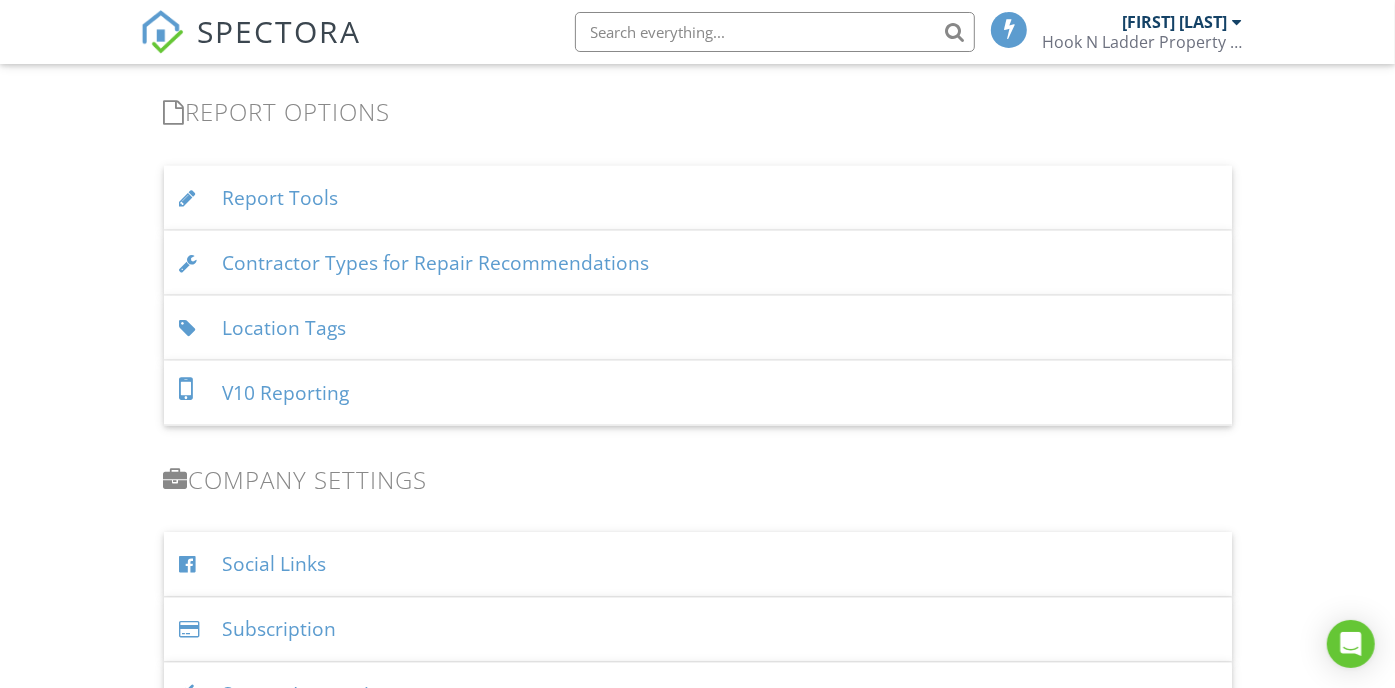 click on "V10 Reporting" at bounding box center (698, 393) 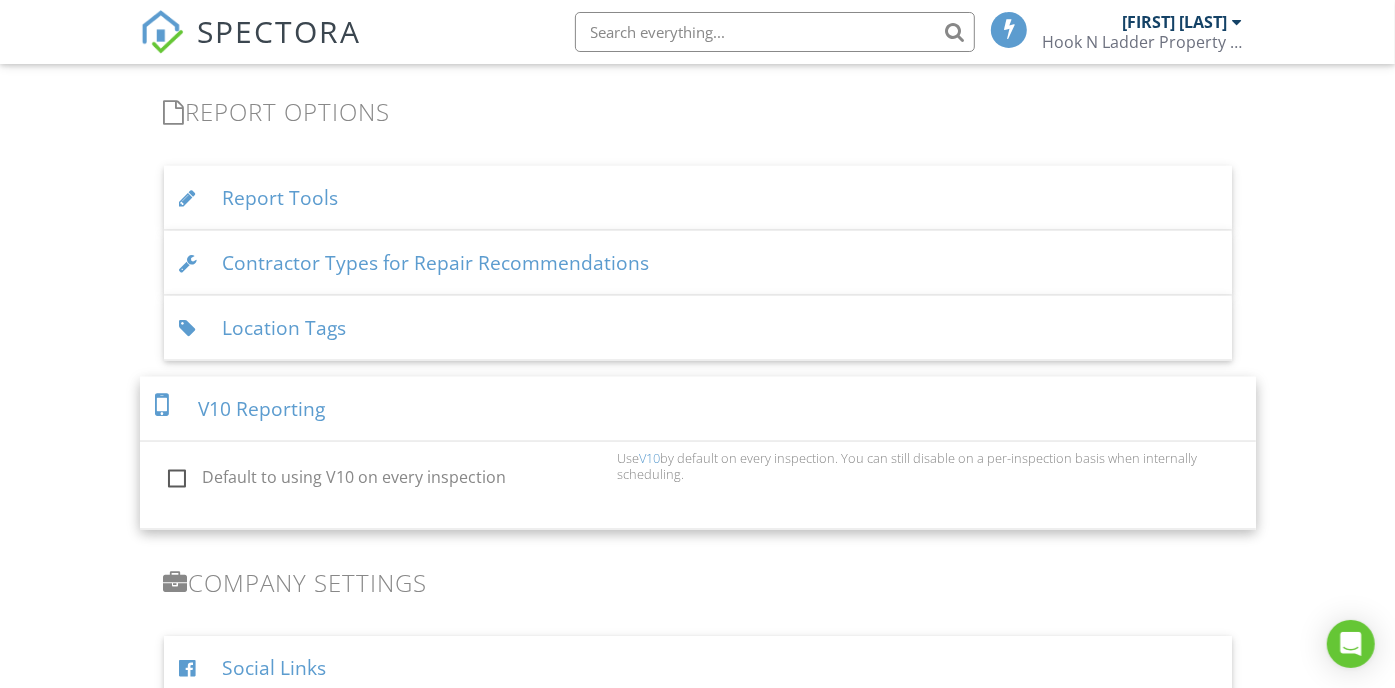 click on "Dashboard
Templates
Contacts
Metrics
Automations
Advanced
Settings
Support Center
Settings
Basics
Profile
Services & Fees
Availability
Team
Sample Reports
Discount Codes
Spectora Connect
Partnerships
Make more money per inspection with third-party offers
Disabled
Recommended Contractors
Provide repair resources for your clients
Disabled
Business Tools
Agreements
Signature Type
▼ E-signature (checkbox) E-signature (checkbox) Written Signature E-signature (checkbox)
Written Signature
Client agreement instructions
This text will appear on the client portal under "Sign Agreement(s)"
Inline Style XLarge Large Normal Small Light Small/Light Bold Italic Underline Colors Ordered List Unordered List" at bounding box center (697, -252) 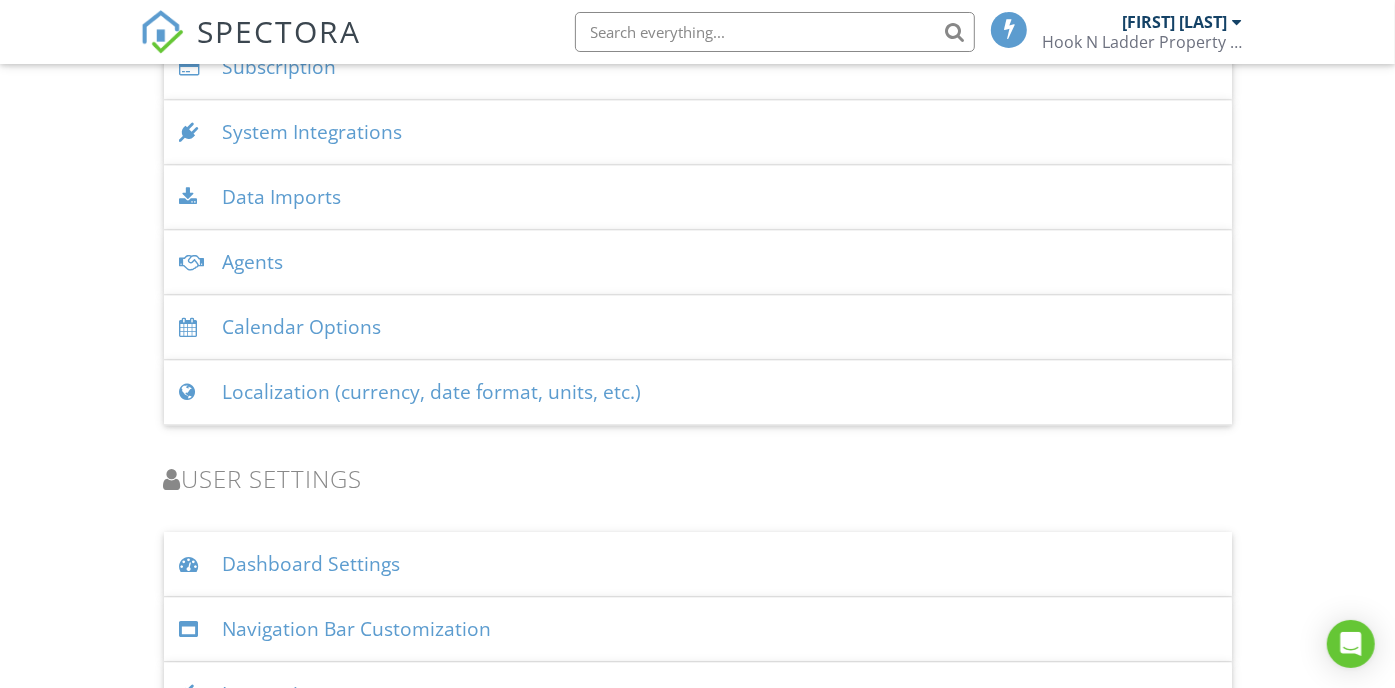 scroll, scrollTop: 2802, scrollLeft: 0, axis: vertical 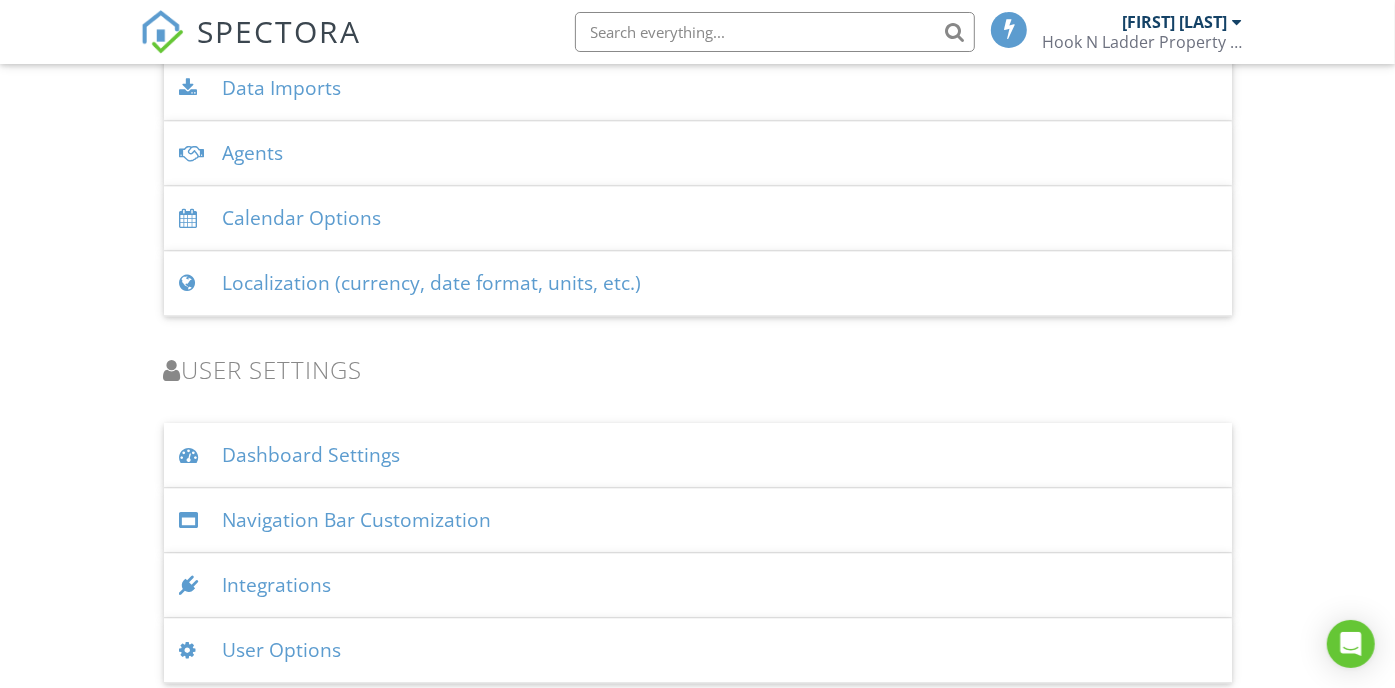 click on "Integrations" at bounding box center (698, 585) 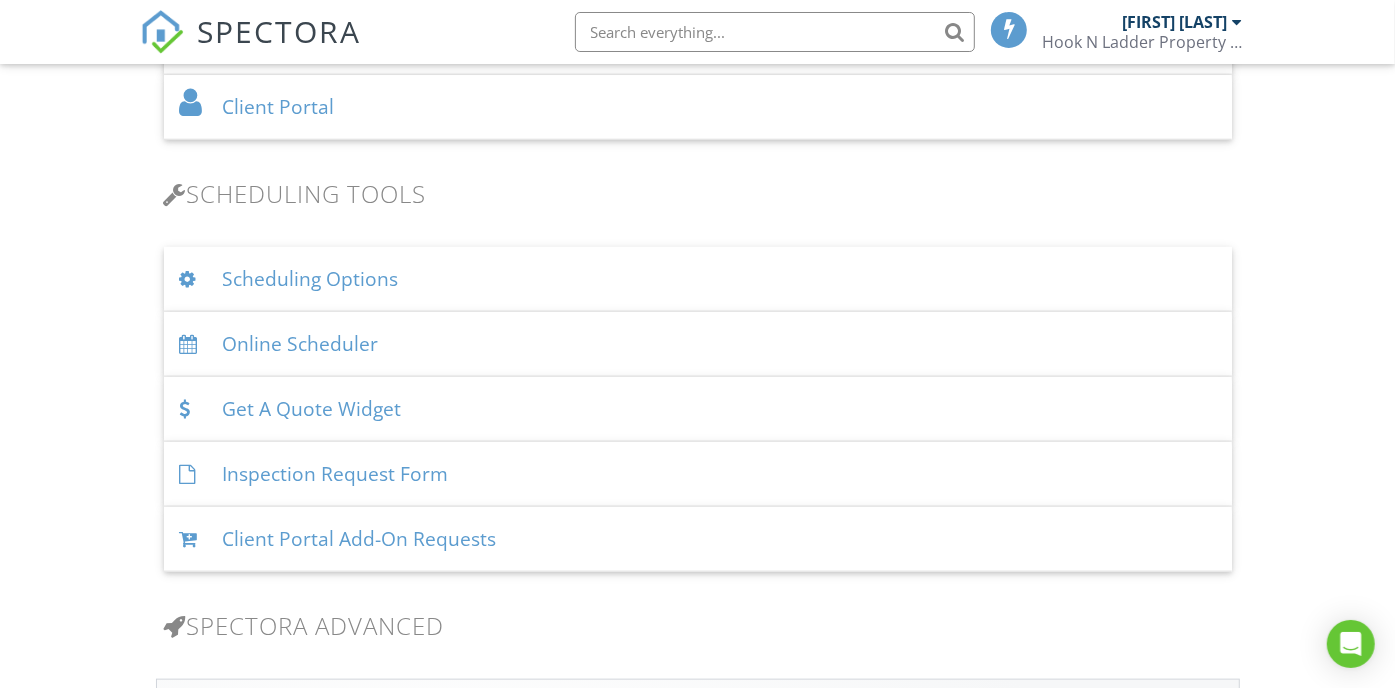 scroll, scrollTop: 0, scrollLeft: 0, axis: both 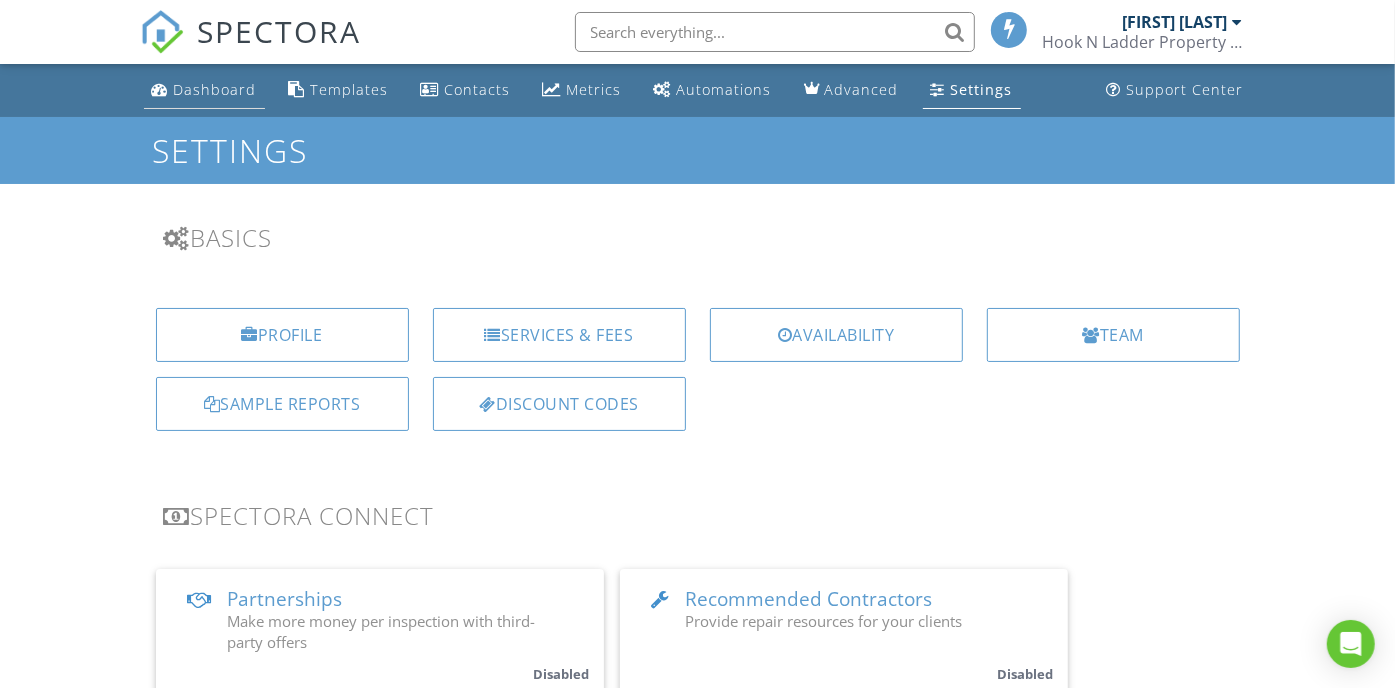 click on "Dashboard" at bounding box center (215, 89) 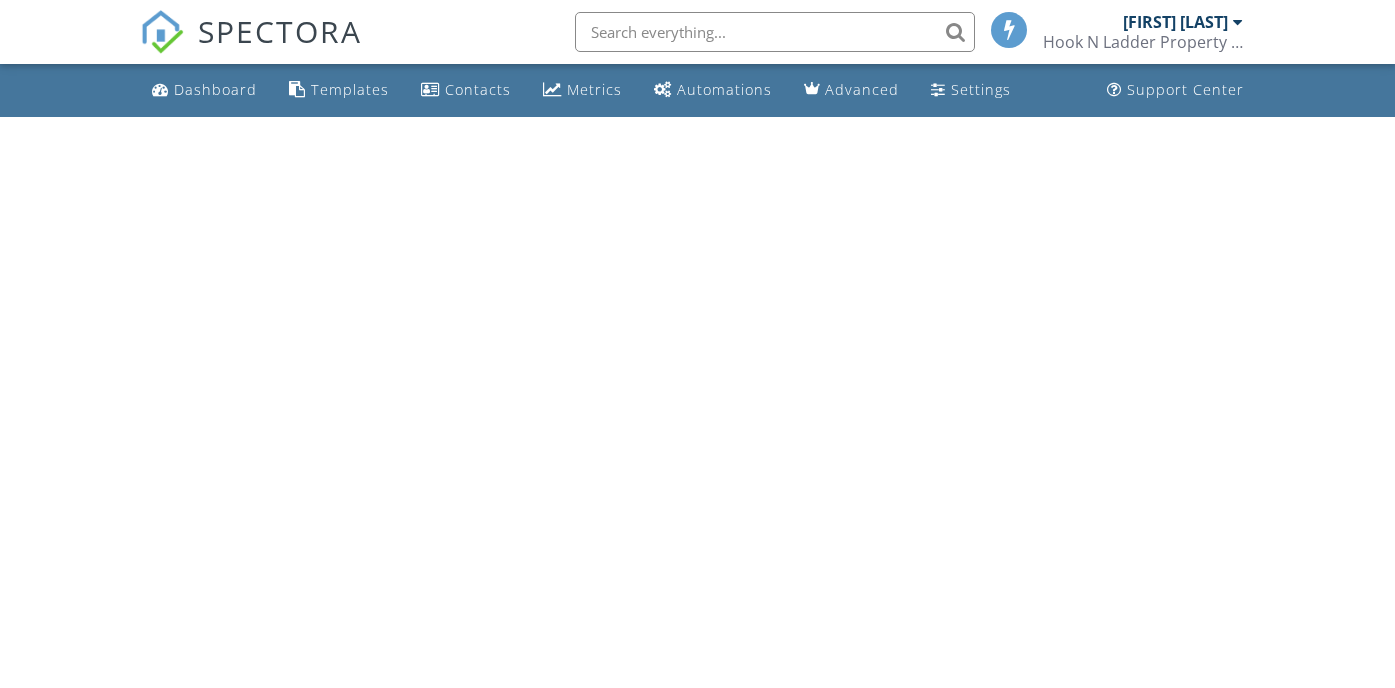 scroll, scrollTop: 0, scrollLeft: 0, axis: both 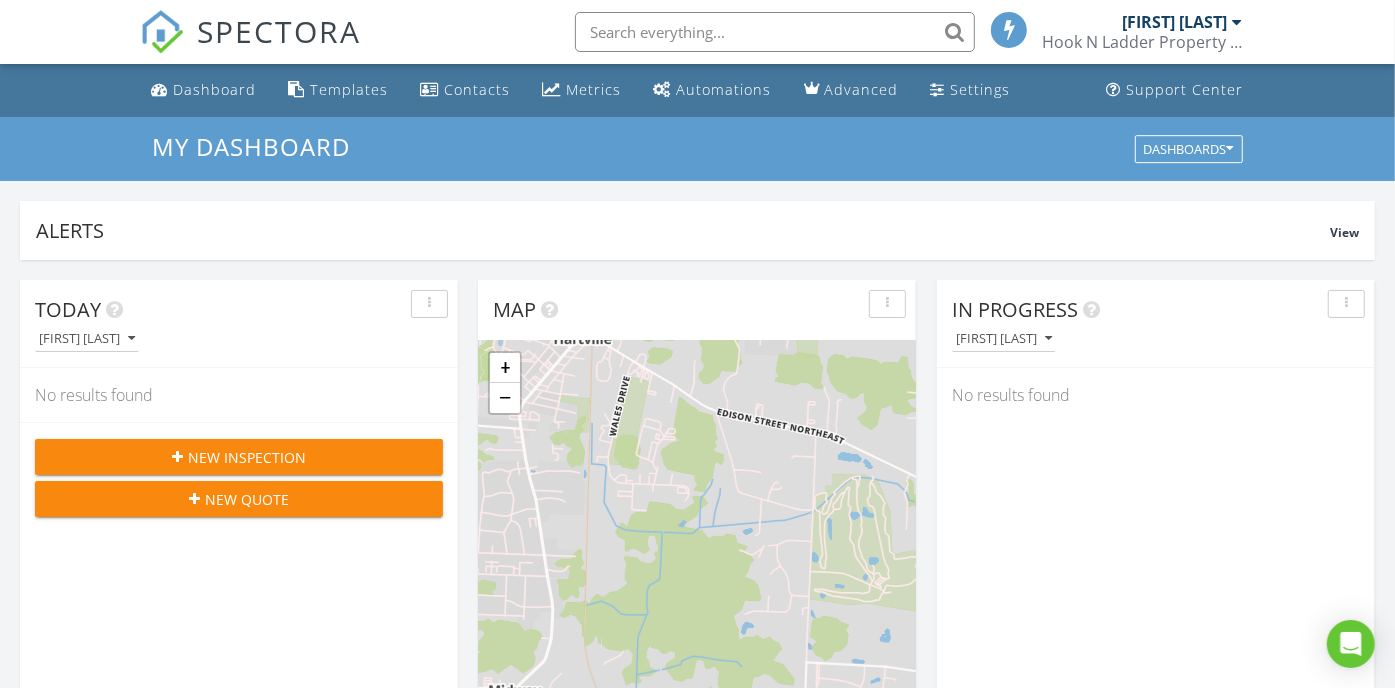 click at bounding box center (1346, 304) 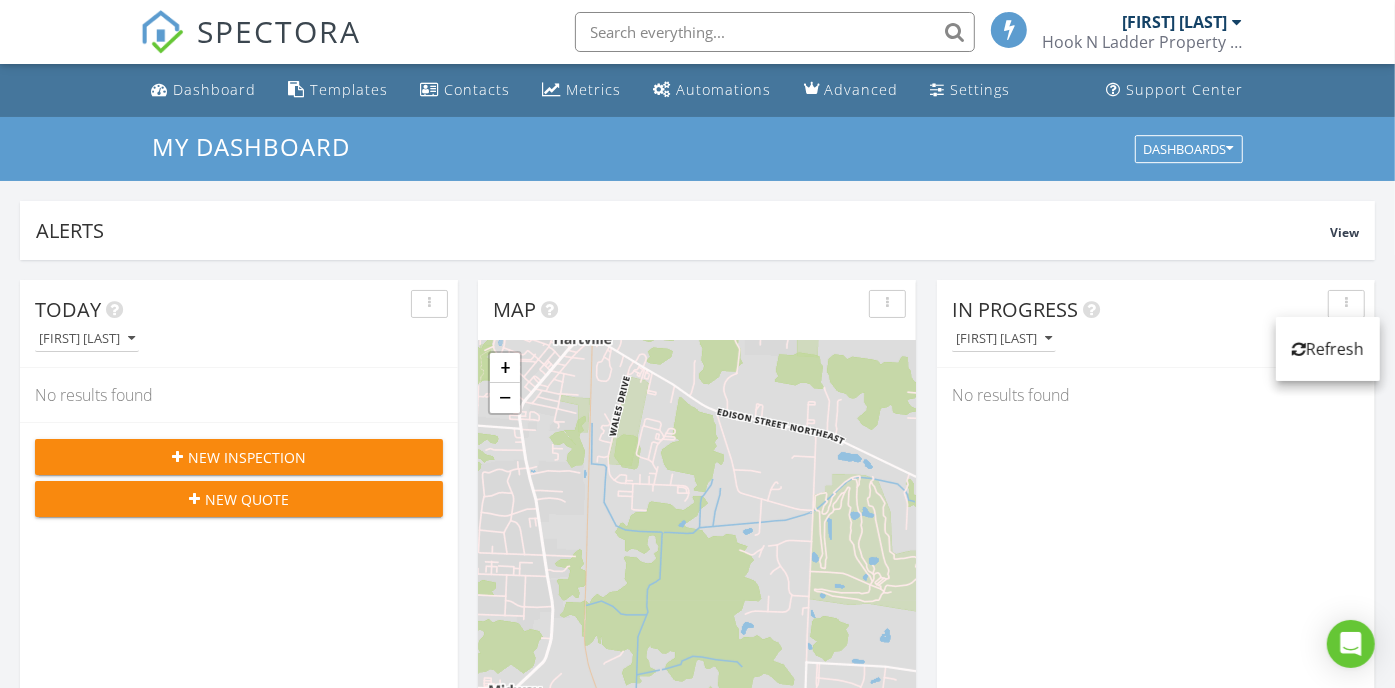 click at bounding box center (1346, 304) 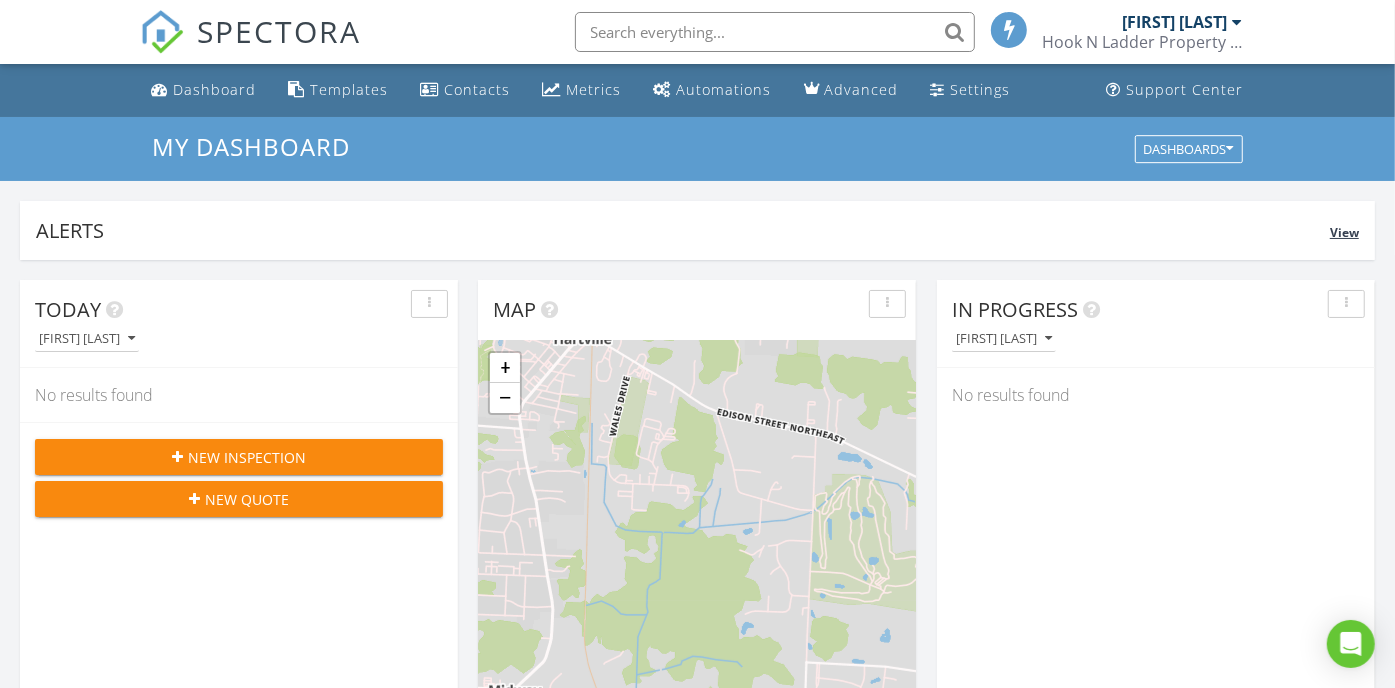 click on "View" at bounding box center (1344, 232) 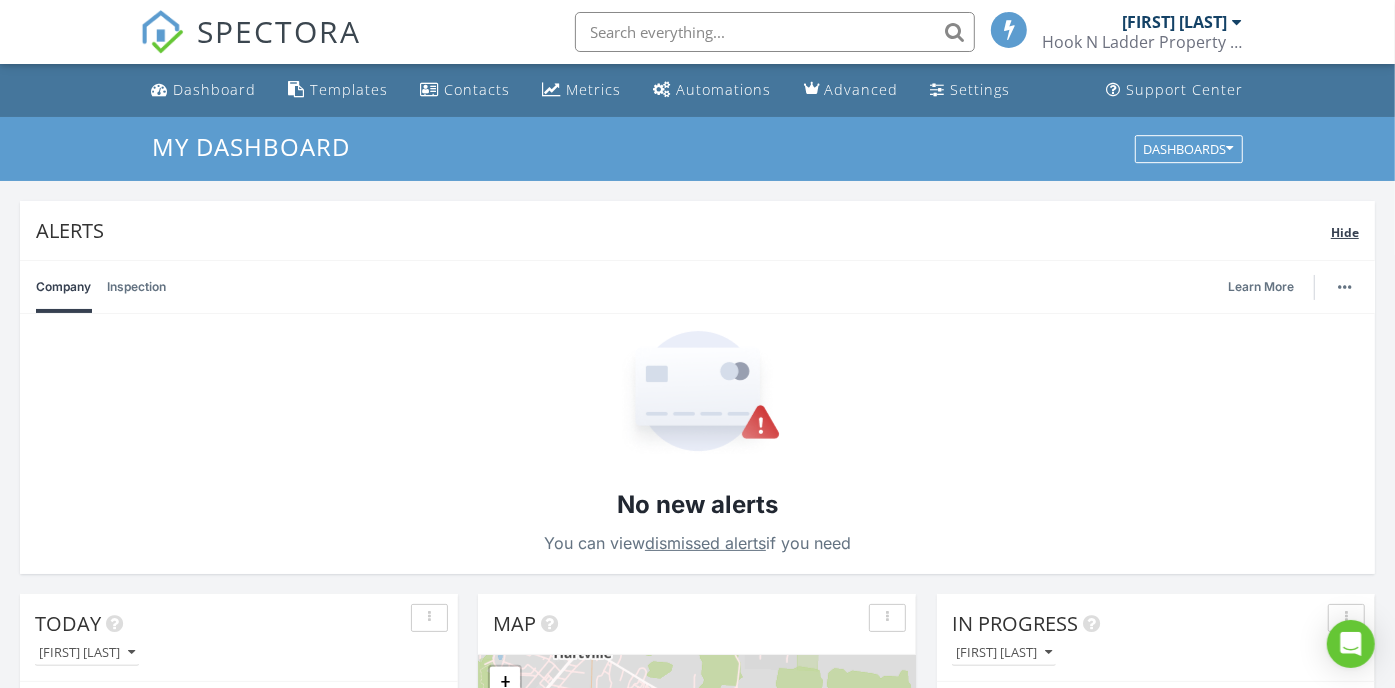 click on "Hide" at bounding box center [1345, 232] 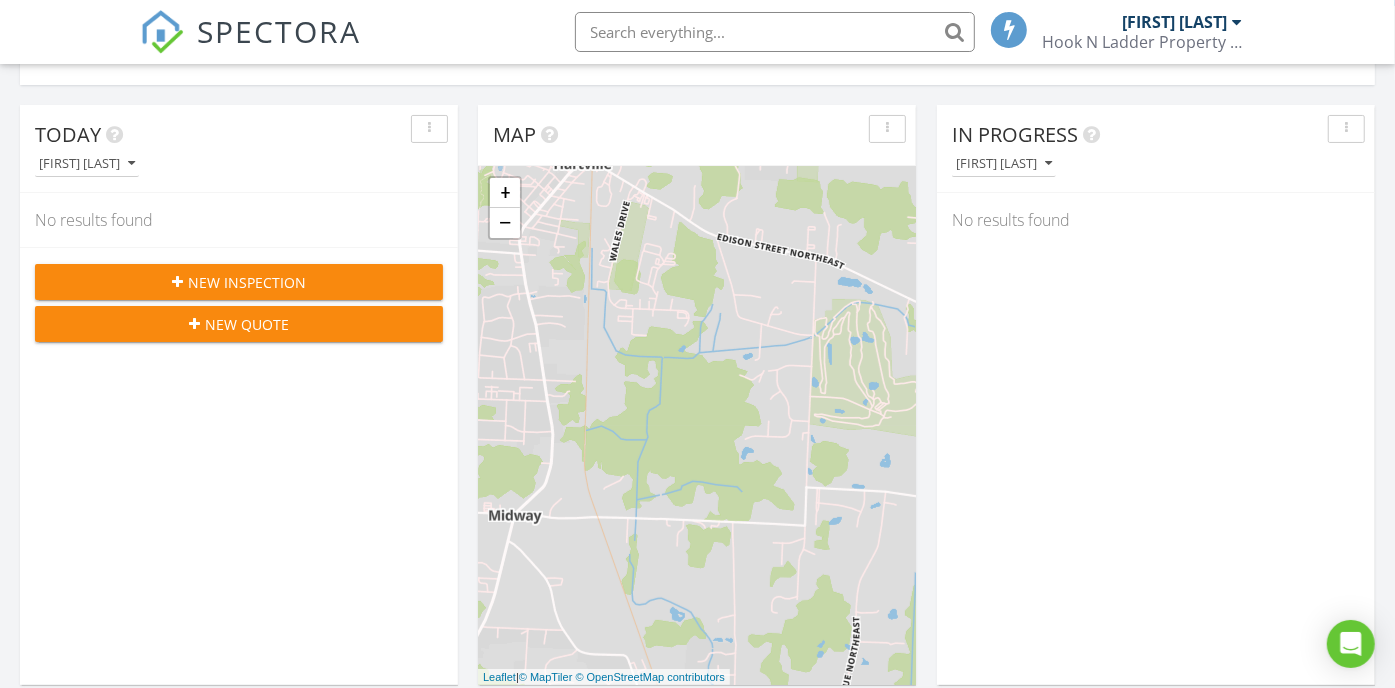 scroll, scrollTop: 0, scrollLeft: 0, axis: both 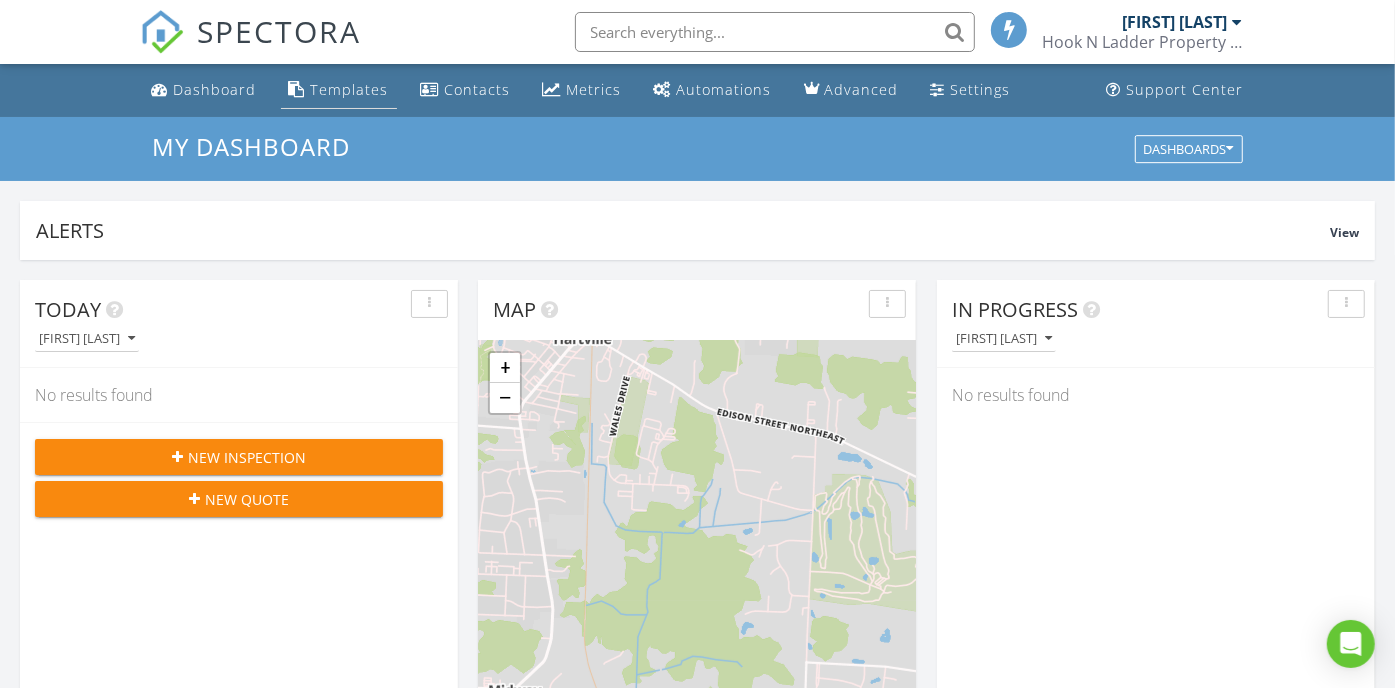 click on "Templates" at bounding box center (350, 89) 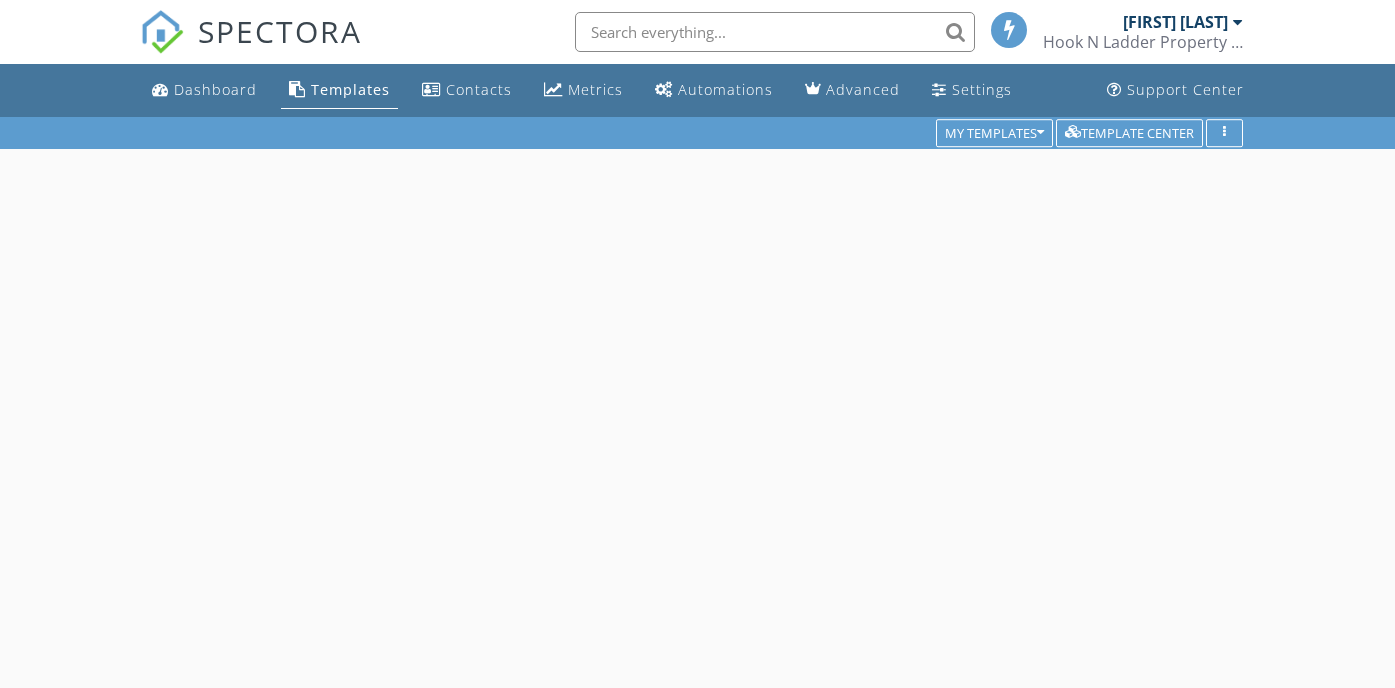 scroll, scrollTop: 0, scrollLeft: 0, axis: both 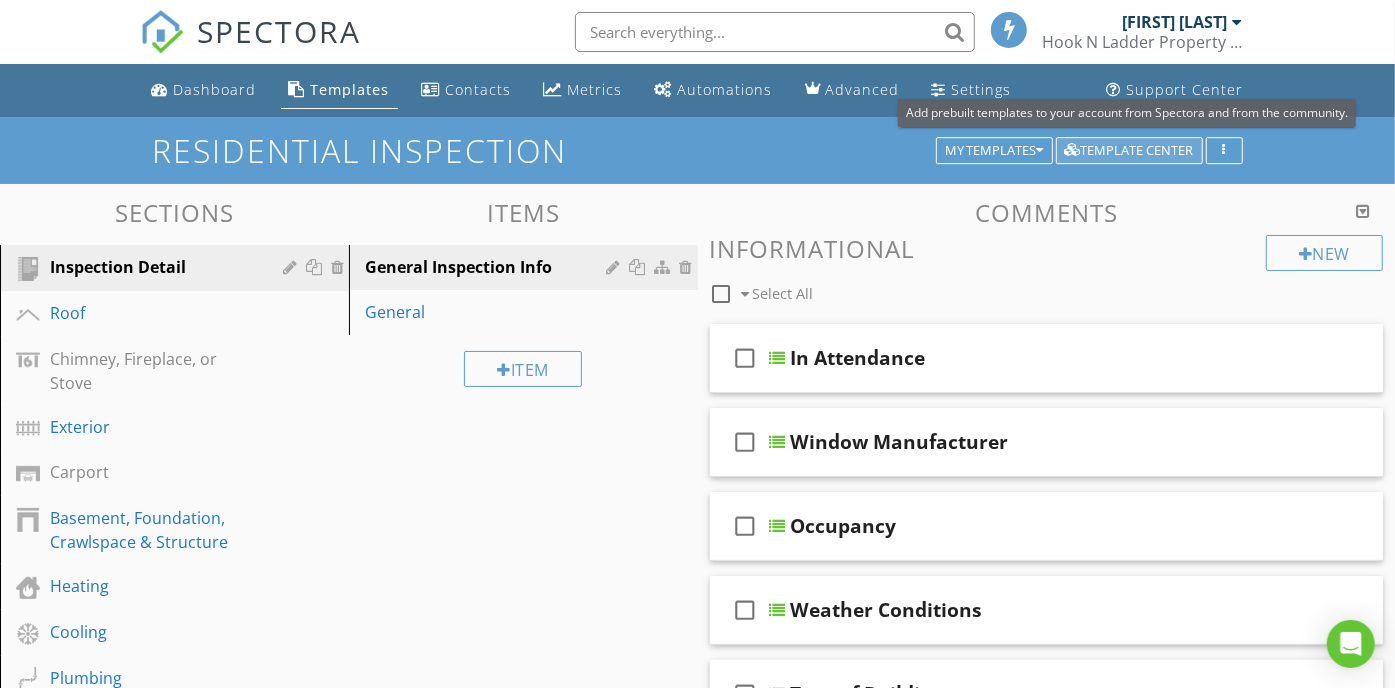 click on "Template Center" at bounding box center (1129, 151) 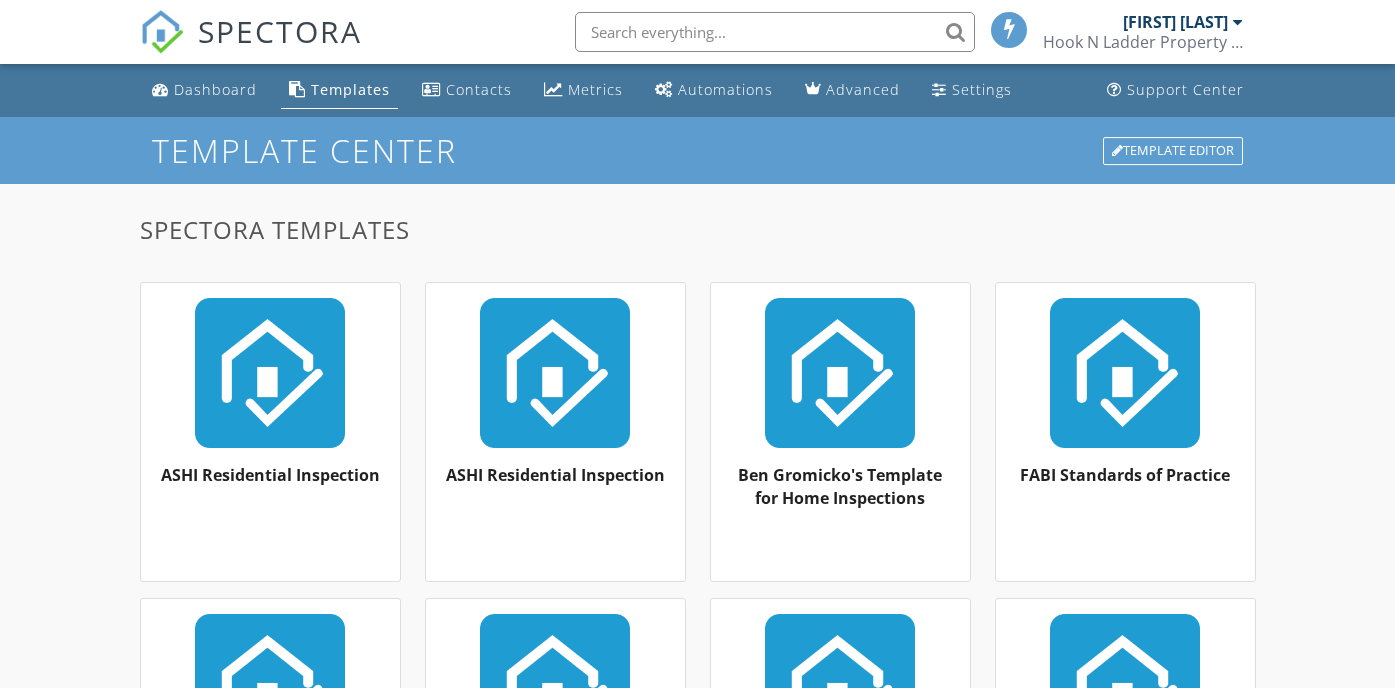 scroll, scrollTop: 0, scrollLeft: 0, axis: both 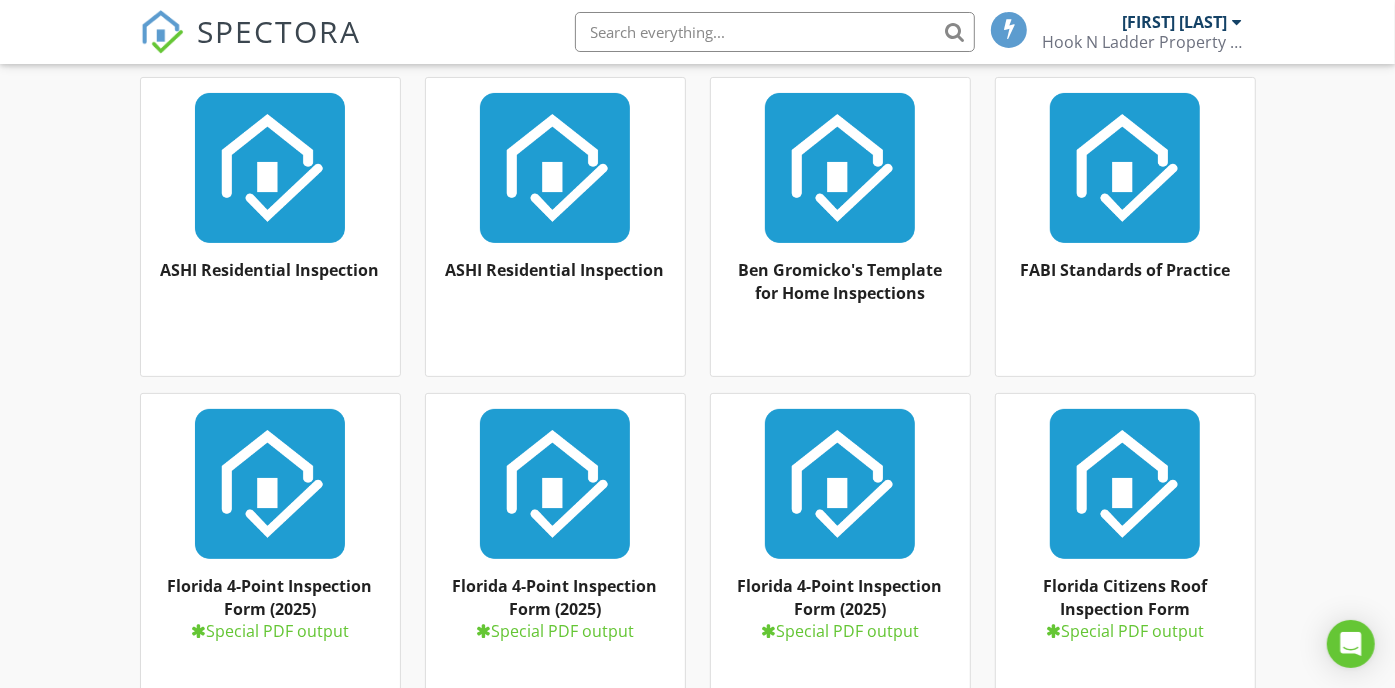 click on "ASHI Residential Inspection" at bounding box center (270, 270) 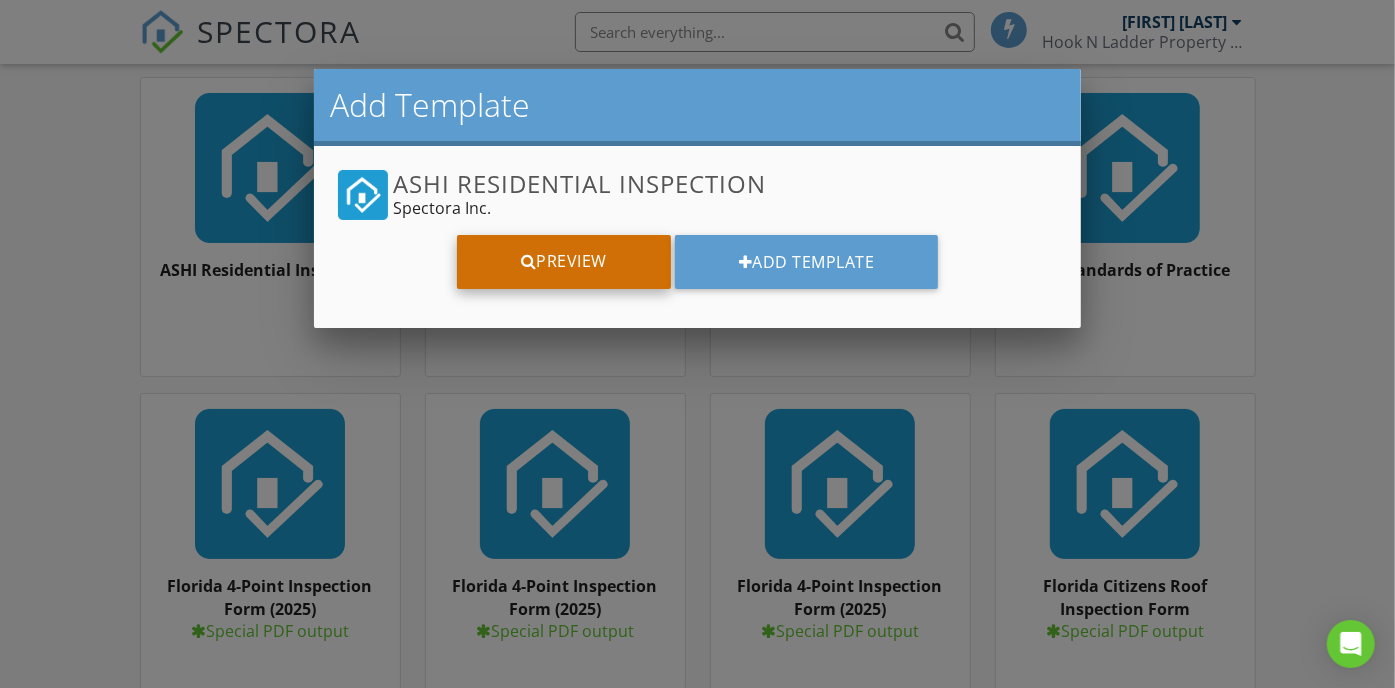 click on "Preview" at bounding box center [564, 262] 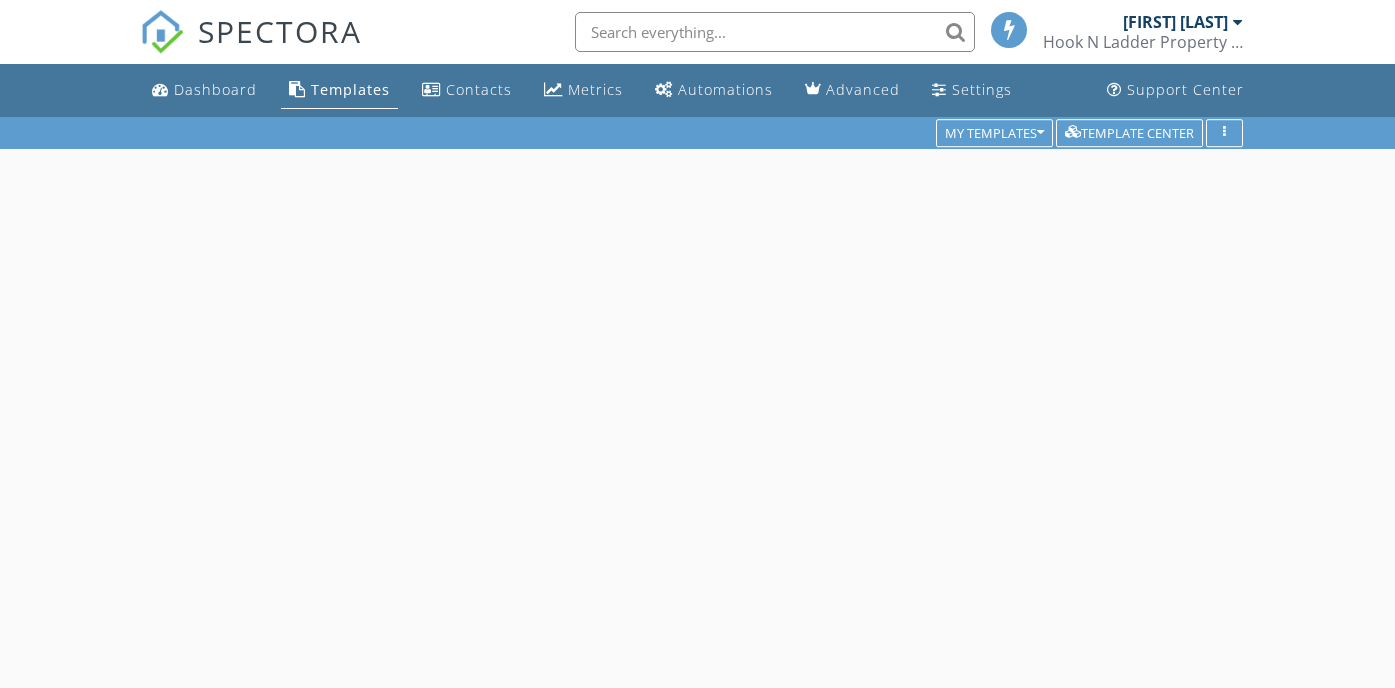 scroll, scrollTop: 0, scrollLeft: 0, axis: both 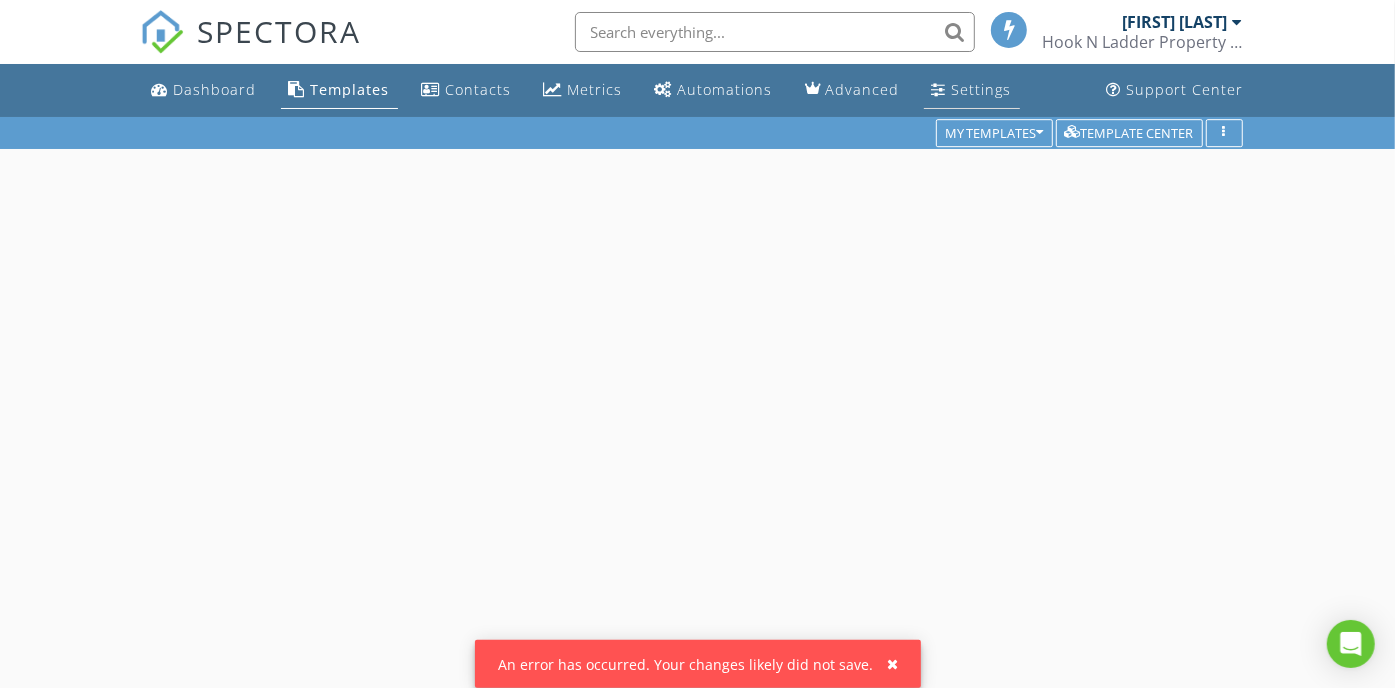 click at bounding box center [939, 89] 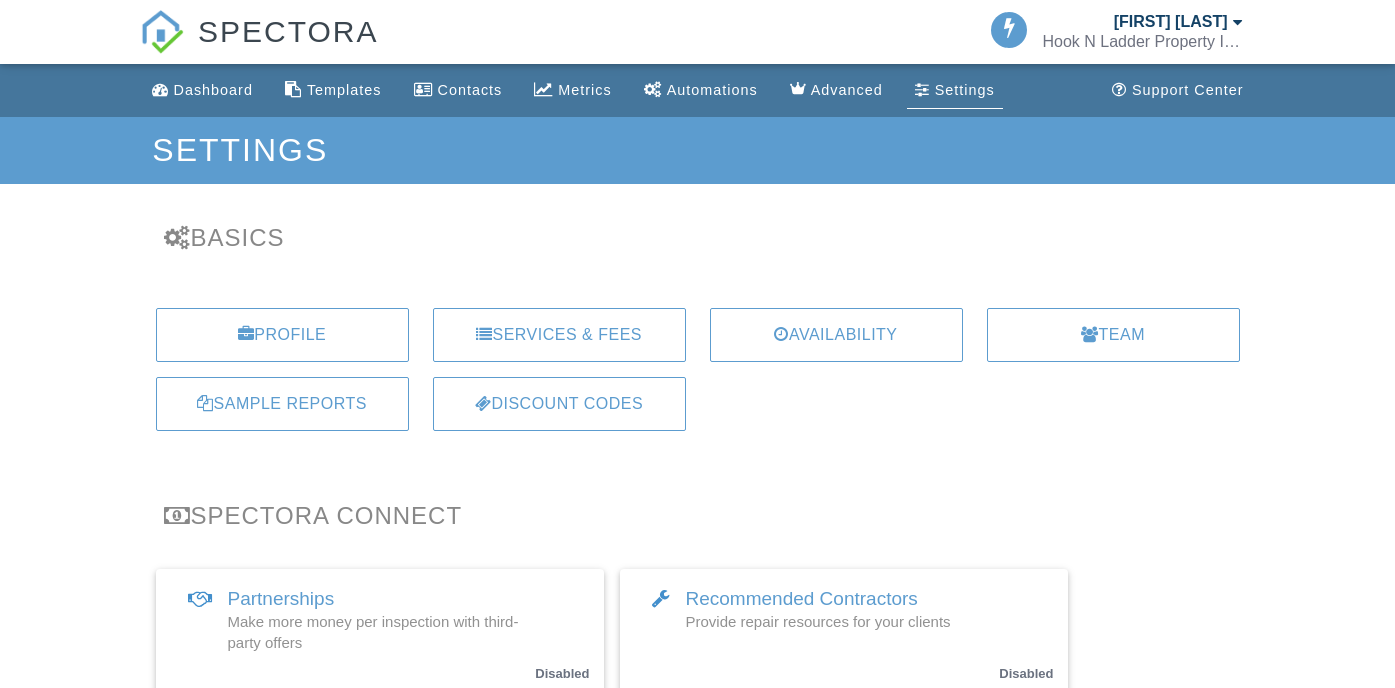 scroll, scrollTop: 0, scrollLeft: 0, axis: both 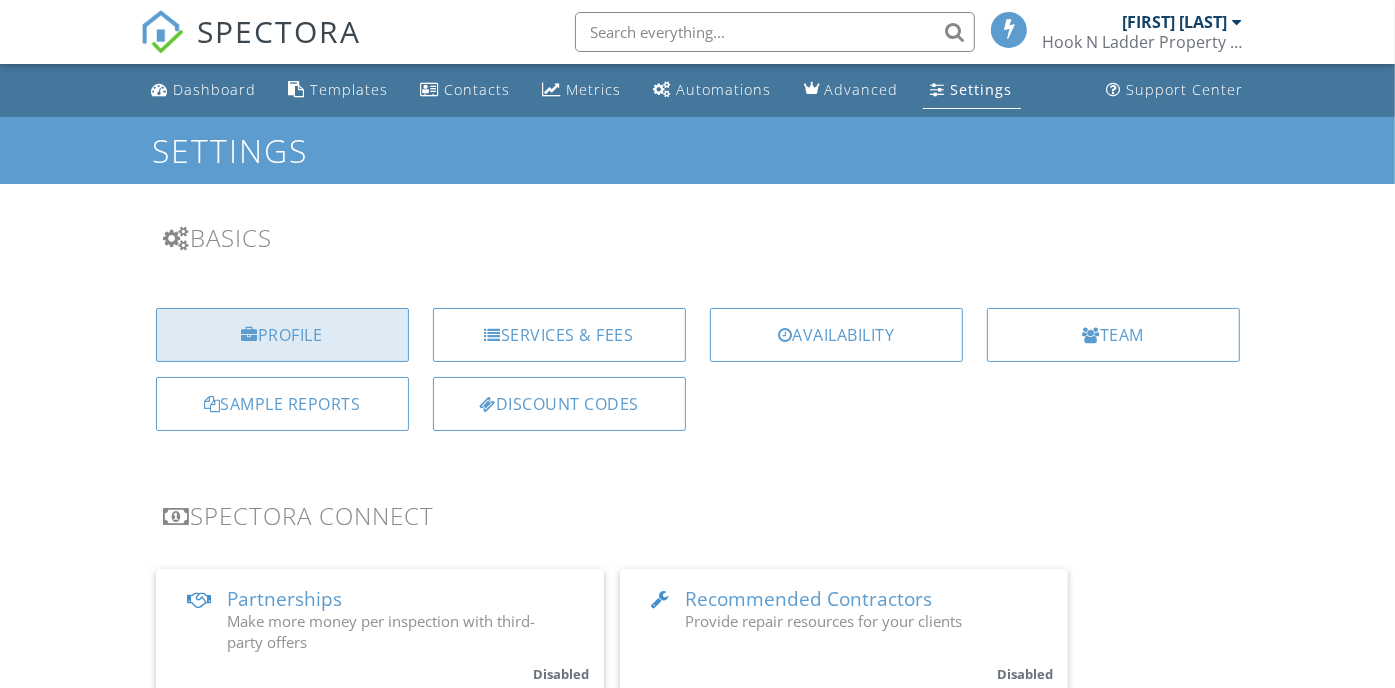 click on "Profile" at bounding box center (282, 335) 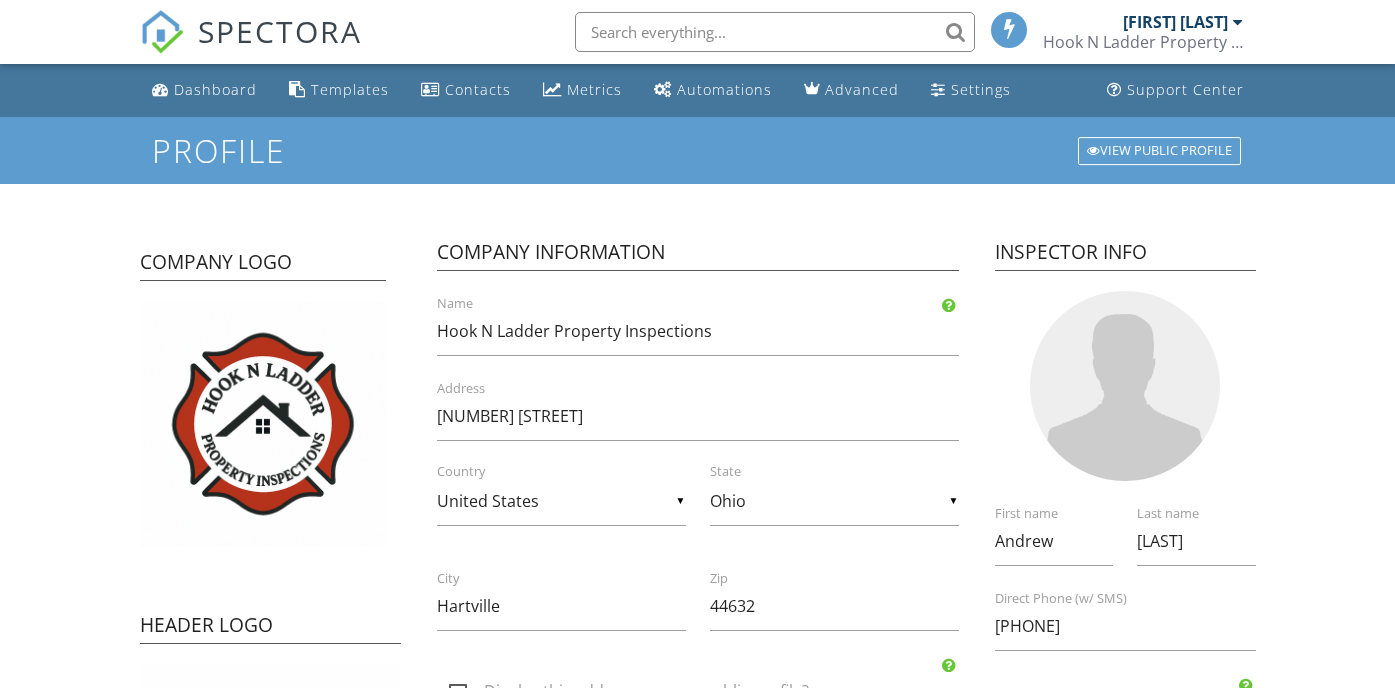 scroll, scrollTop: 0, scrollLeft: 0, axis: both 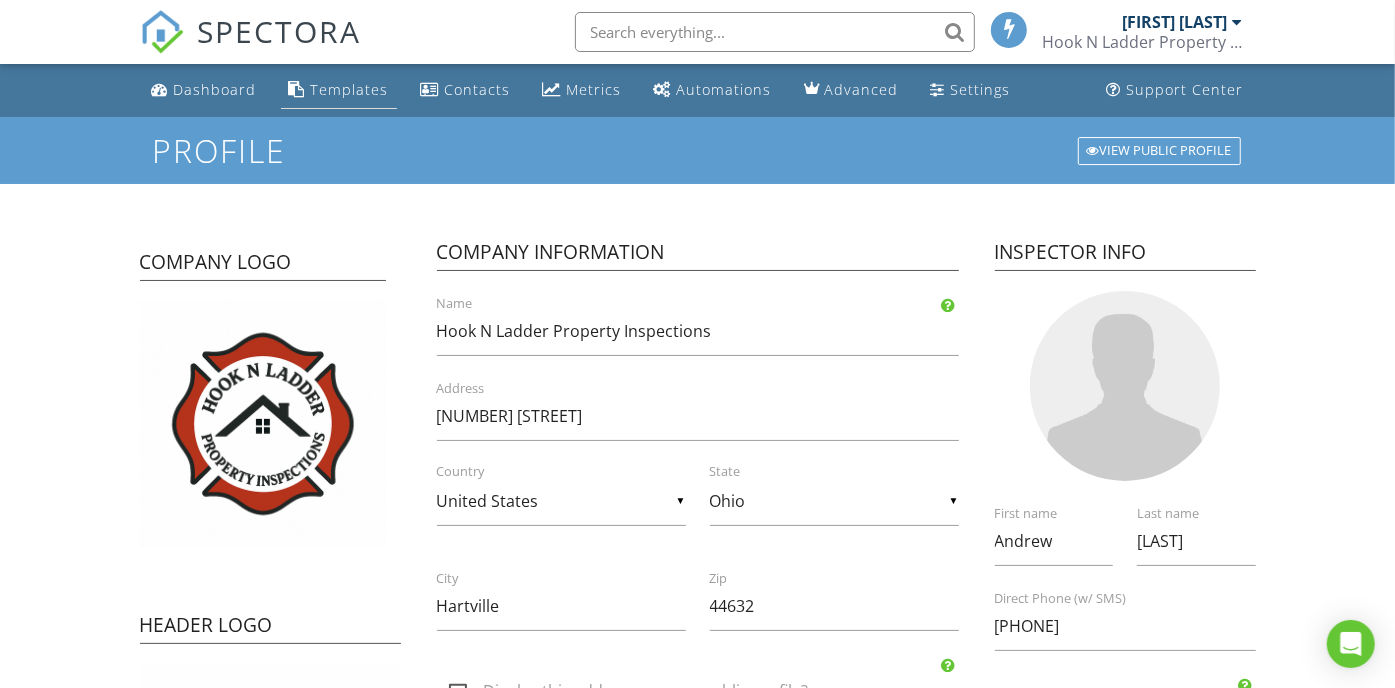 click on "Templates" at bounding box center (350, 89) 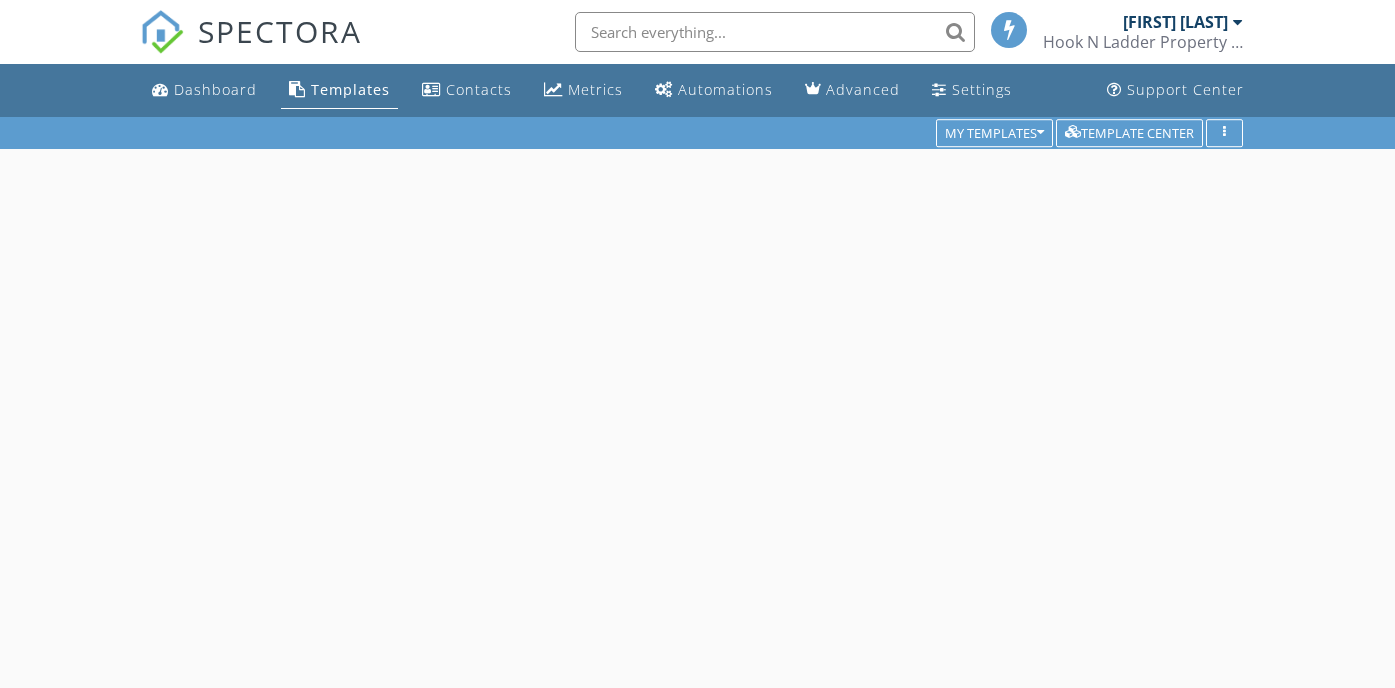 scroll, scrollTop: 0, scrollLeft: 0, axis: both 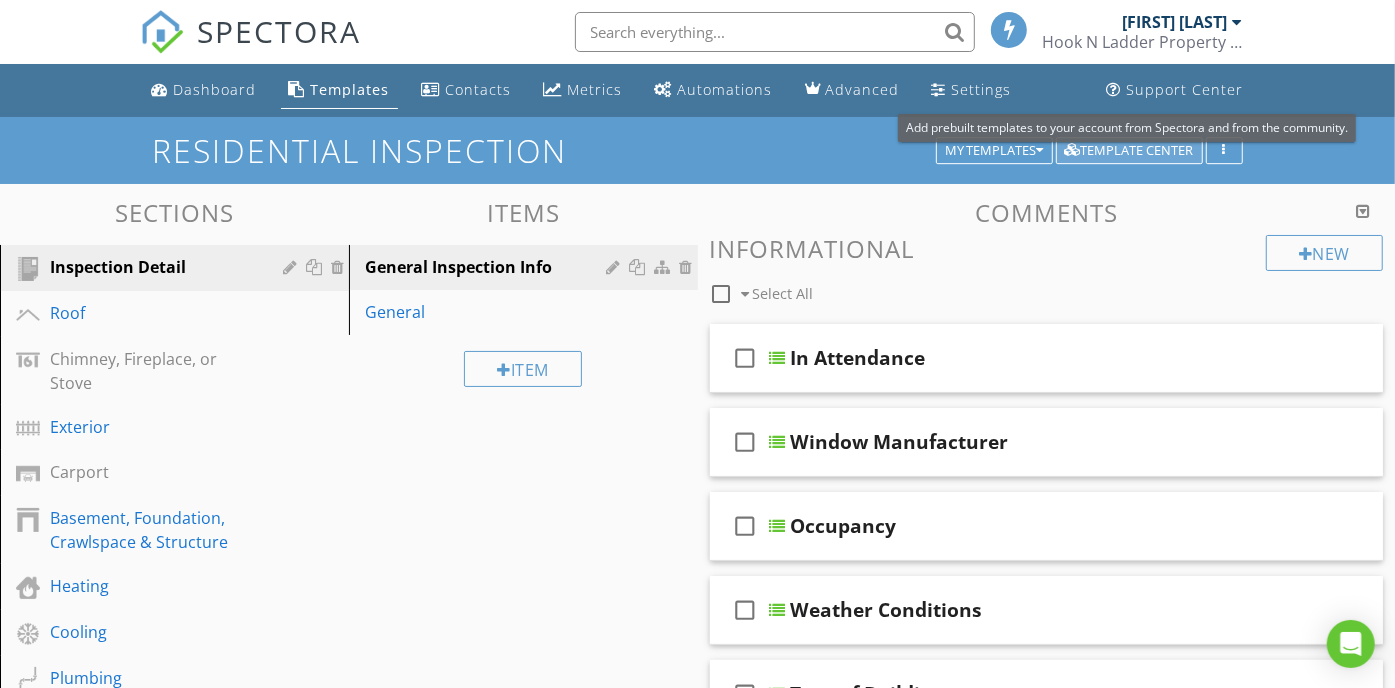 click on "Template Center" at bounding box center [1129, 151] 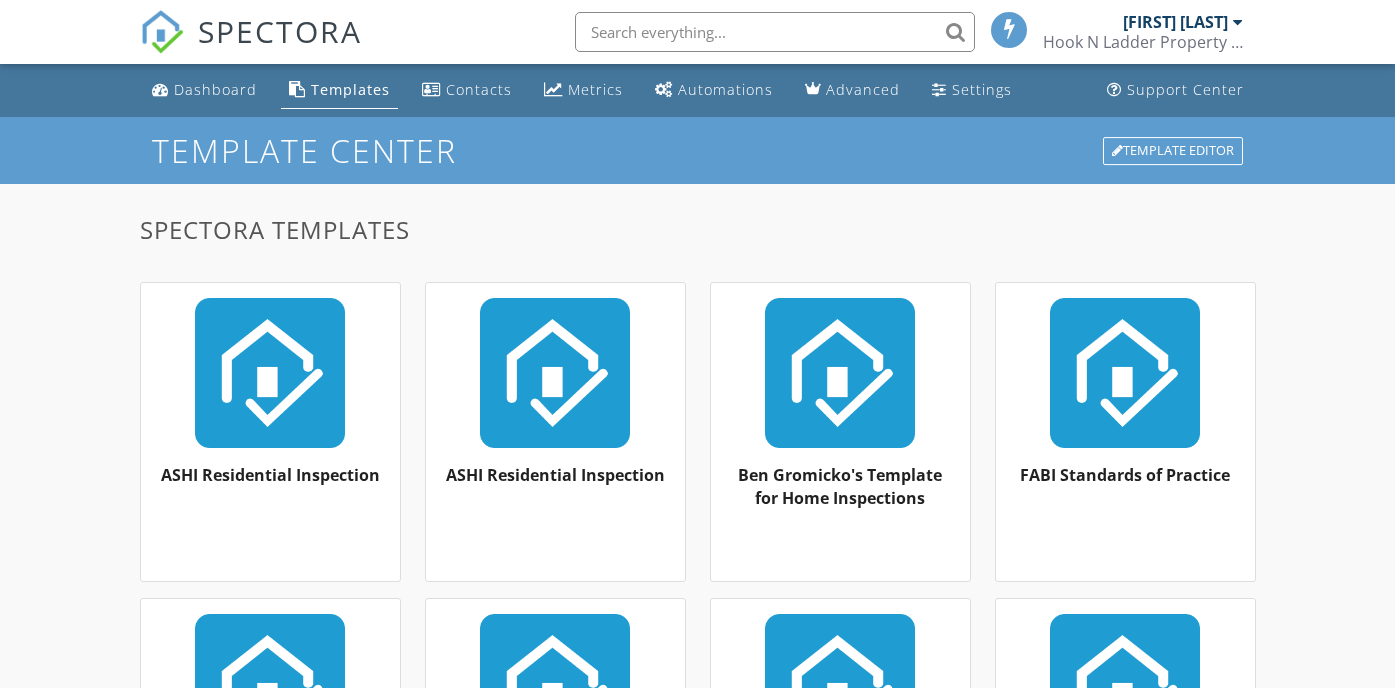 scroll, scrollTop: 0, scrollLeft: 0, axis: both 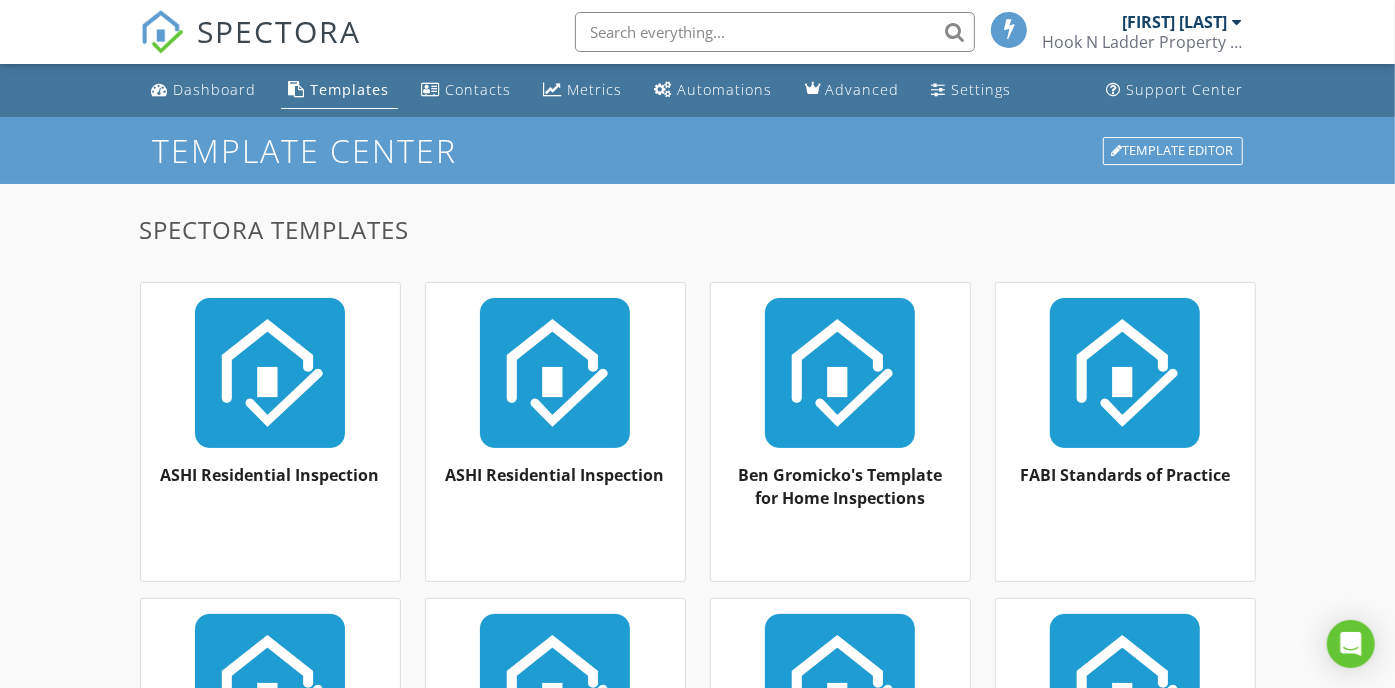 click on "ASHI Residential Inspection" at bounding box center (555, 475) 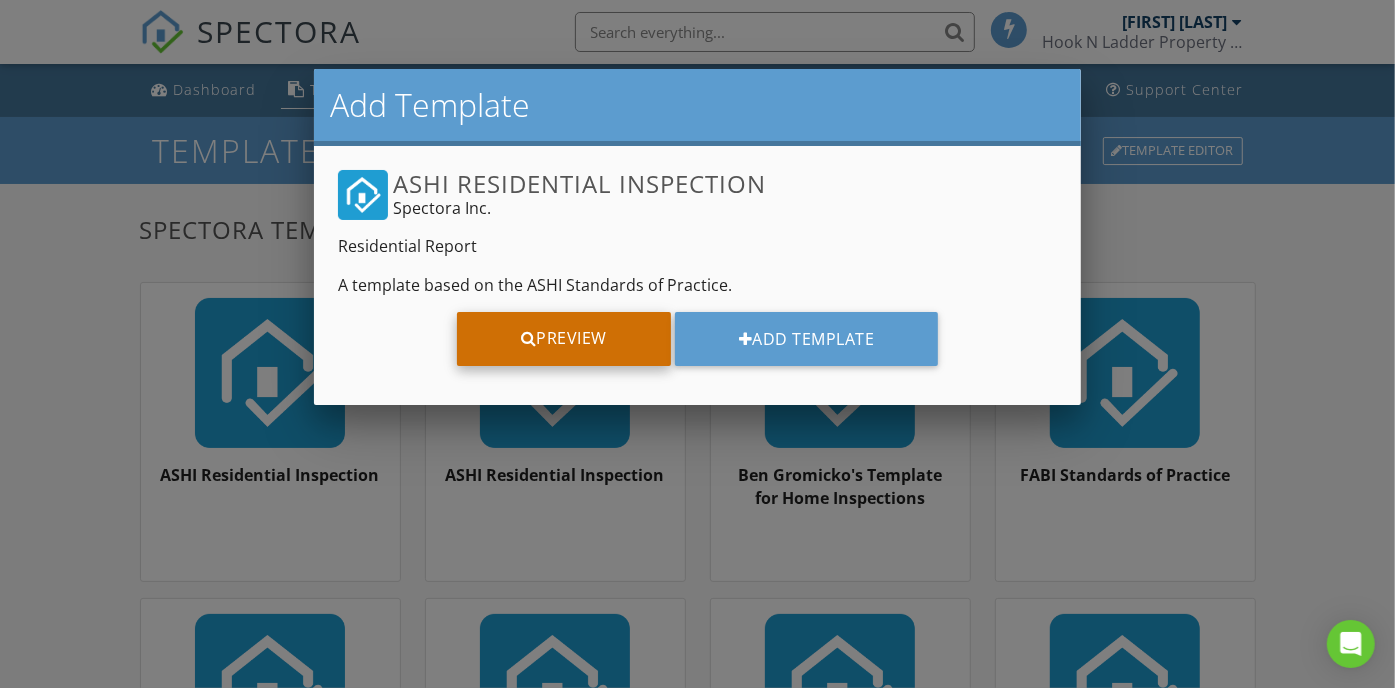 click on "Preview" at bounding box center (564, 339) 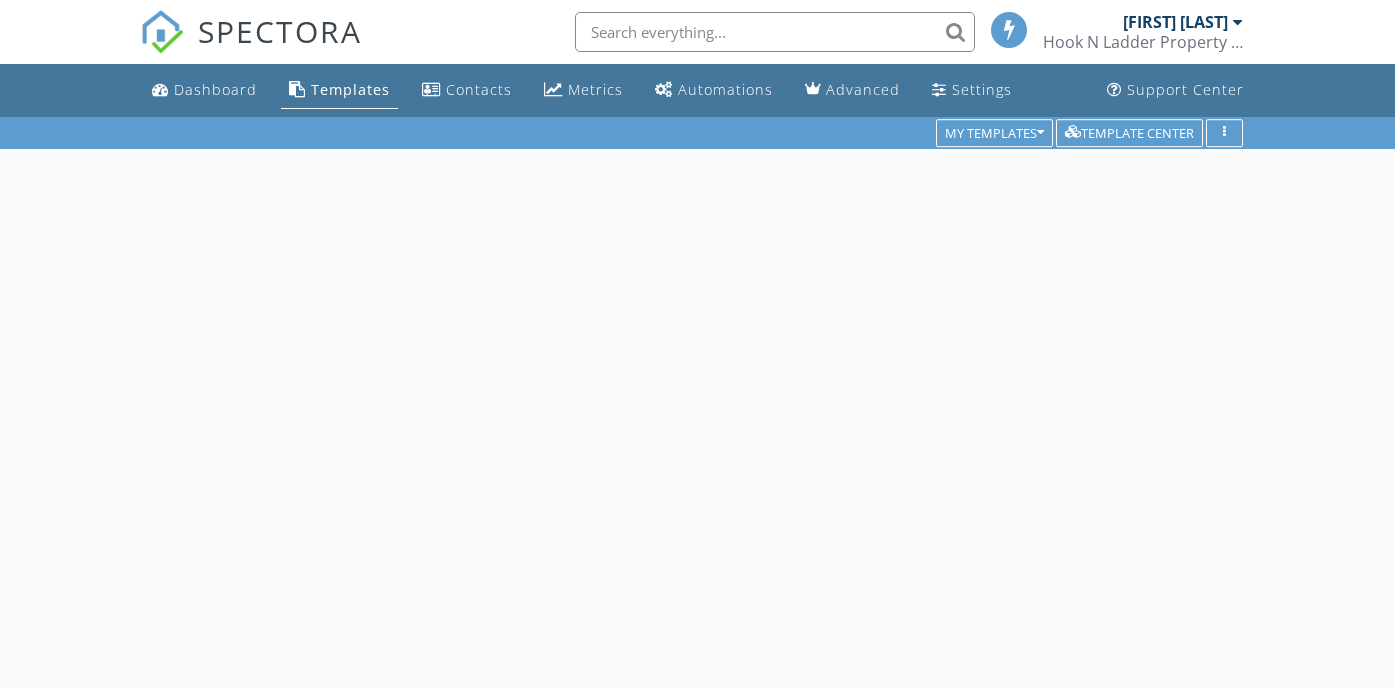 scroll, scrollTop: 0, scrollLeft: 0, axis: both 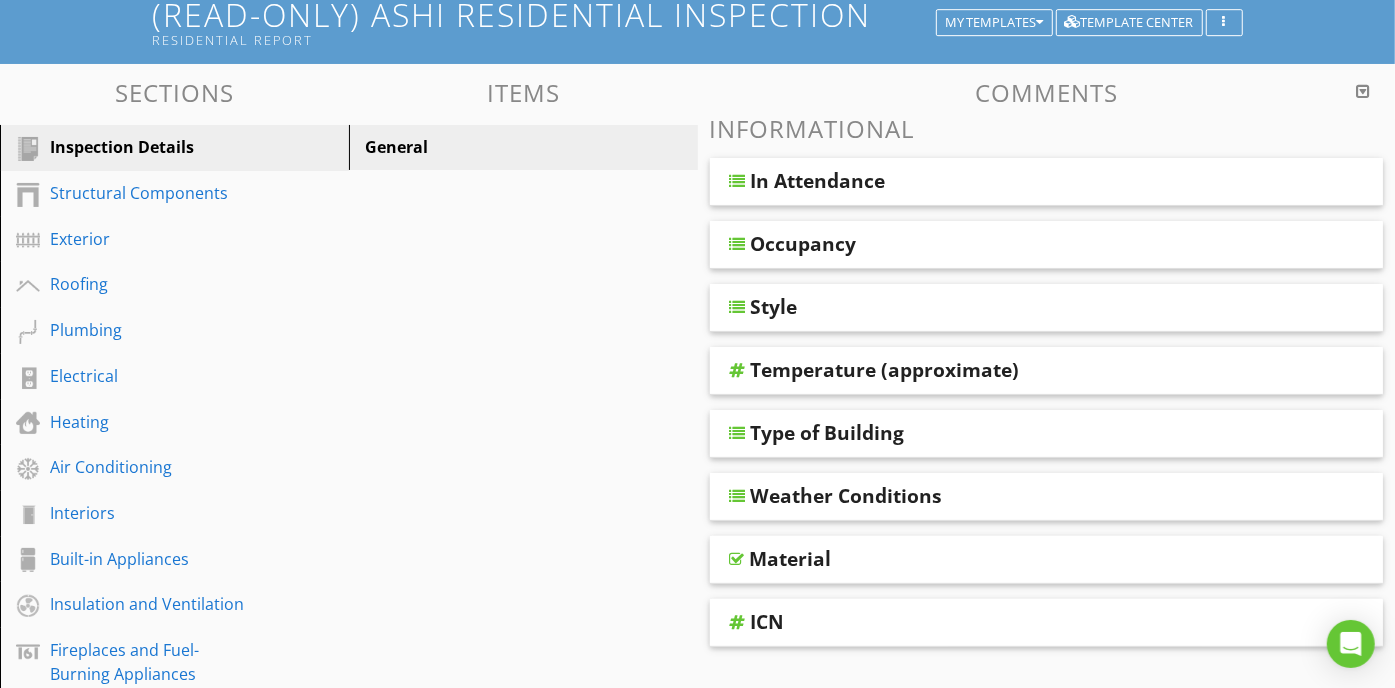 click on "In Attendance" at bounding box center [818, 181] 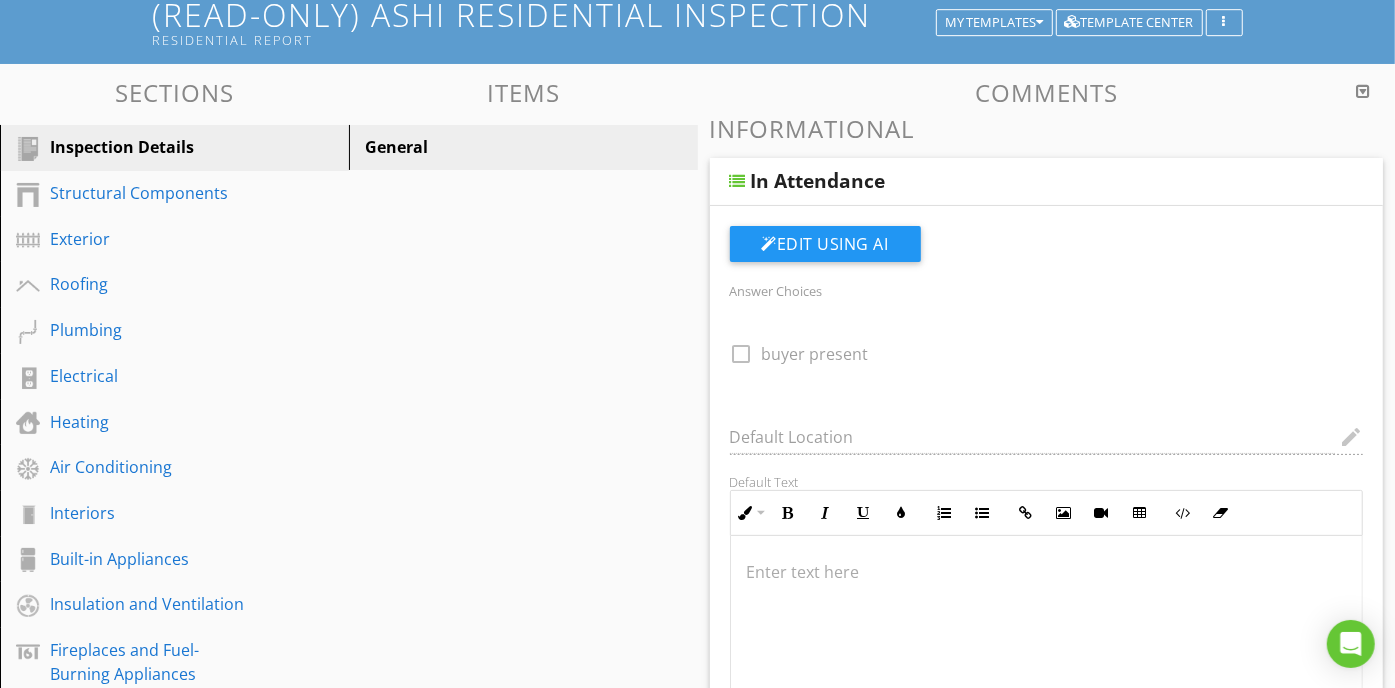 click at bounding box center [1363, 91] 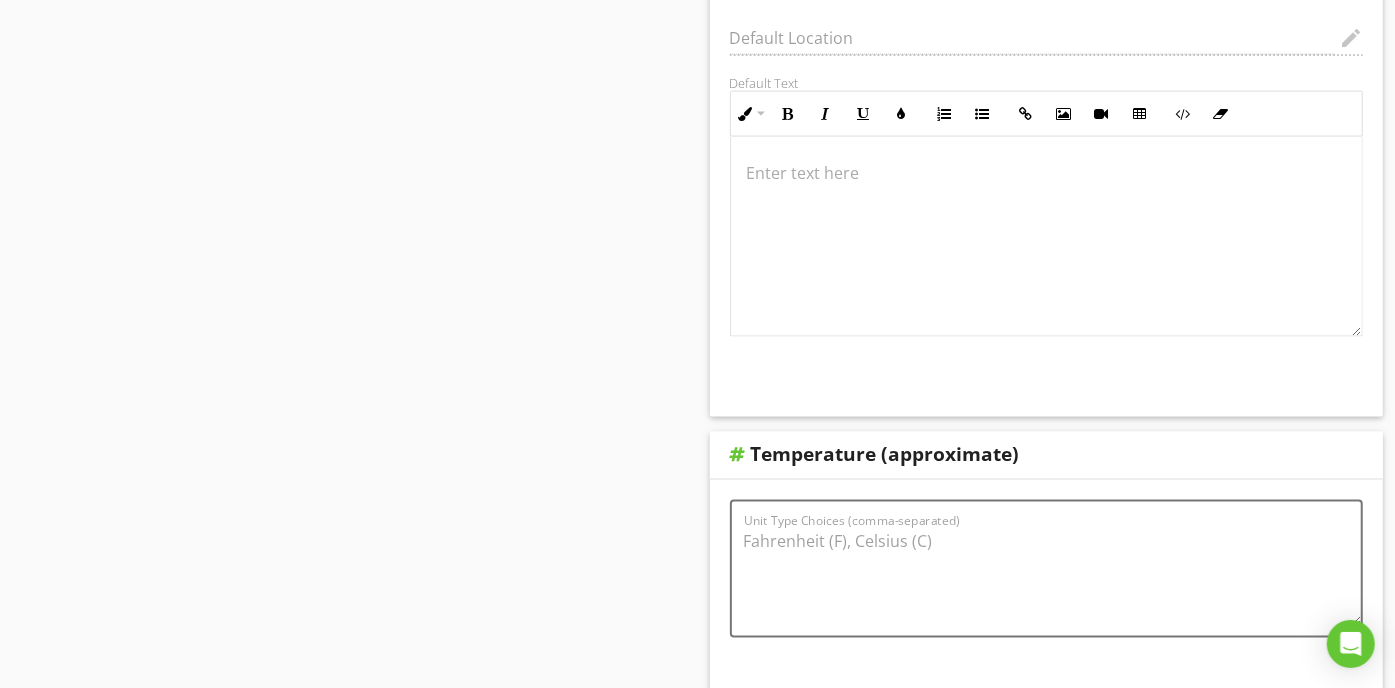 scroll, scrollTop: 2098, scrollLeft: 0, axis: vertical 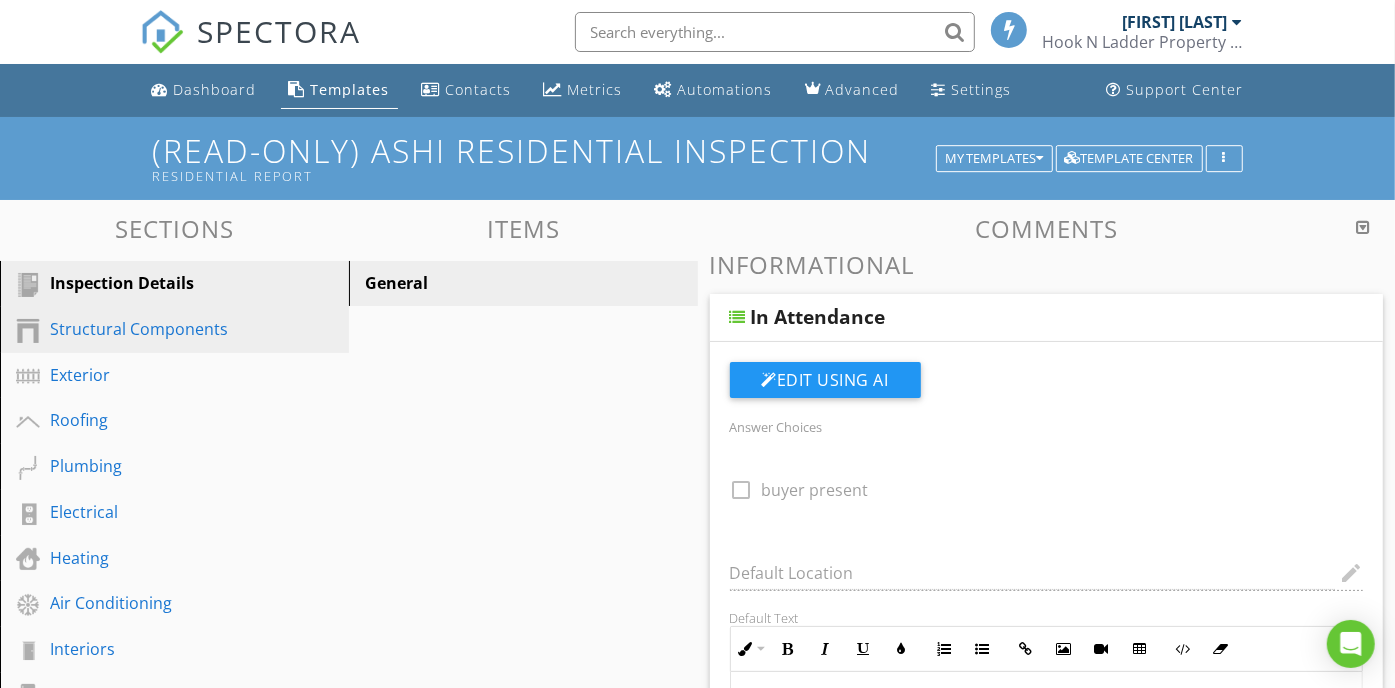 click on "Structural Components" at bounding box center (152, 329) 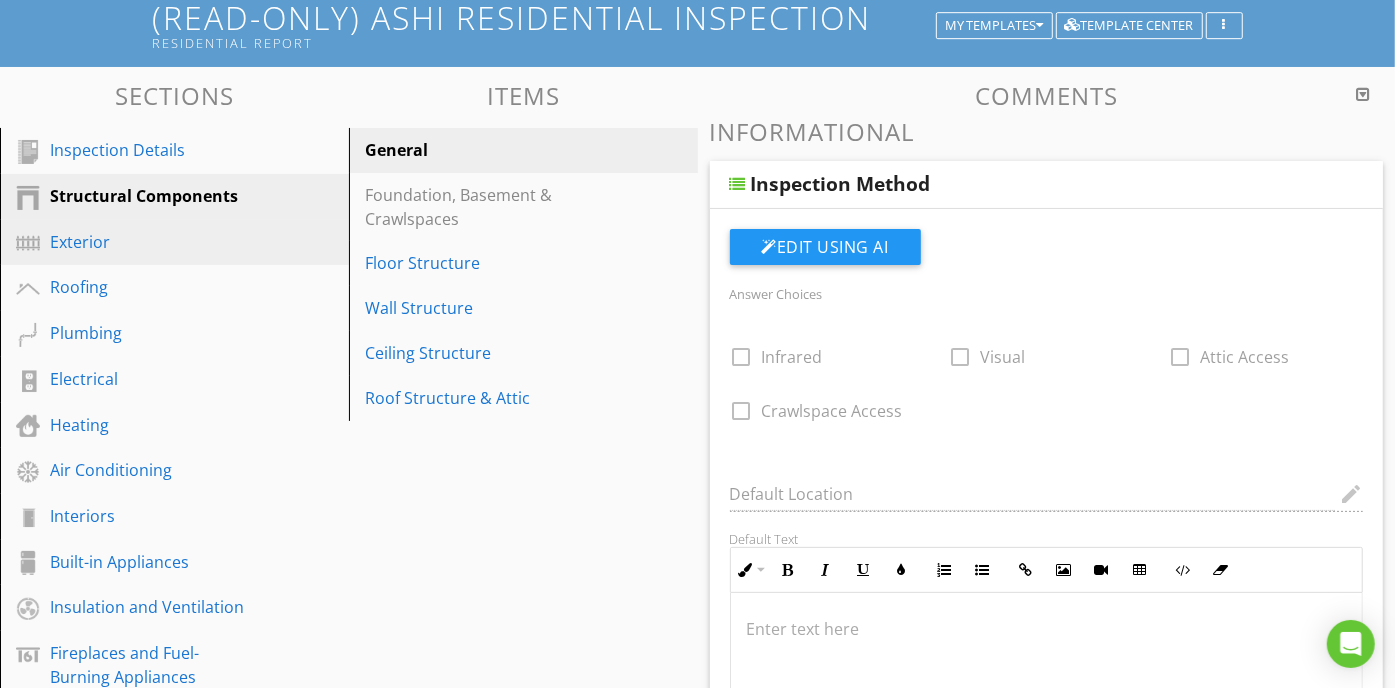 scroll, scrollTop: 136, scrollLeft: 0, axis: vertical 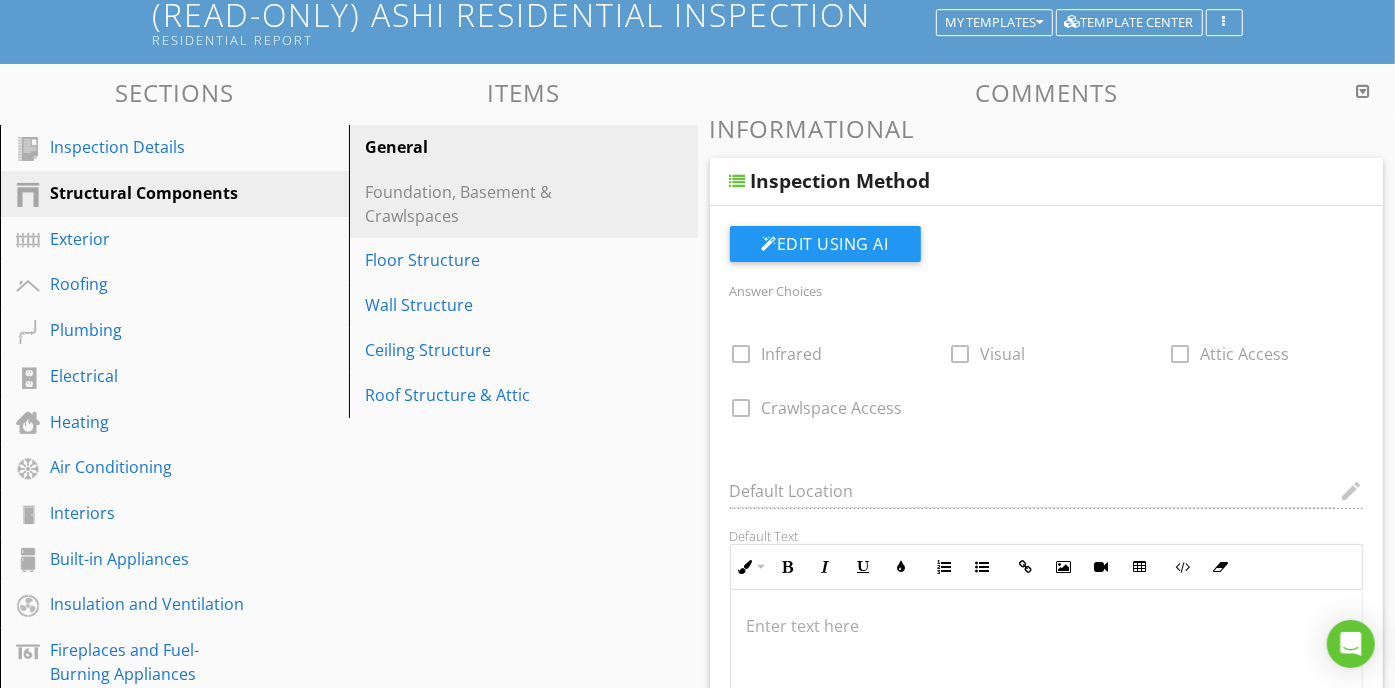 click on "Foundation, Basement & Crawlspaces" at bounding box center [489, 204] 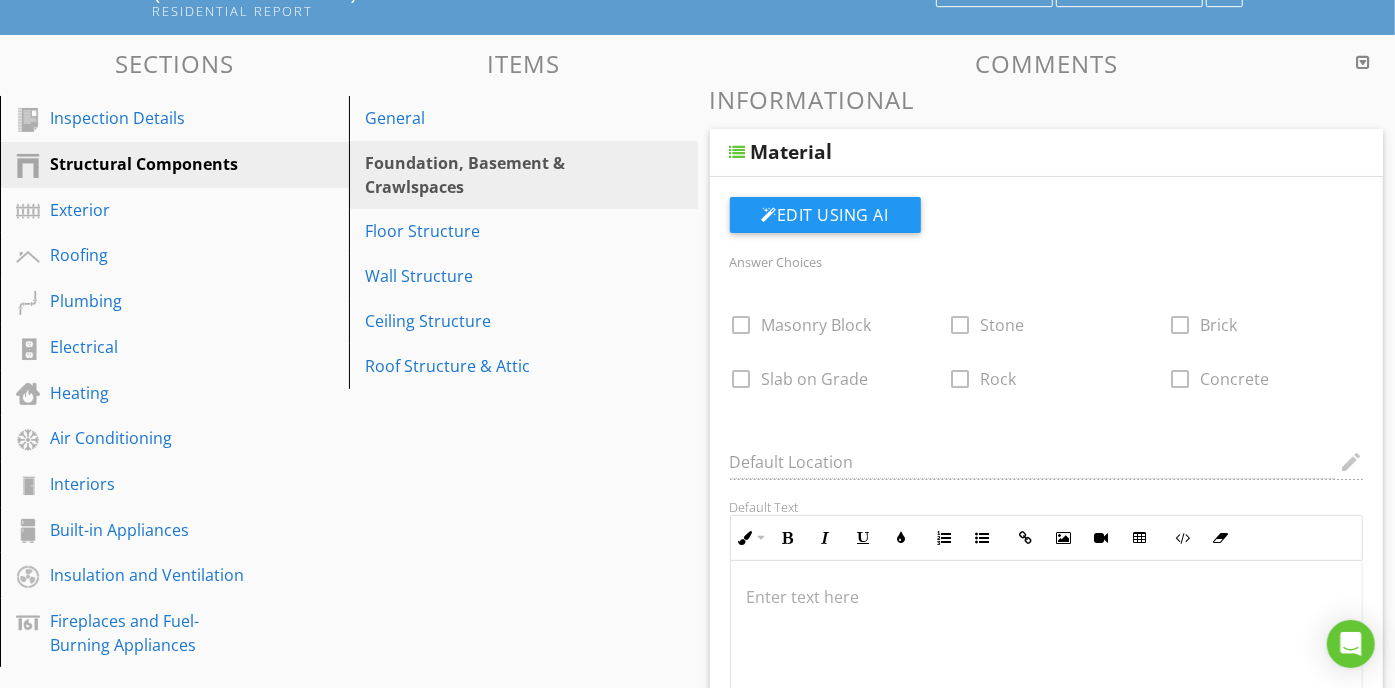 scroll, scrollTop: 162, scrollLeft: 0, axis: vertical 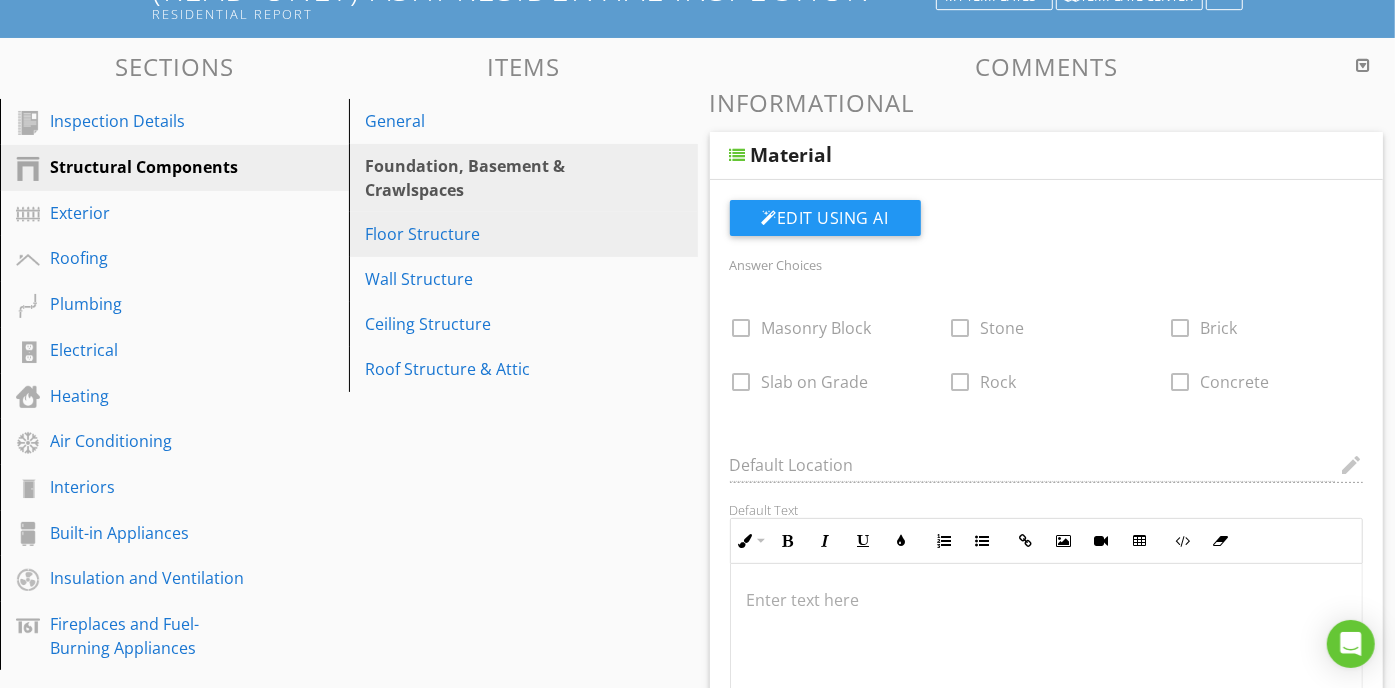 click on "Floor Structure" at bounding box center (489, 234) 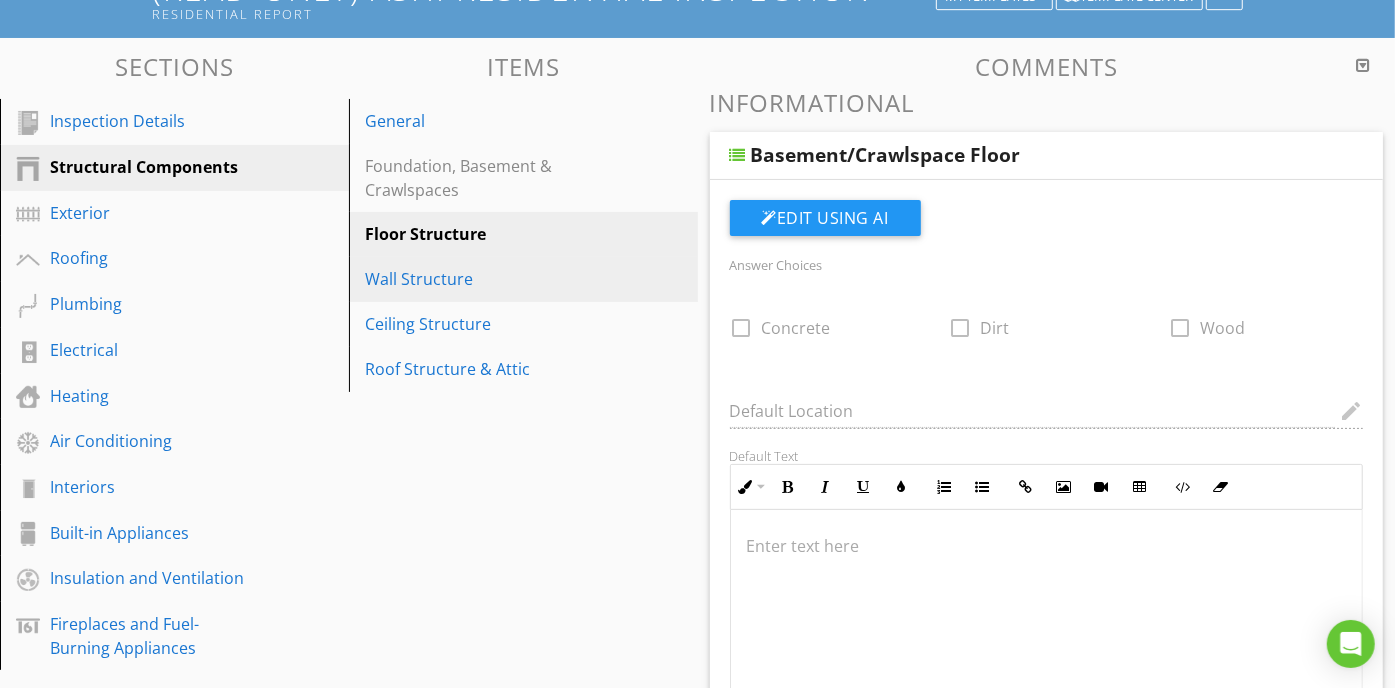 click on "Wall Structure" at bounding box center (489, 279) 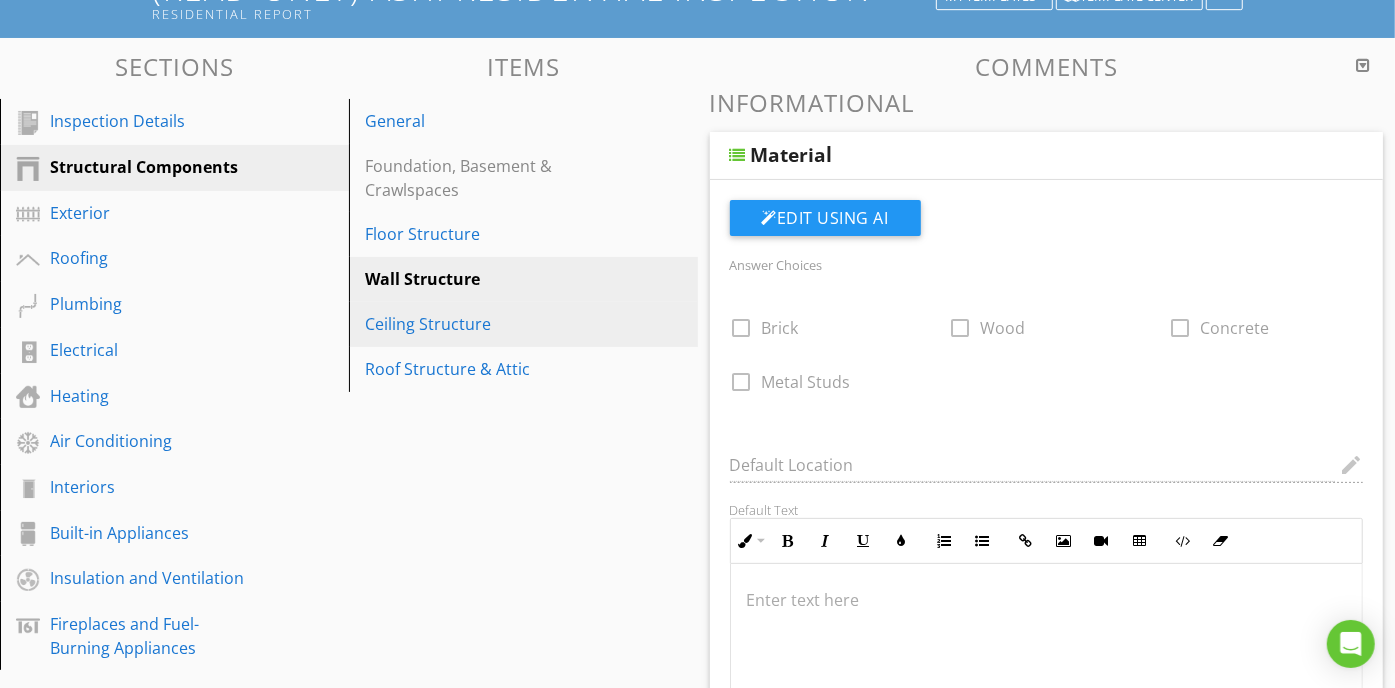 click on "Ceiling Structure" at bounding box center [489, 324] 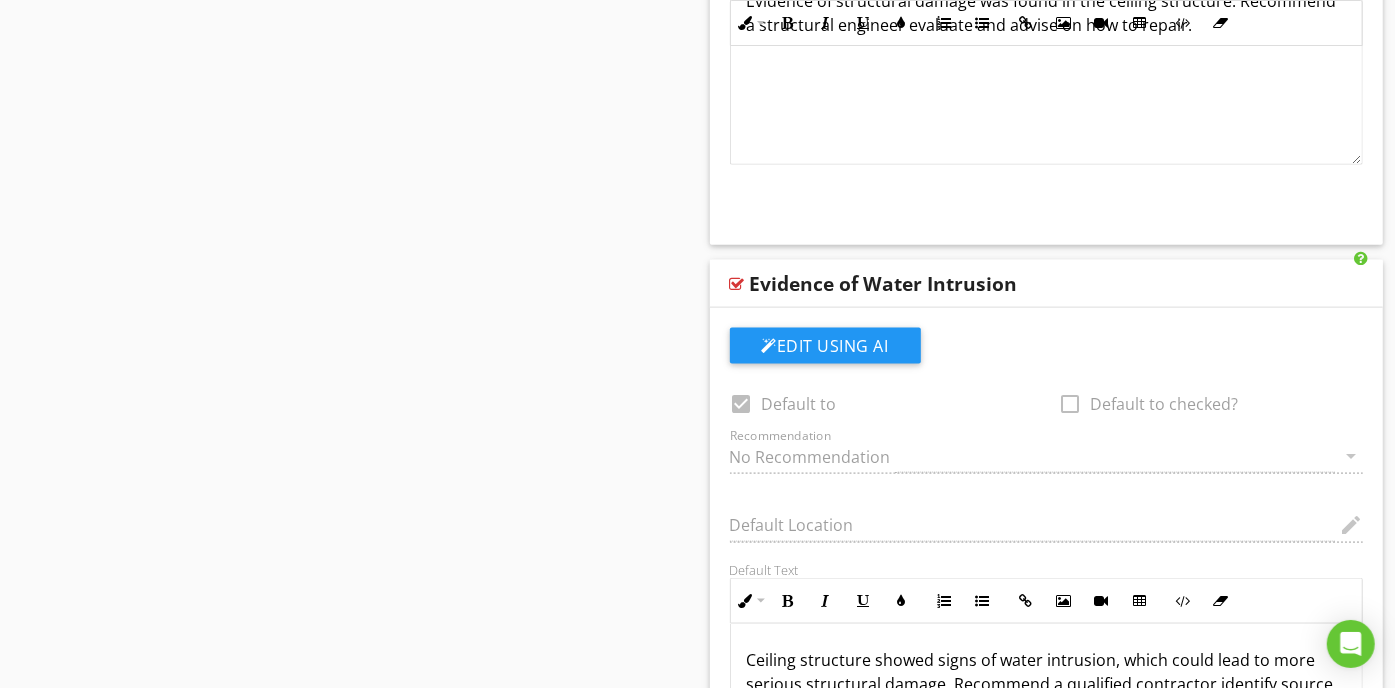 scroll, scrollTop: 0, scrollLeft: 0, axis: both 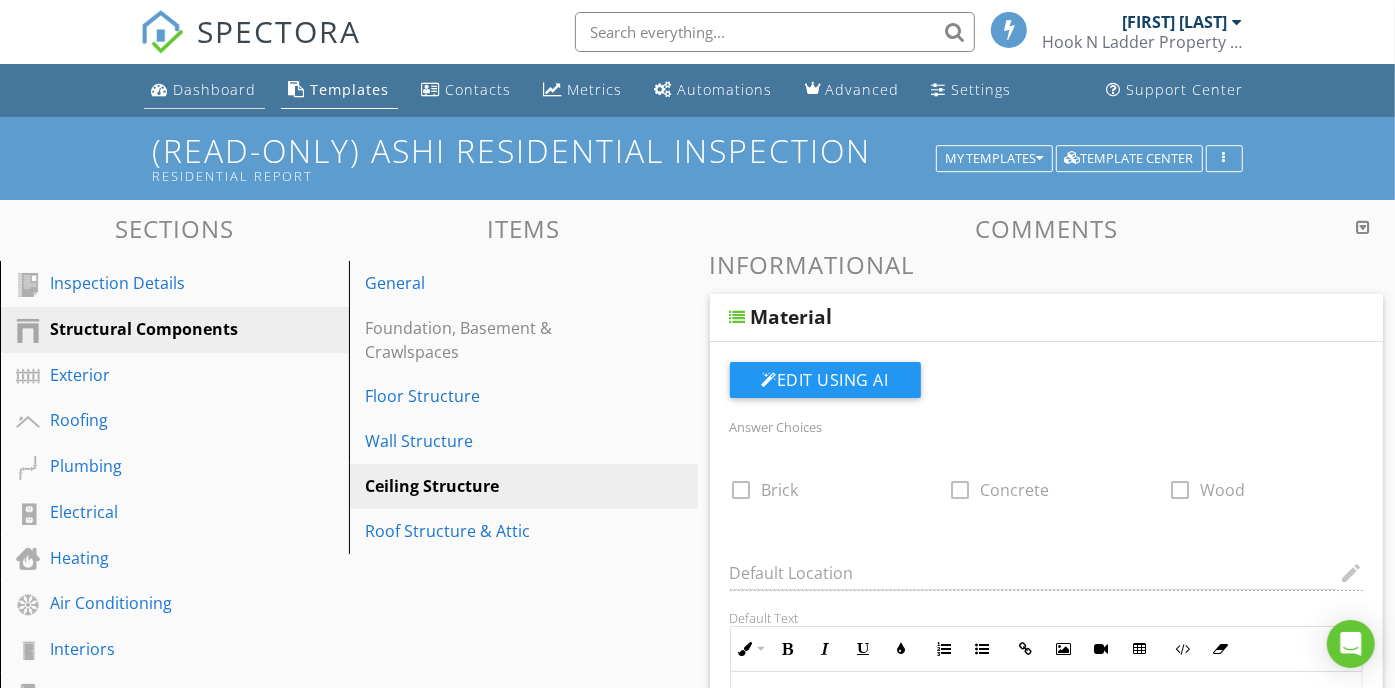 click on "Dashboard" at bounding box center (215, 89) 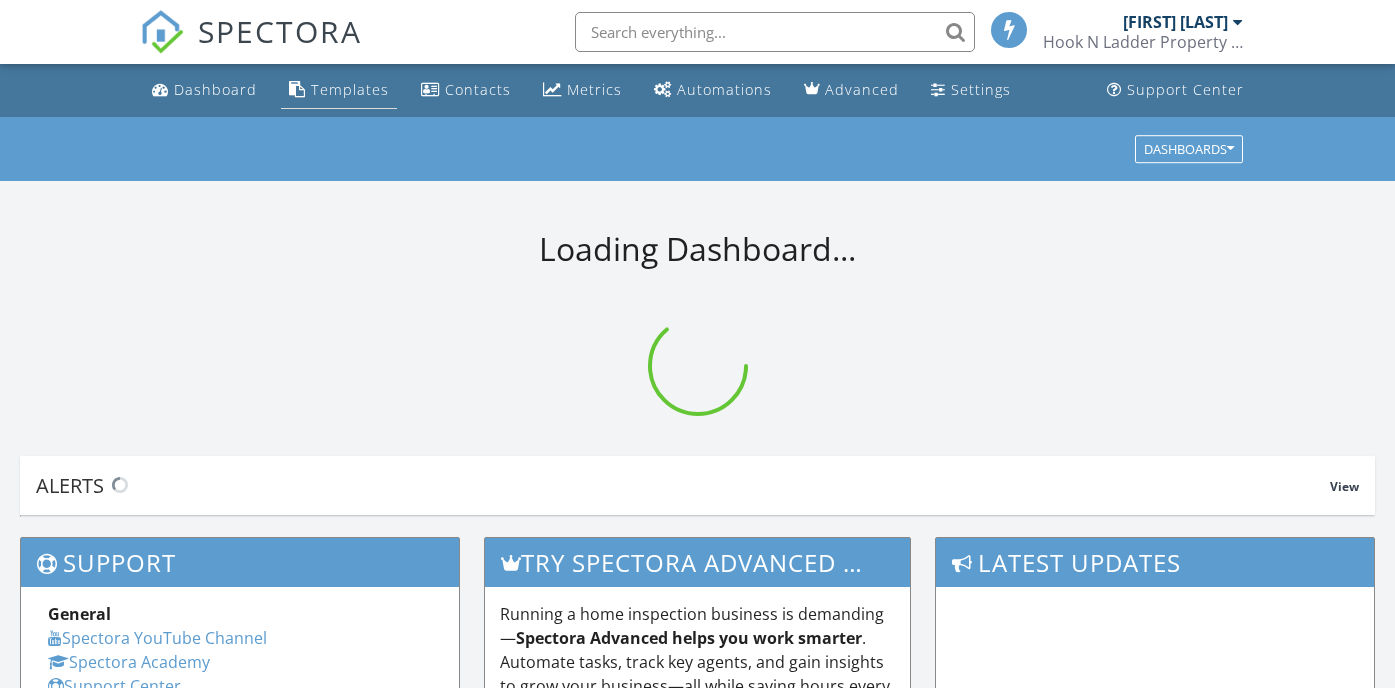 scroll, scrollTop: 0, scrollLeft: 0, axis: both 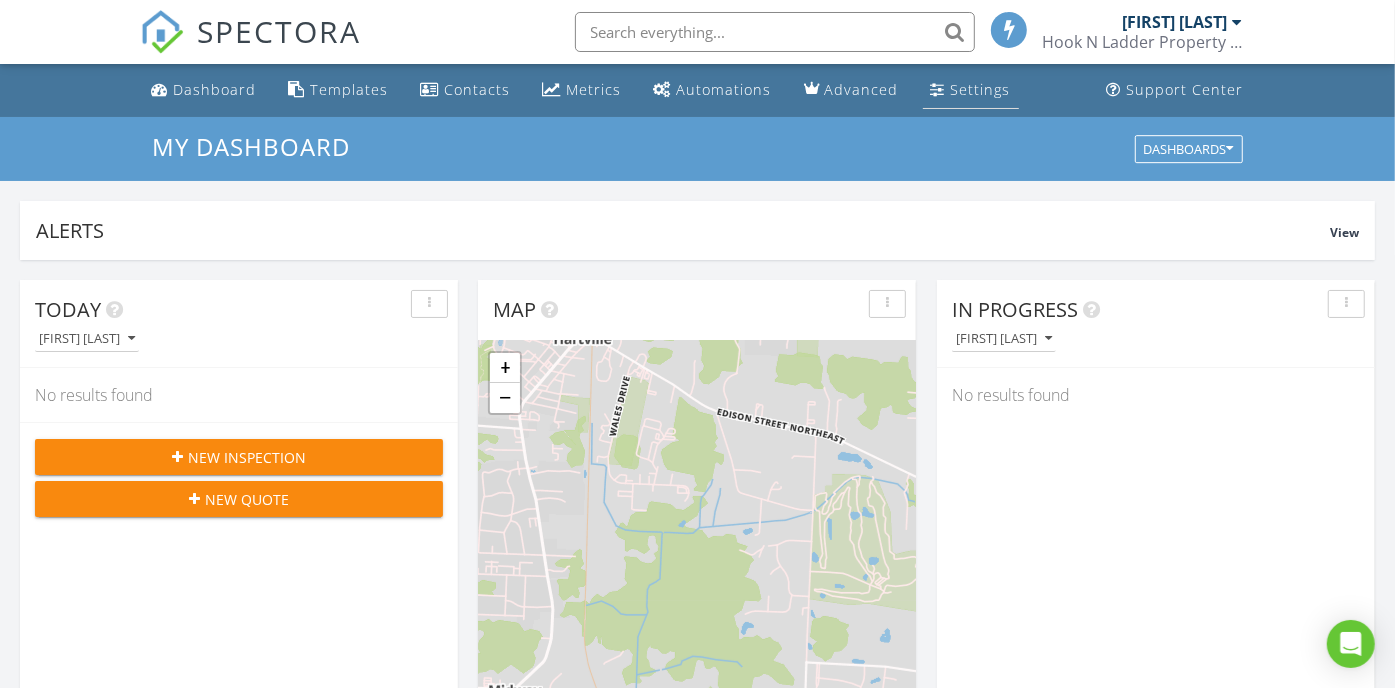 click on "Settings" at bounding box center (971, 90) 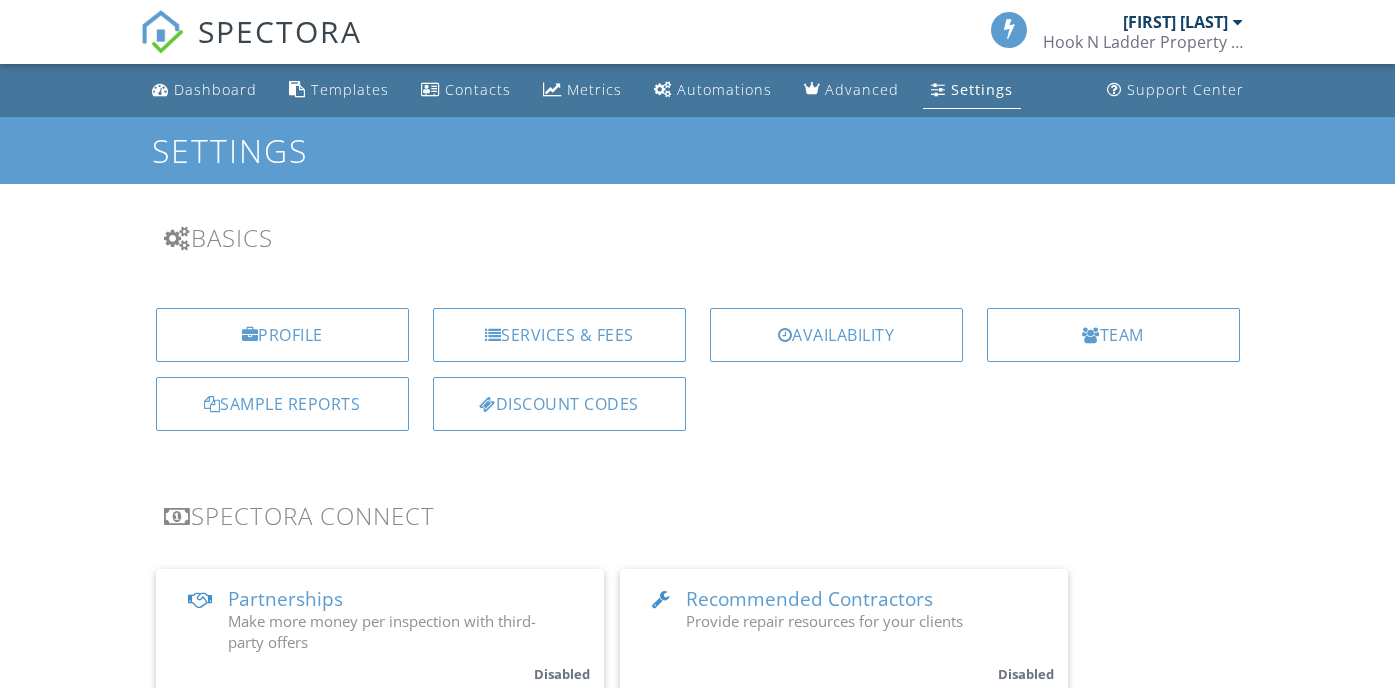 scroll, scrollTop: 0, scrollLeft: 0, axis: both 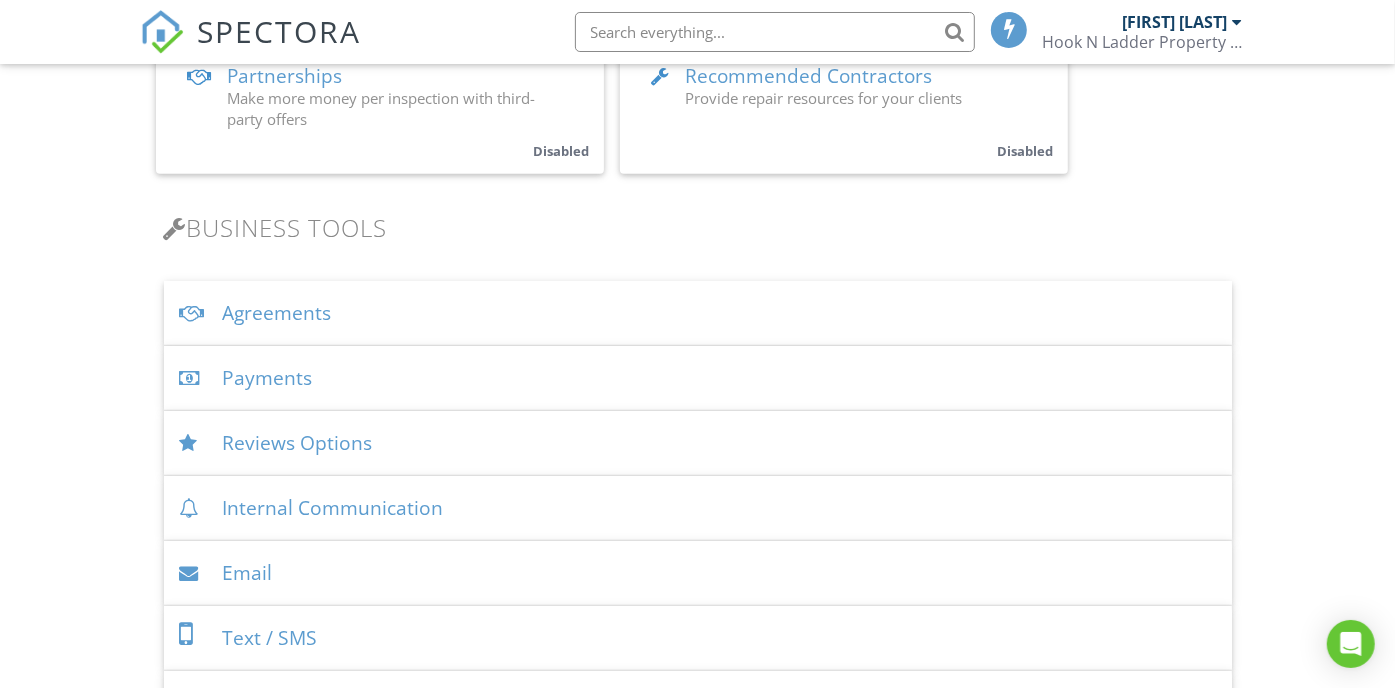 click on "Agreements" at bounding box center [698, 313] 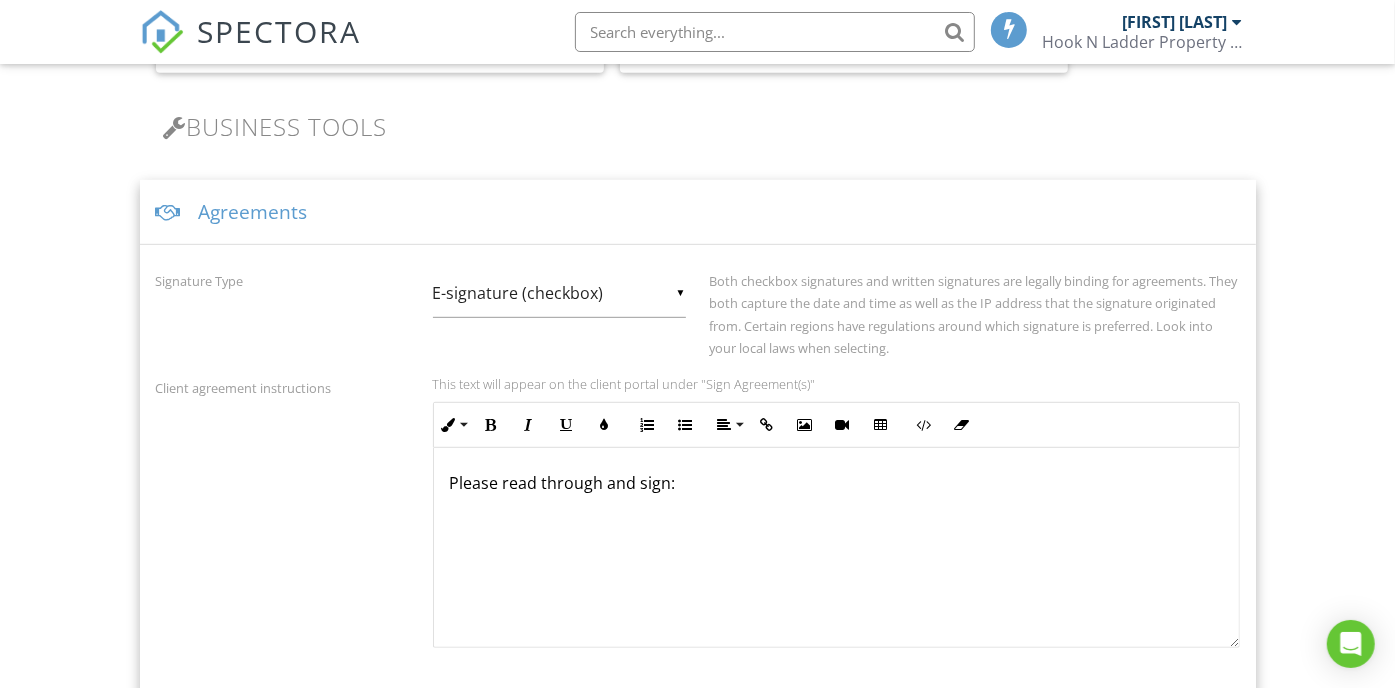 scroll, scrollTop: 621, scrollLeft: 0, axis: vertical 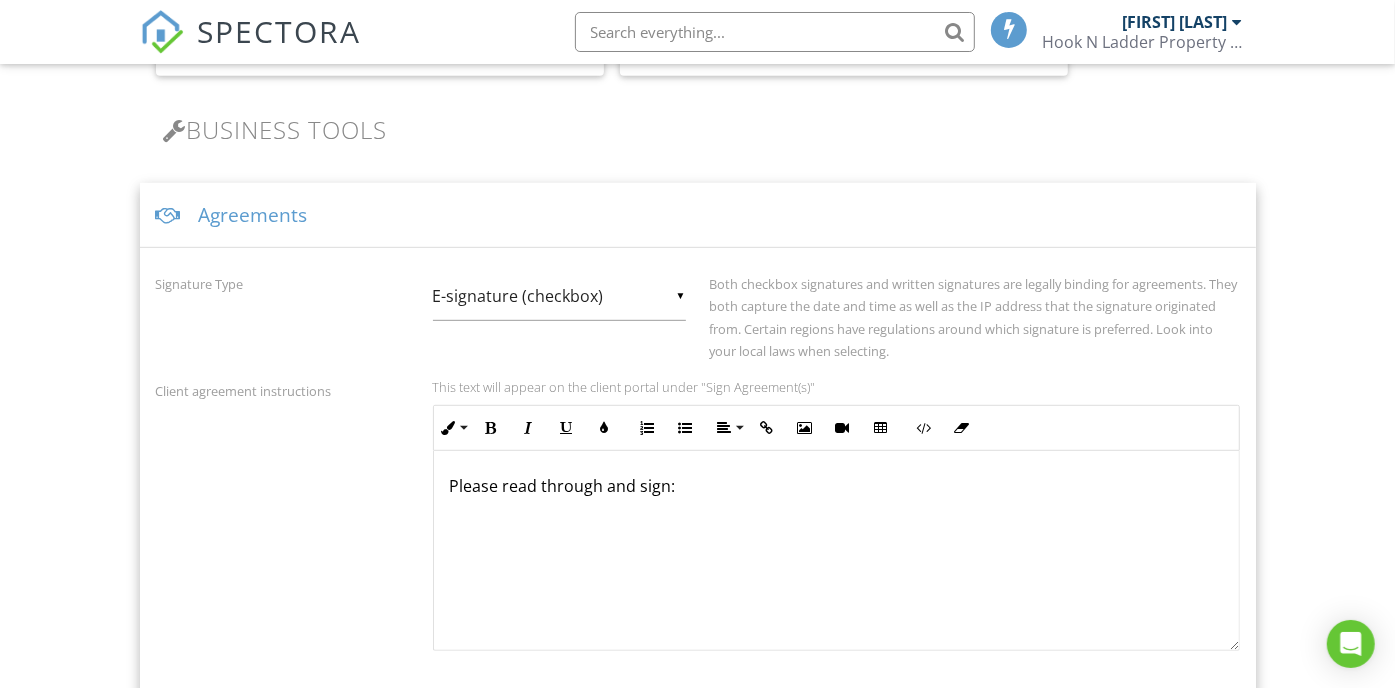 click on "E-signature (checkbox)" at bounding box center (559, 296) 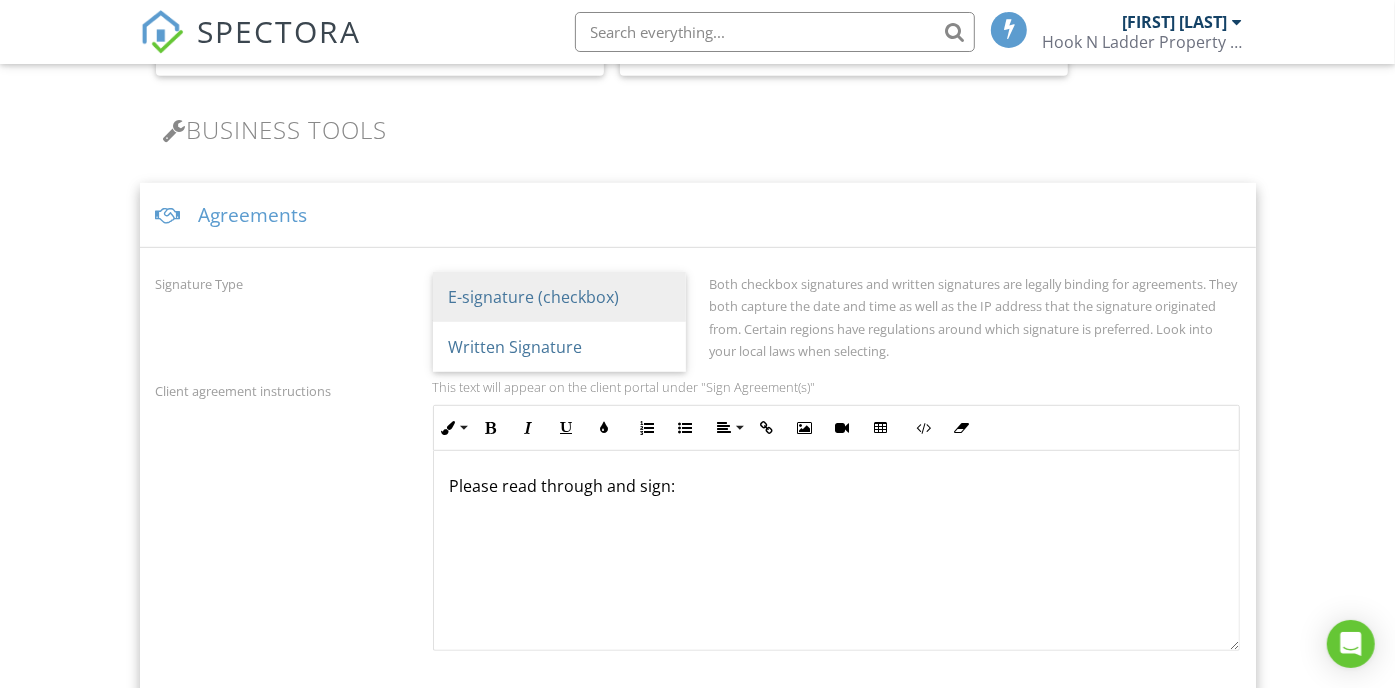 click on "E-signature (checkbox)" at bounding box center [559, 297] 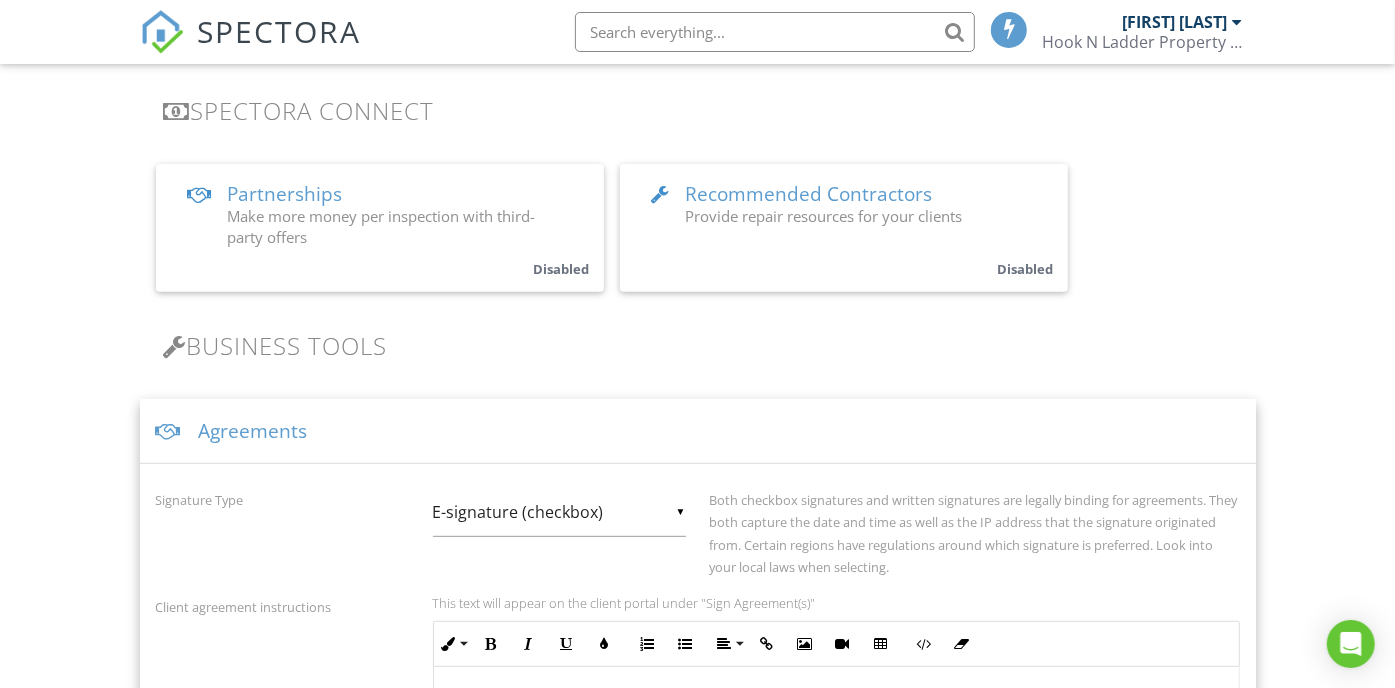 scroll, scrollTop: 0, scrollLeft: 0, axis: both 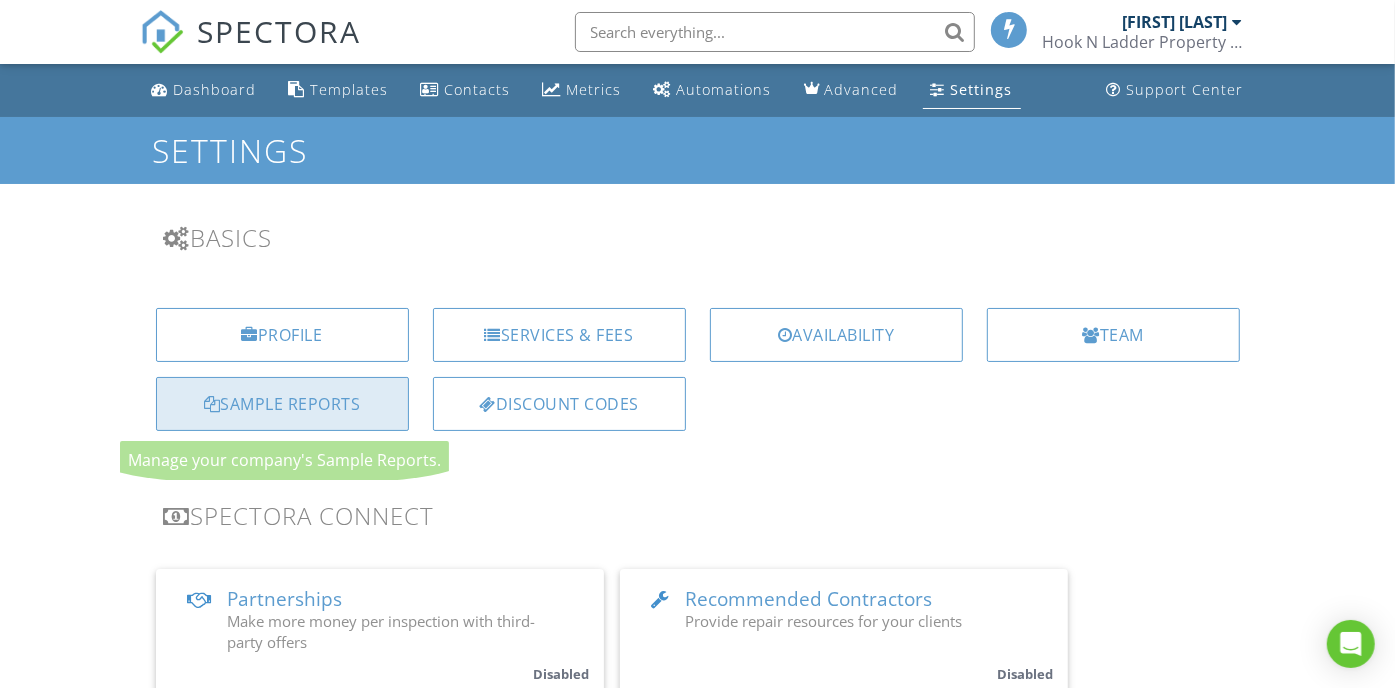 click on "Sample Reports" at bounding box center [282, 404] 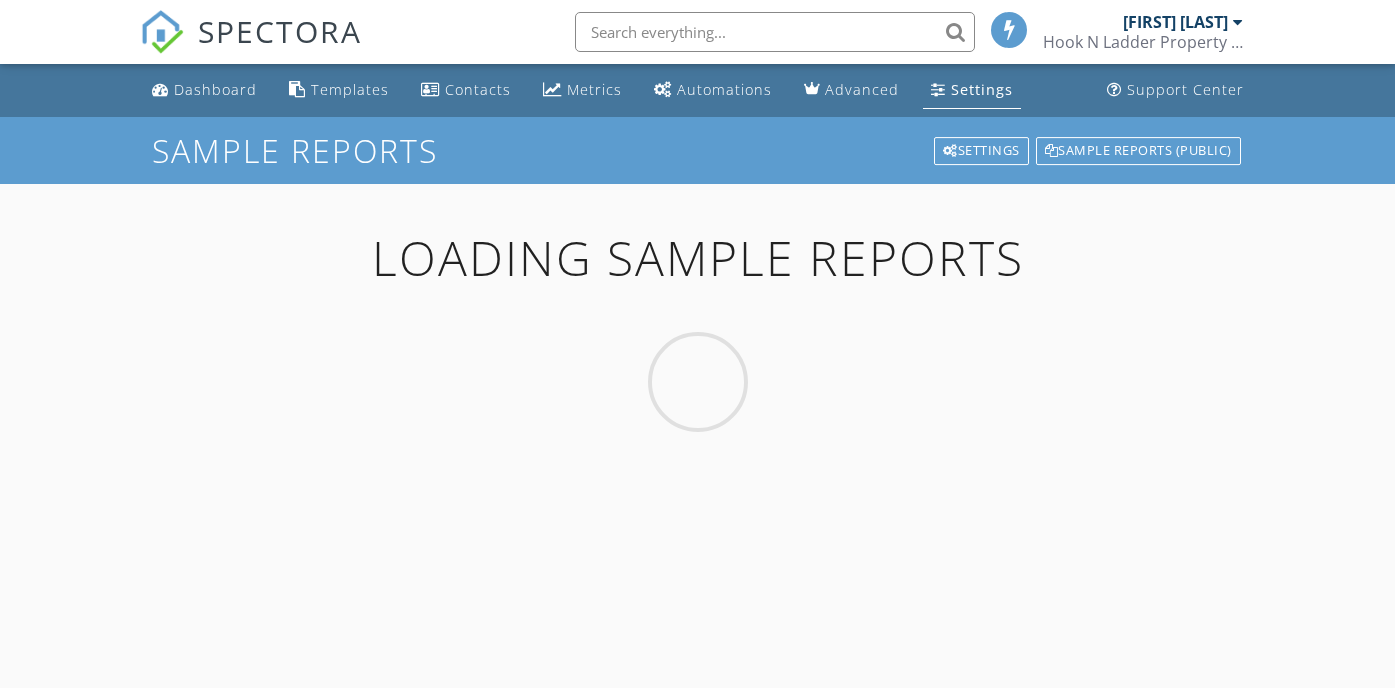 scroll, scrollTop: 0, scrollLeft: 0, axis: both 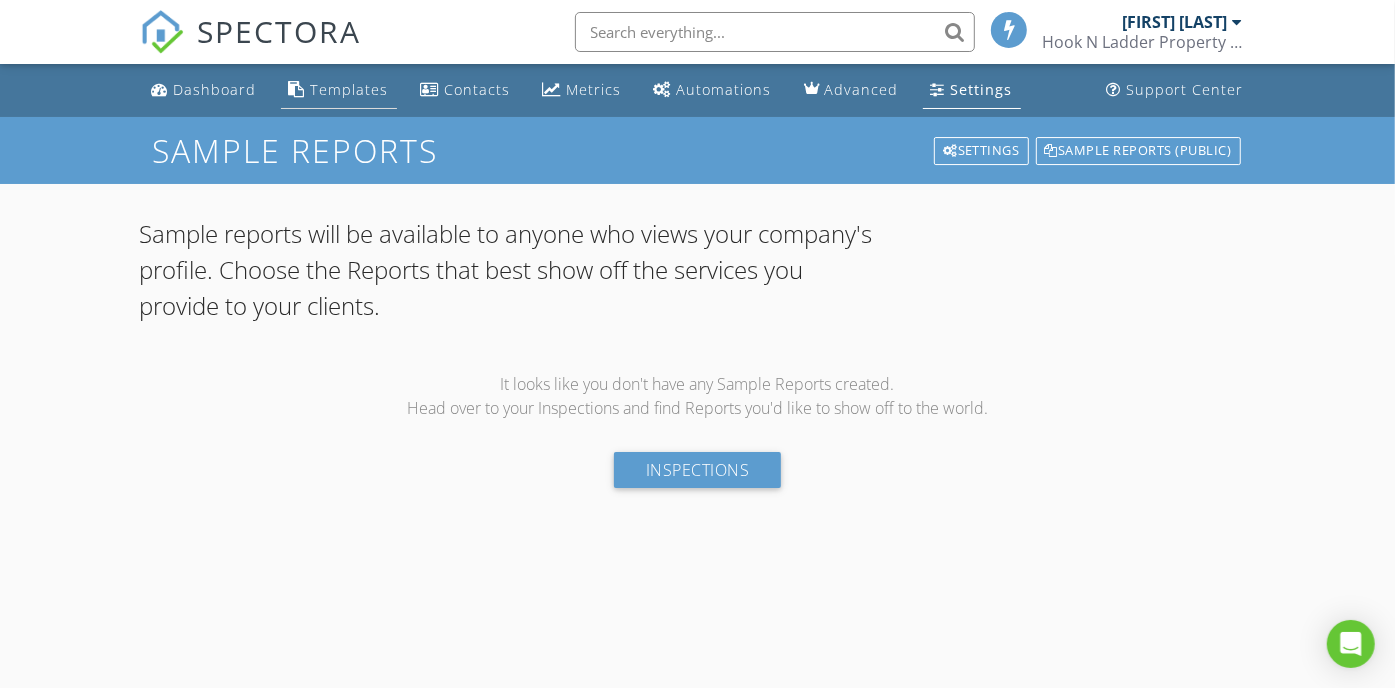 click on "Templates" at bounding box center (350, 89) 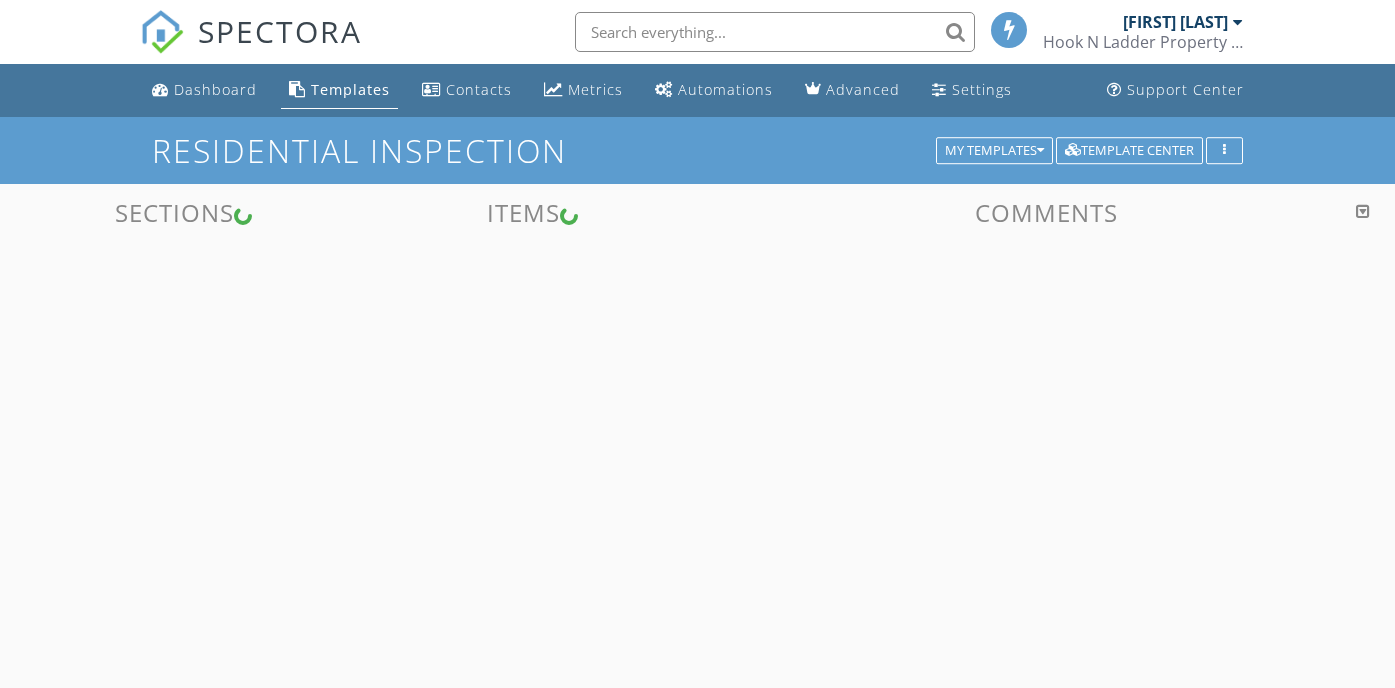 scroll, scrollTop: 0, scrollLeft: 0, axis: both 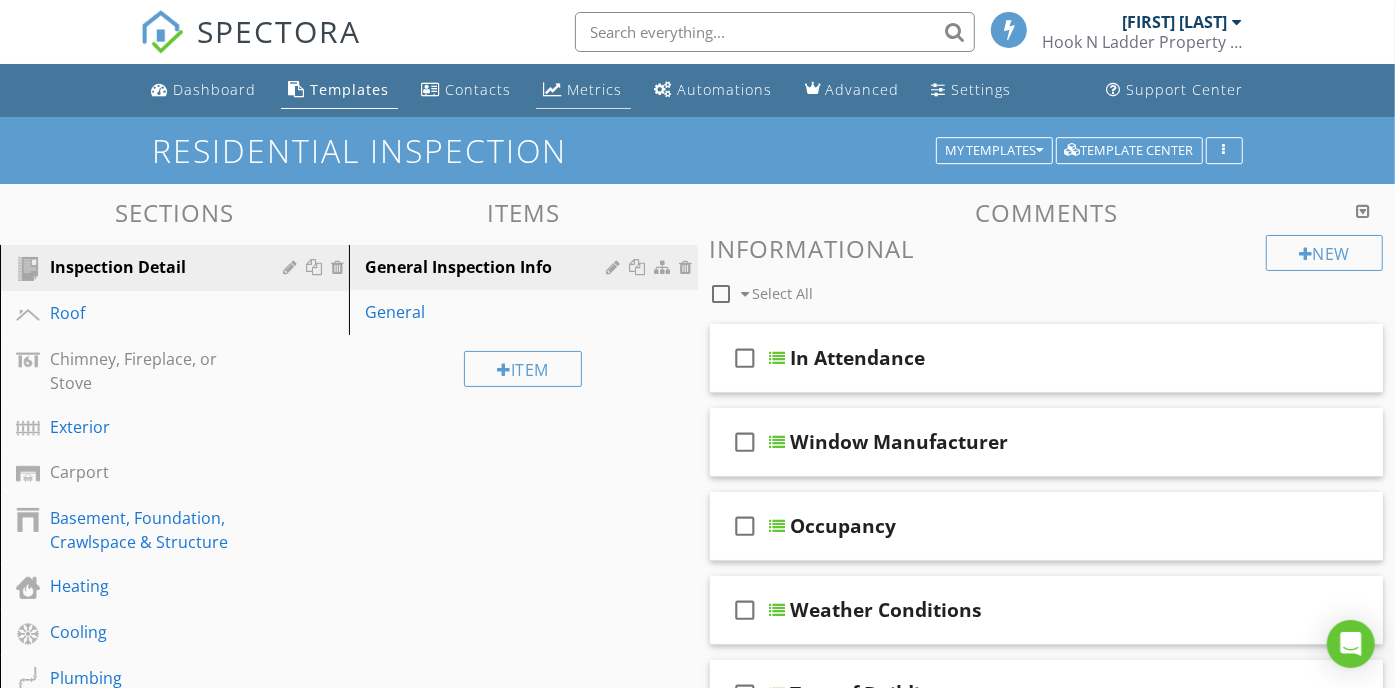 click on "Metrics" at bounding box center [595, 89] 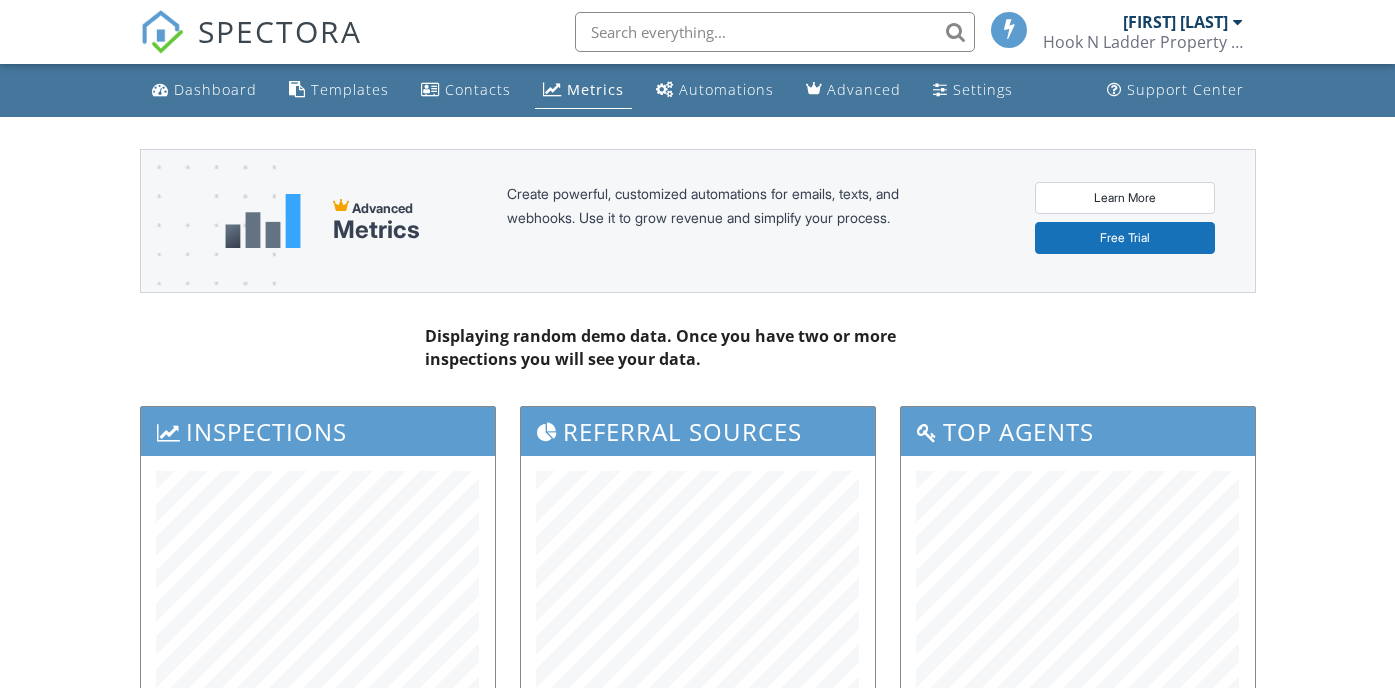 scroll, scrollTop: 0, scrollLeft: 0, axis: both 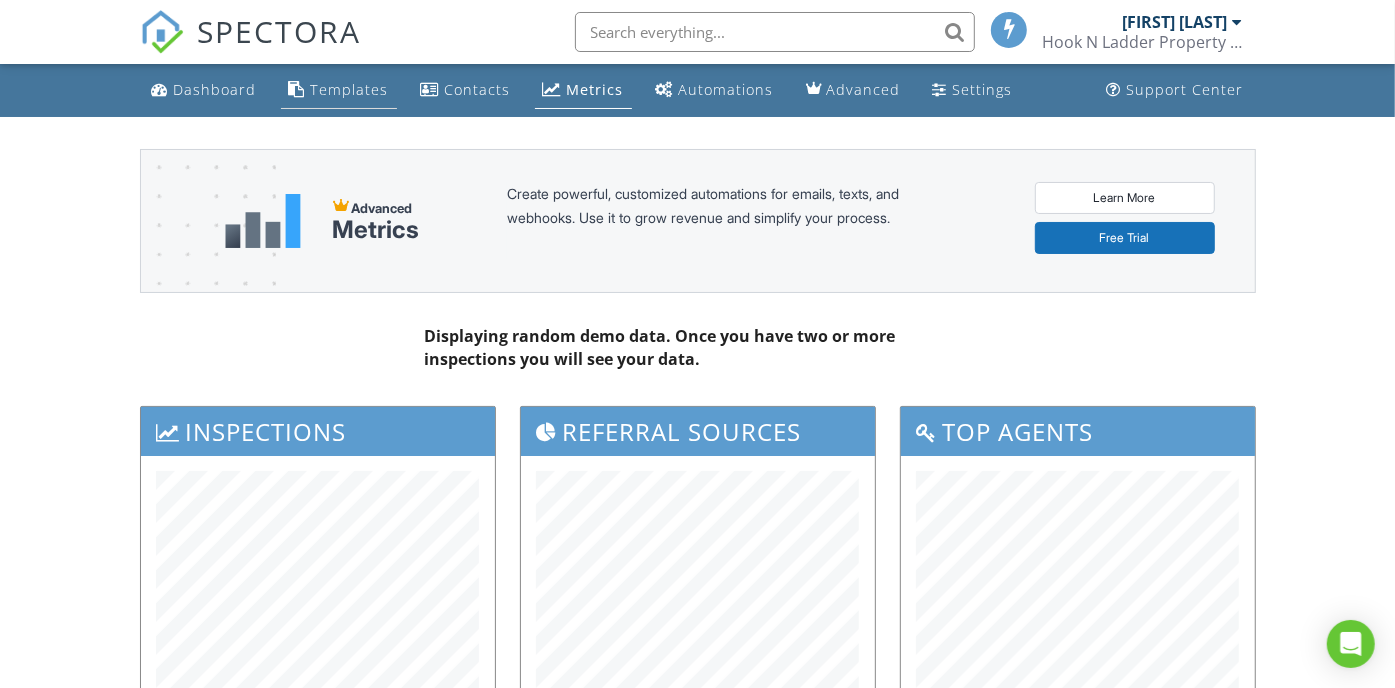 click on "Templates" at bounding box center [350, 89] 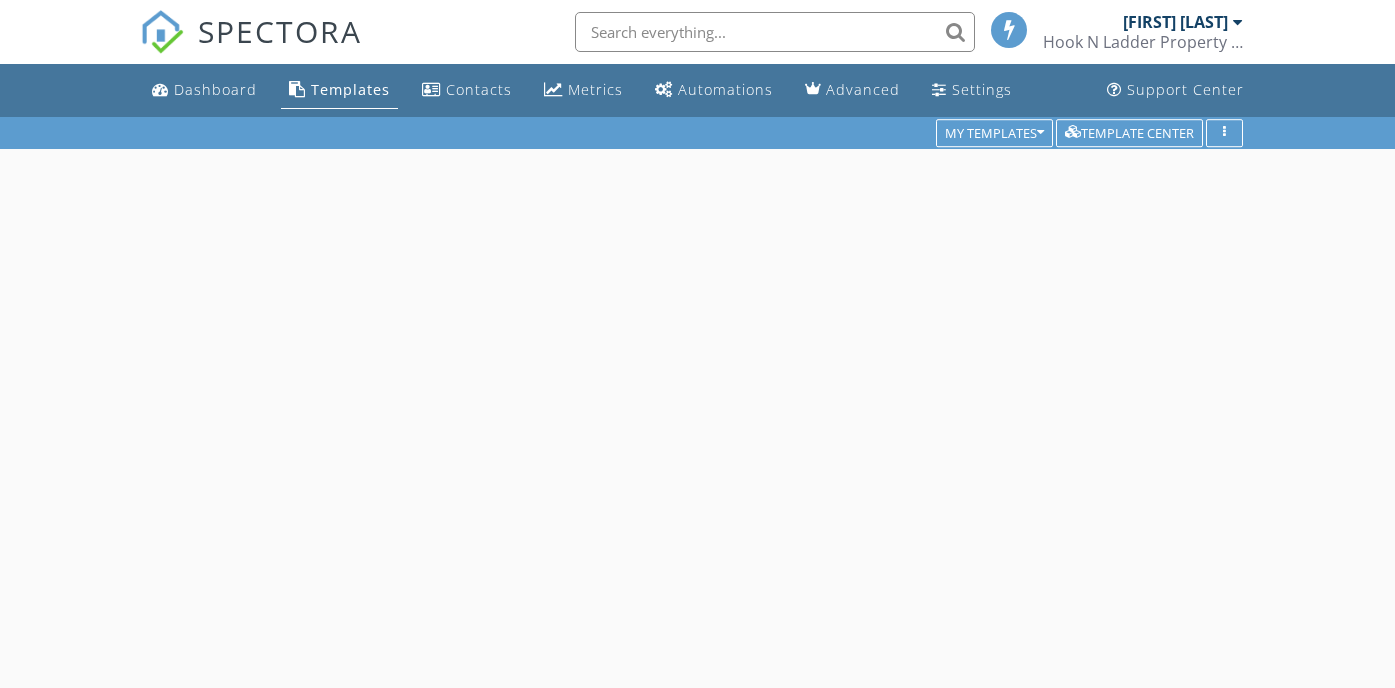 scroll, scrollTop: 0, scrollLeft: 0, axis: both 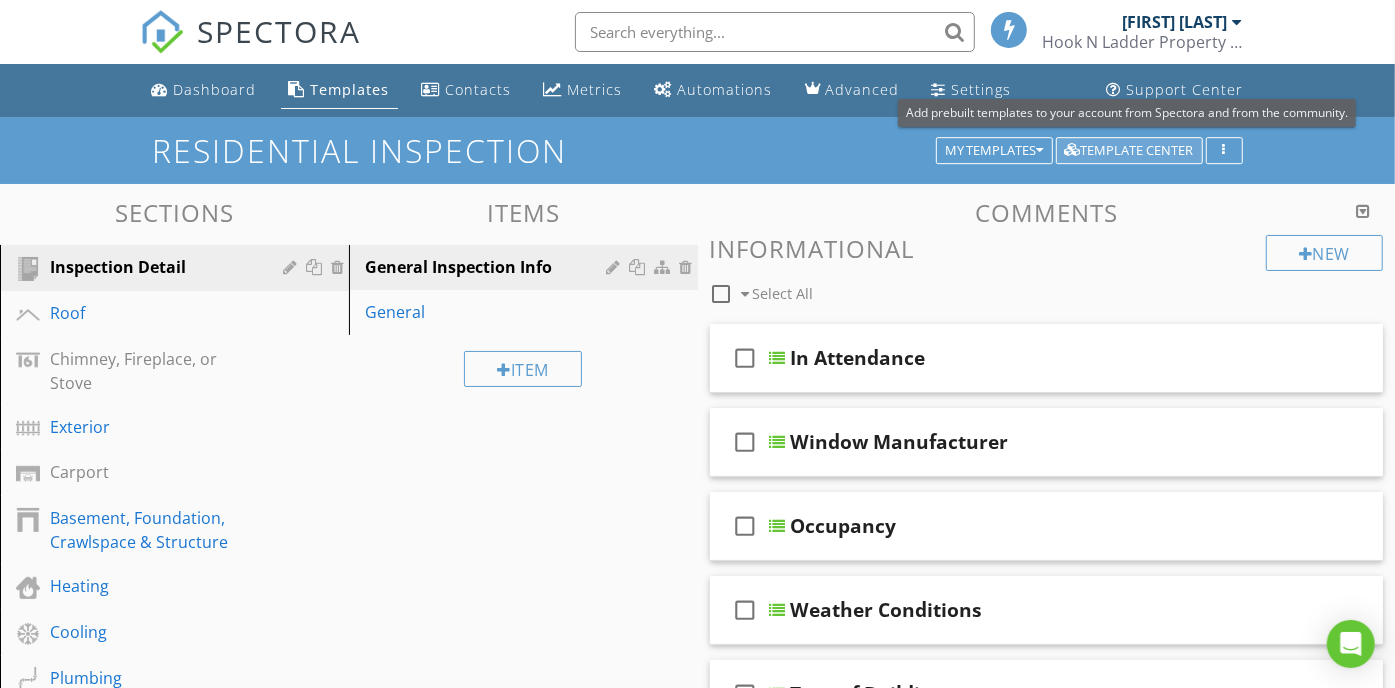 click on "Template Center" at bounding box center (1129, 151) 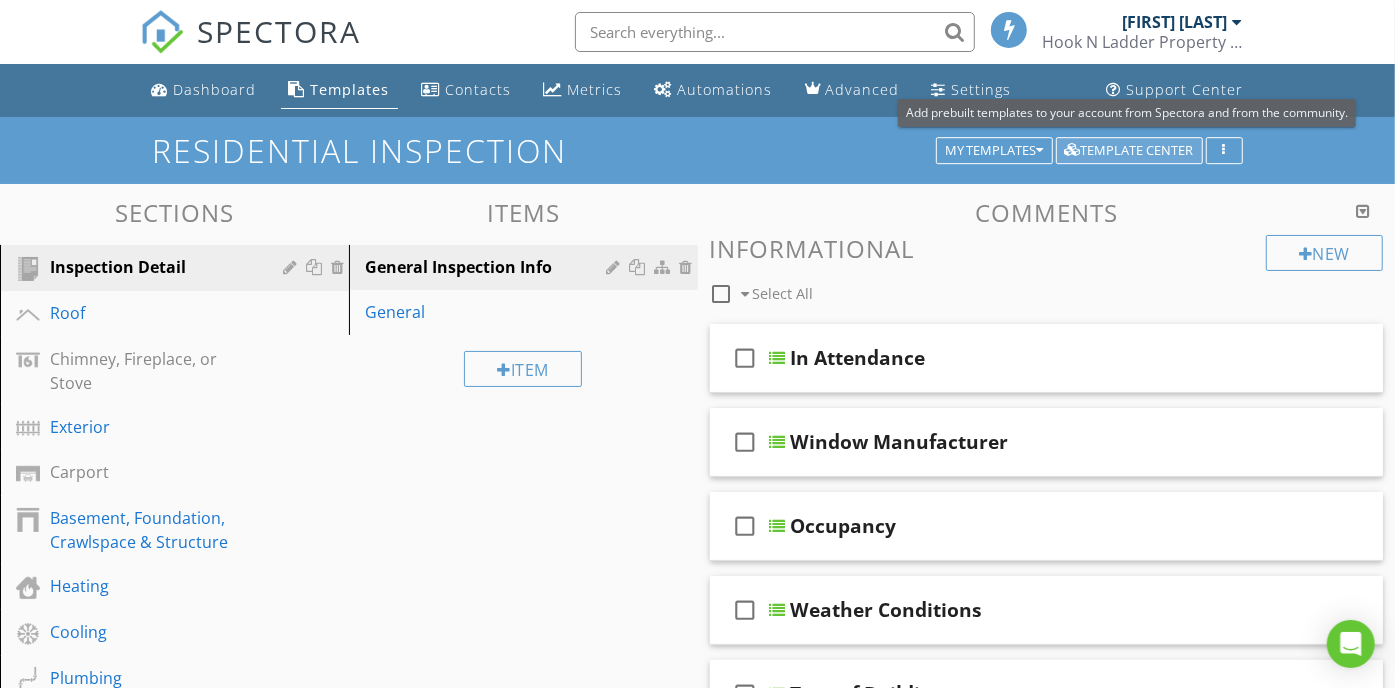 click on "Template Center" at bounding box center [1129, 151] 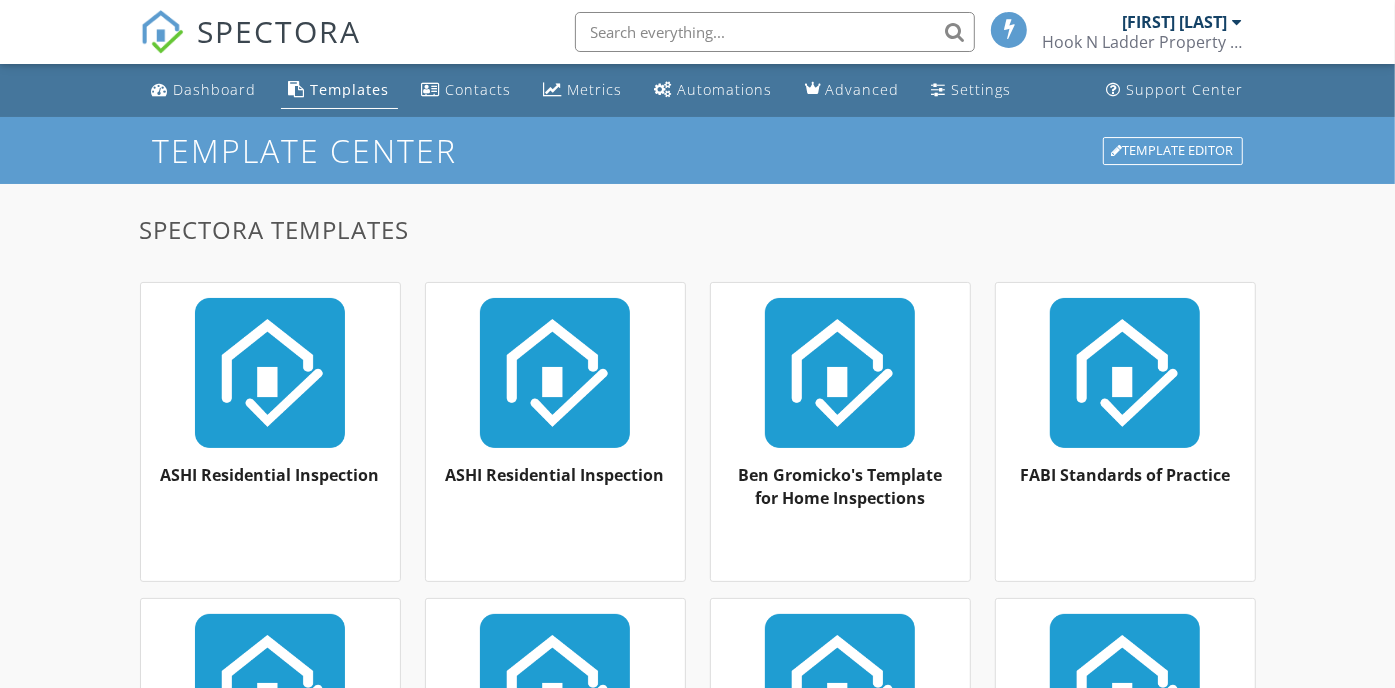 scroll, scrollTop: 31, scrollLeft: 0, axis: vertical 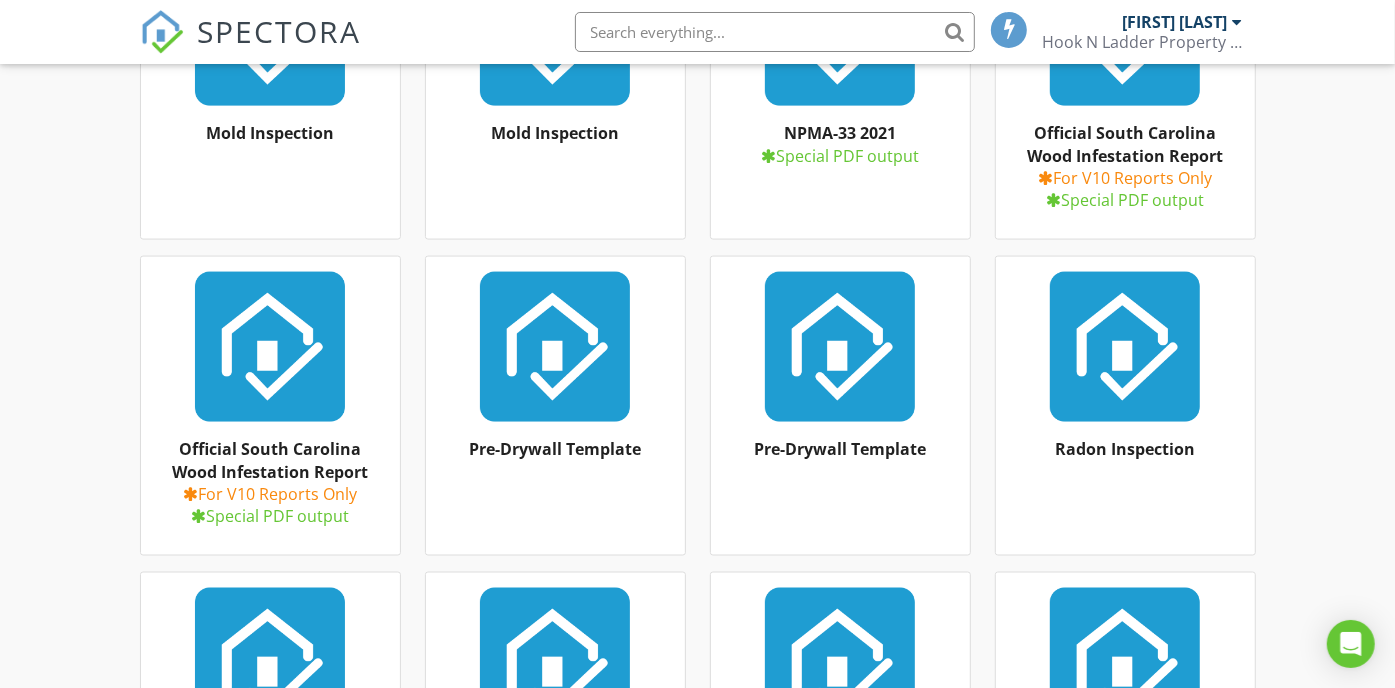 click at bounding box center (1125, 347) 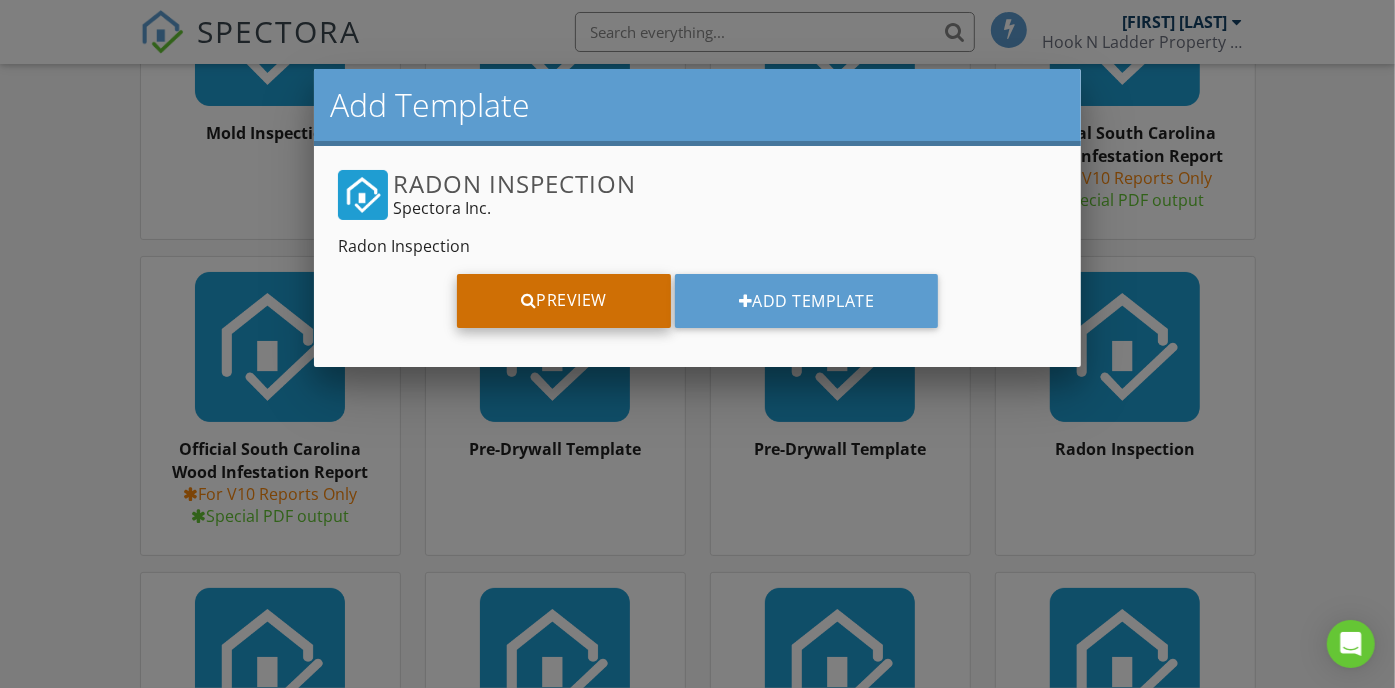 click on "Preview" at bounding box center (564, 301) 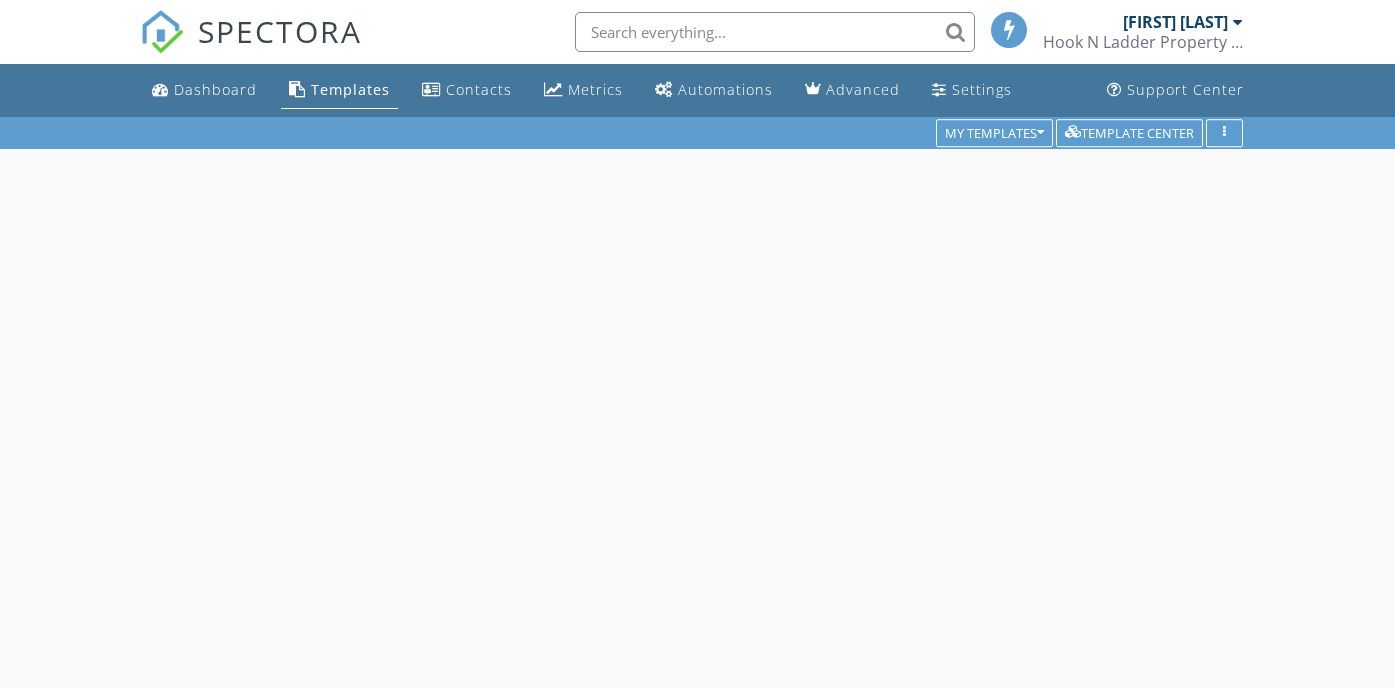 scroll, scrollTop: 0, scrollLeft: 0, axis: both 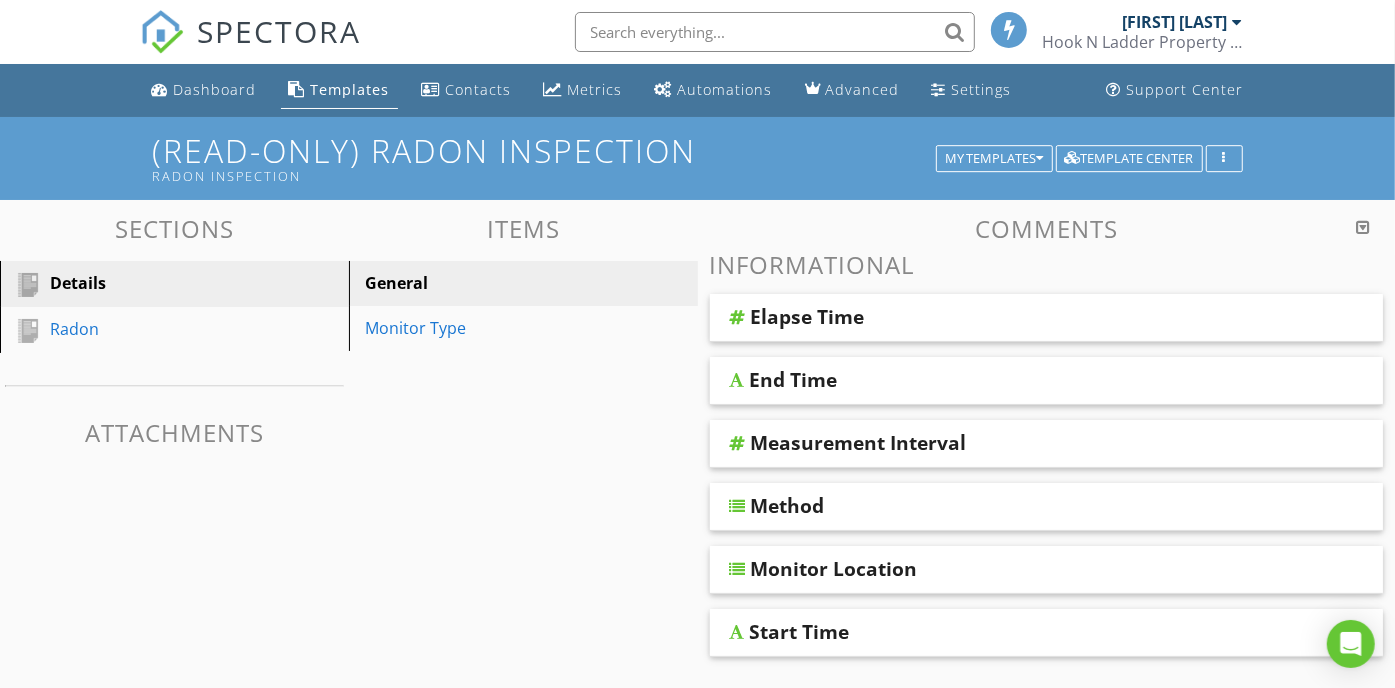 click at bounding box center (1363, 227) 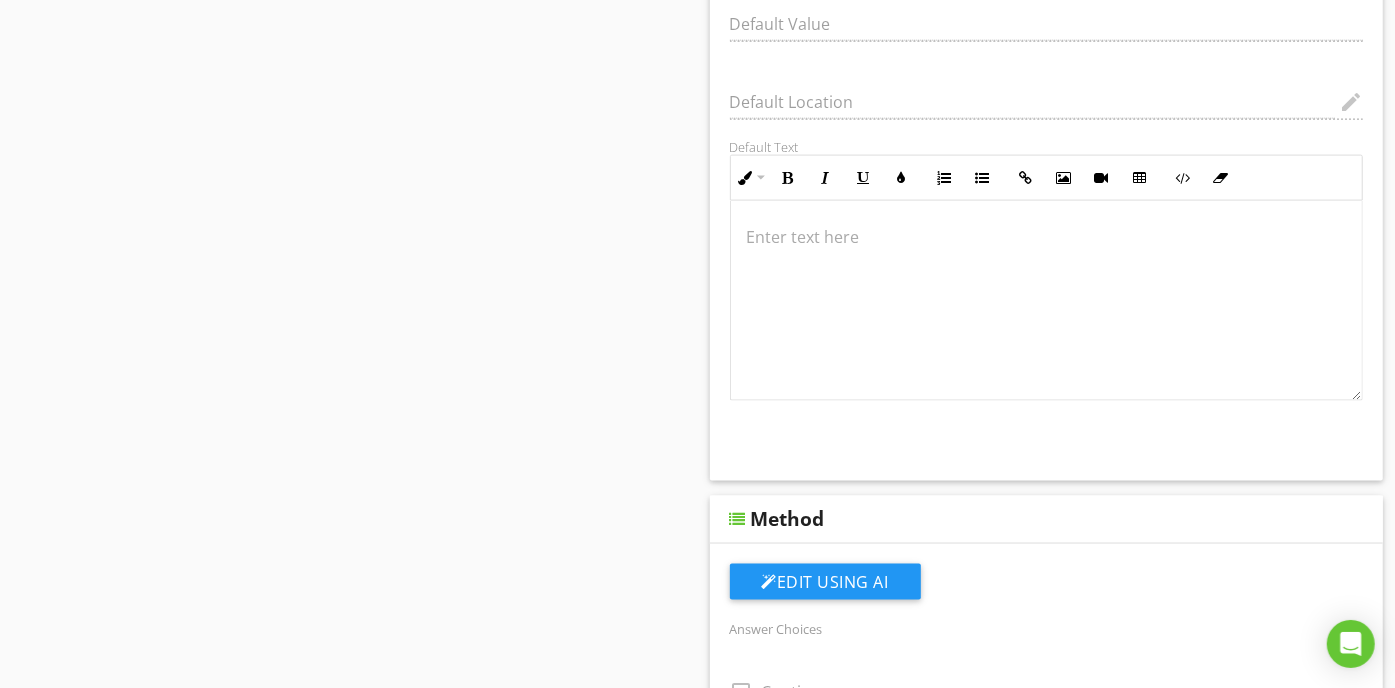 scroll, scrollTop: 1894, scrollLeft: 0, axis: vertical 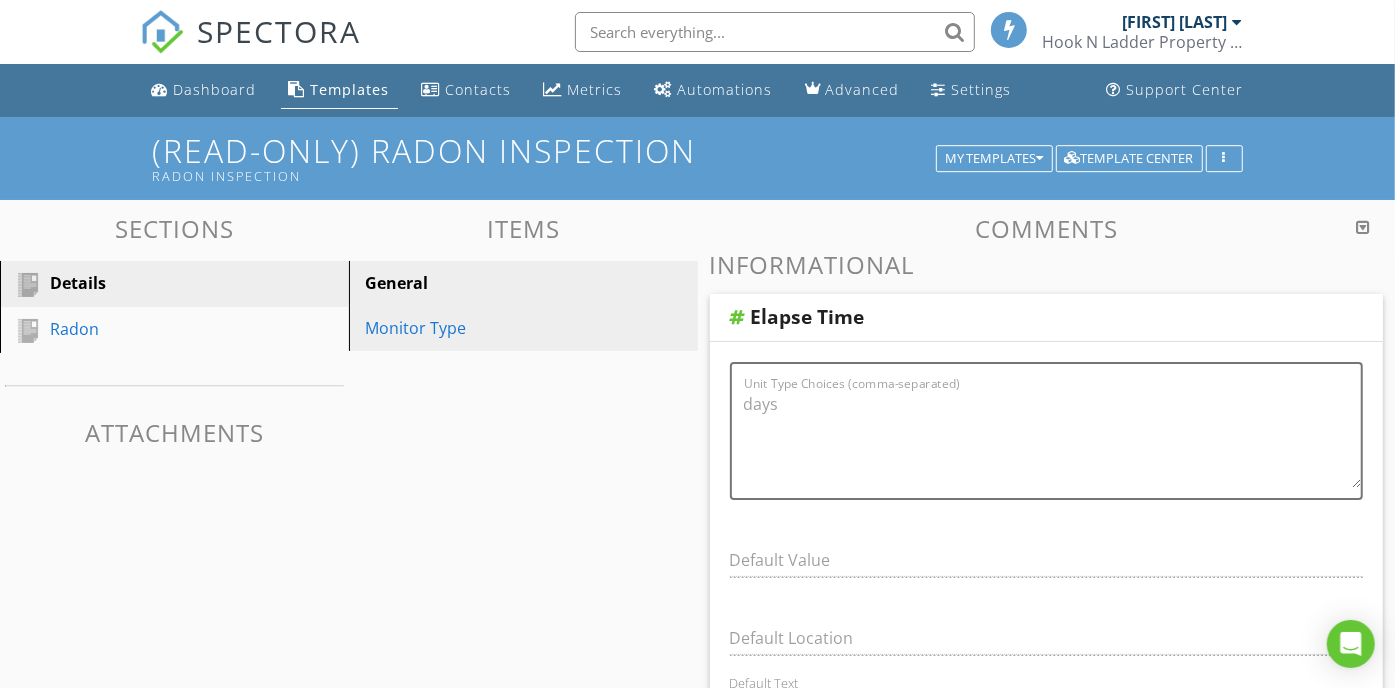 click on "Monitor Type" at bounding box center (489, 328) 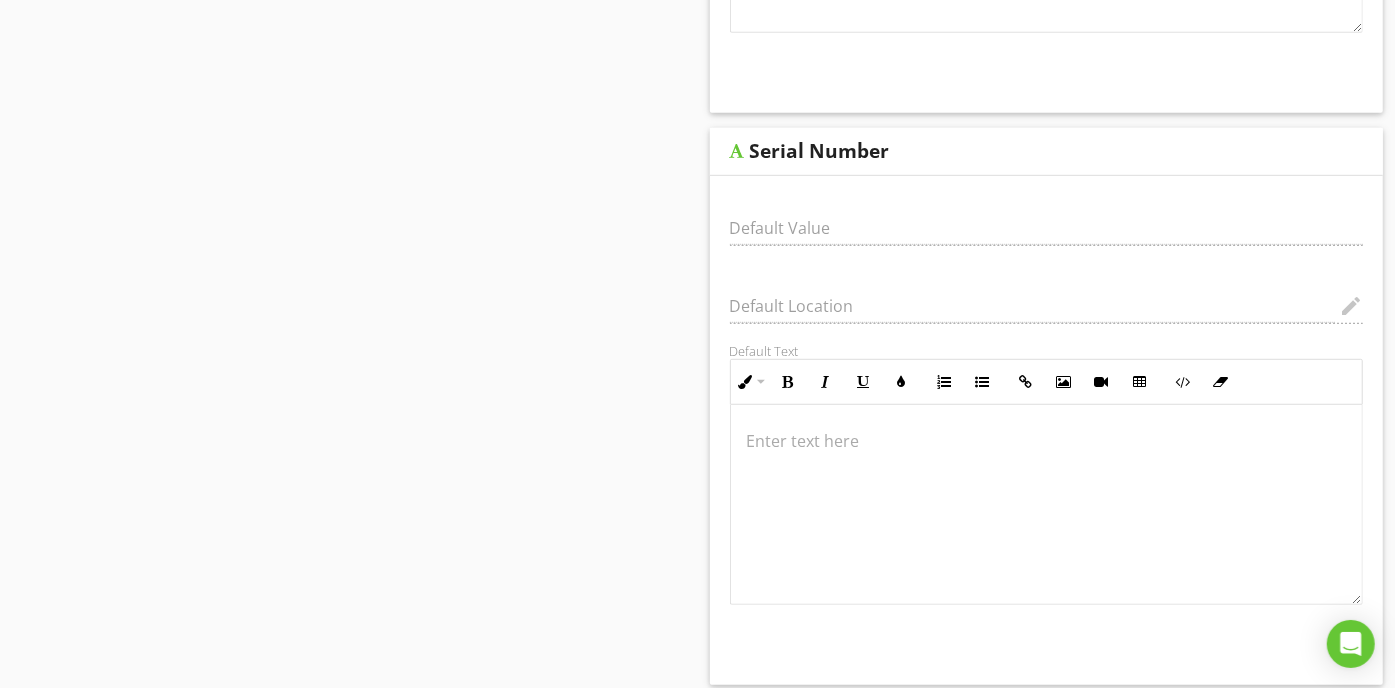 scroll, scrollTop: 0, scrollLeft: 0, axis: both 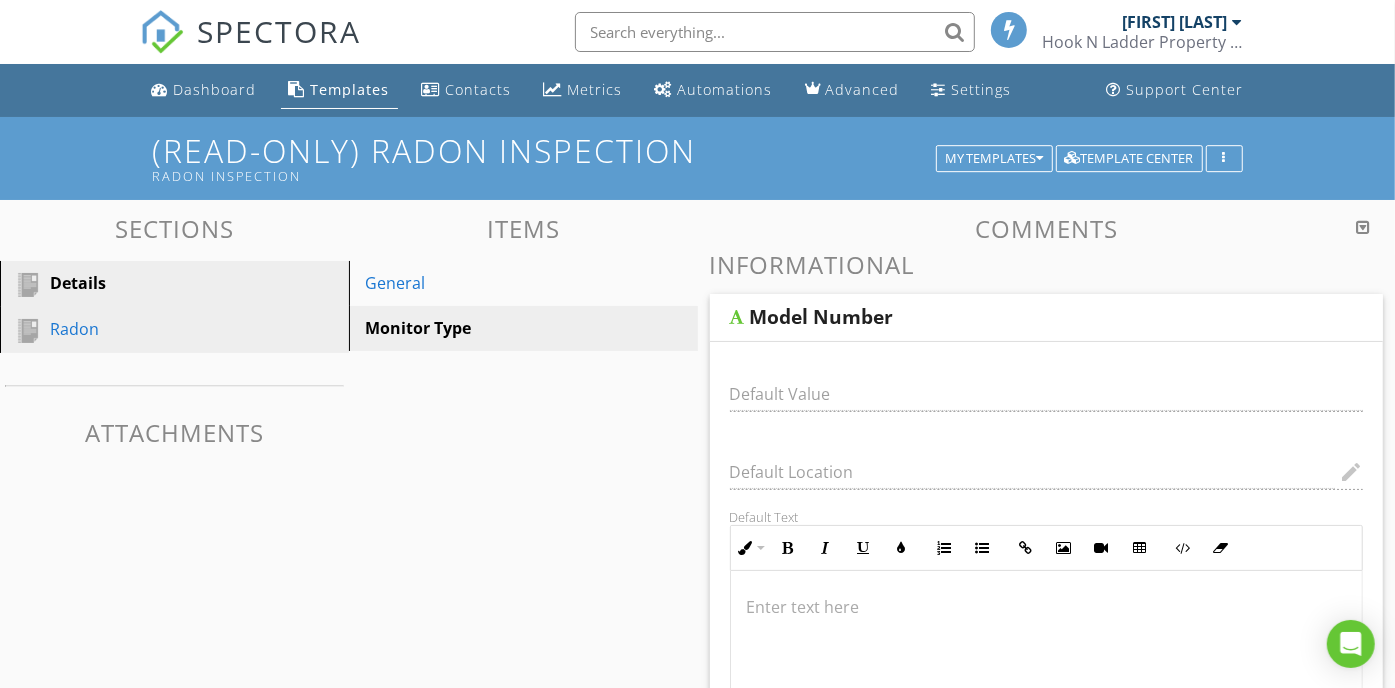 click on "Radon" at bounding box center (152, 329) 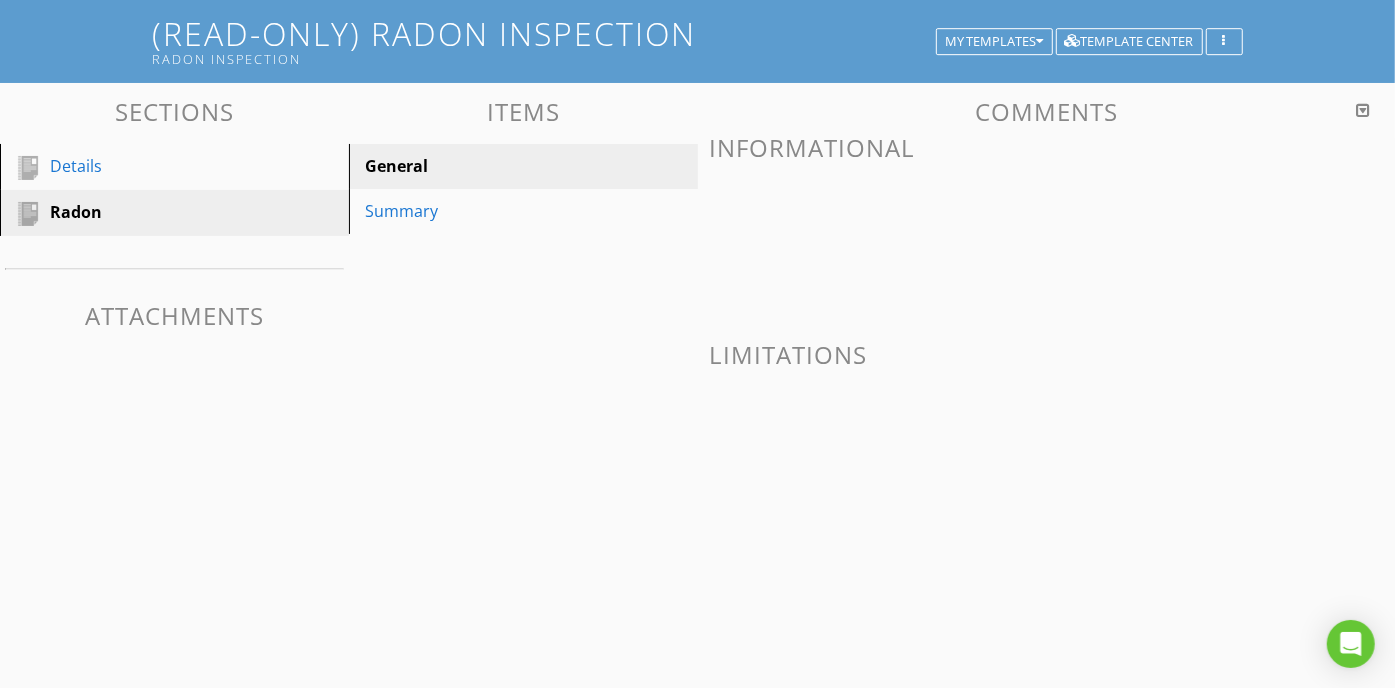 scroll, scrollTop: 0, scrollLeft: 0, axis: both 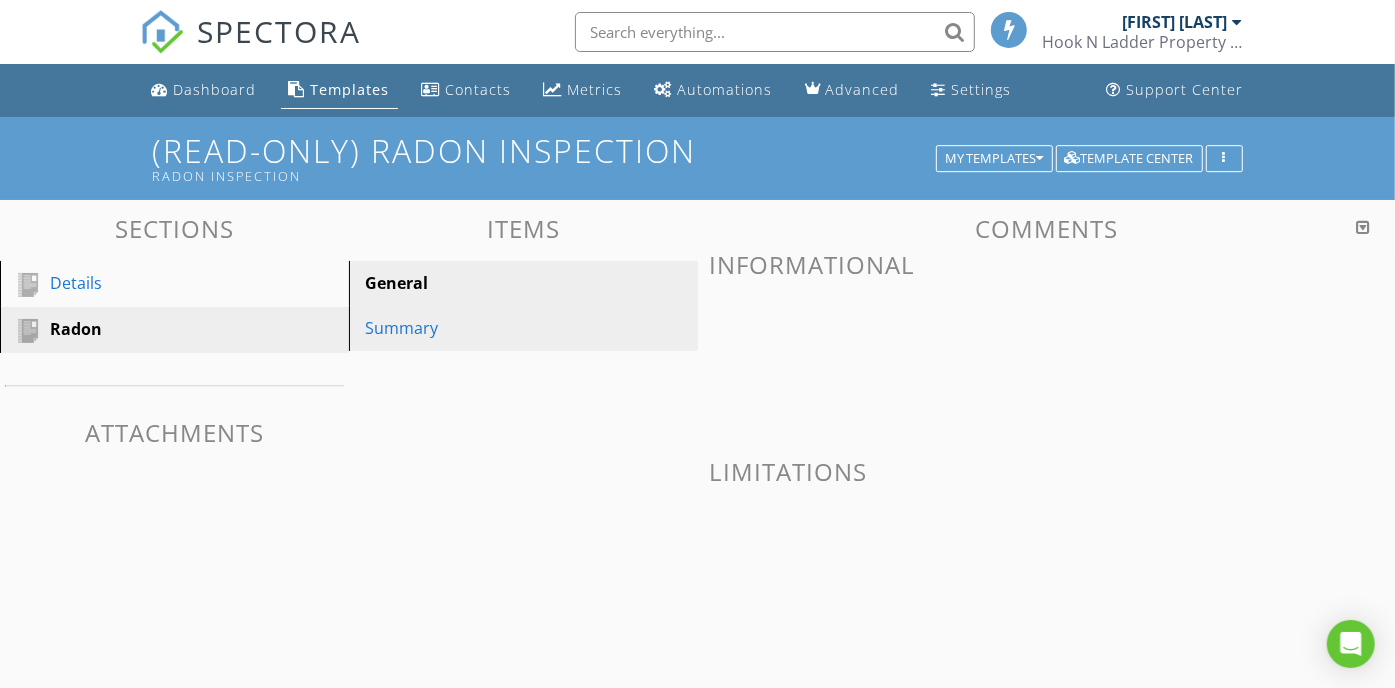 click on "Summary" at bounding box center [489, 328] 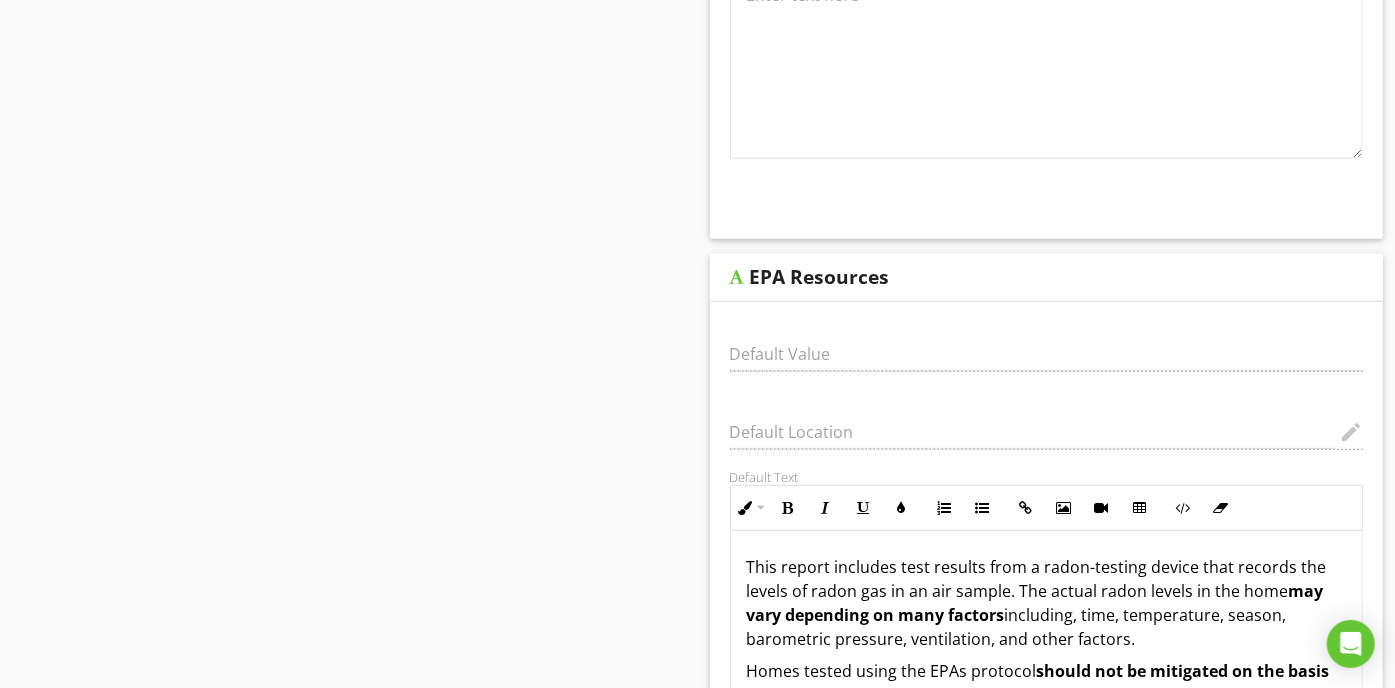 scroll, scrollTop: 0, scrollLeft: 0, axis: both 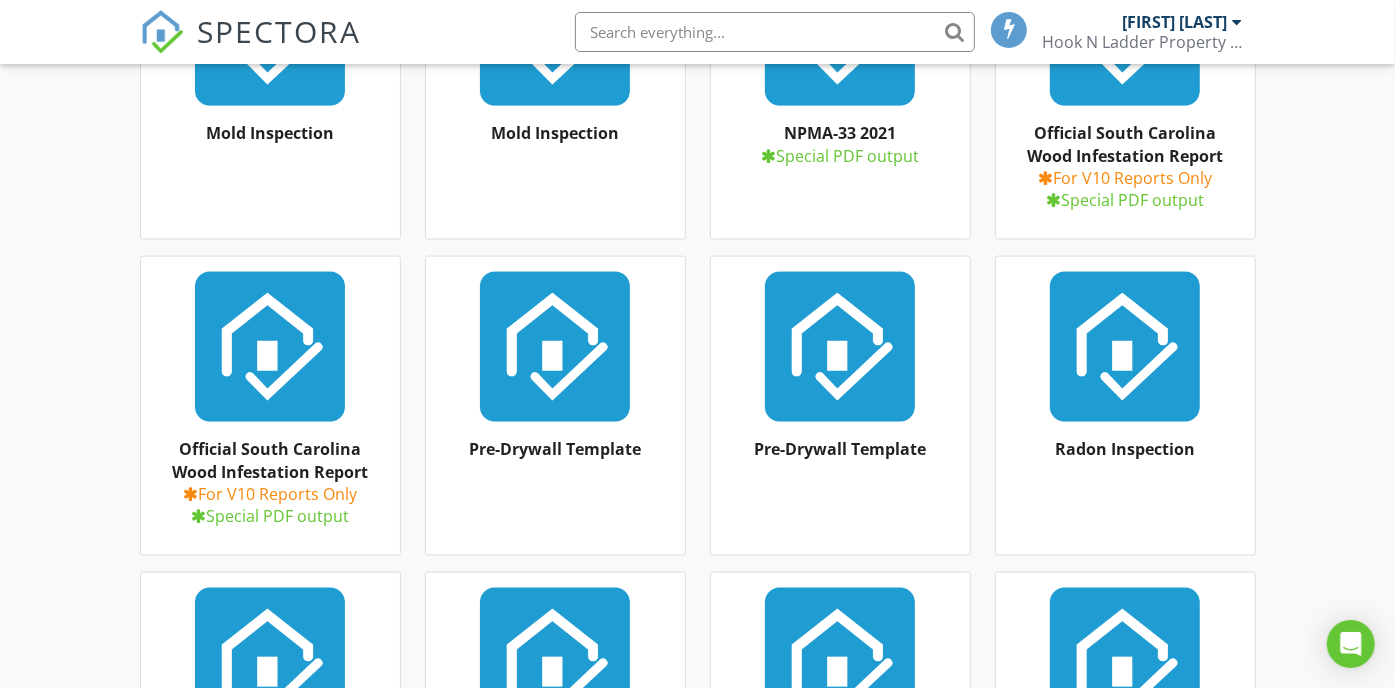 click at bounding box center (775, 32) 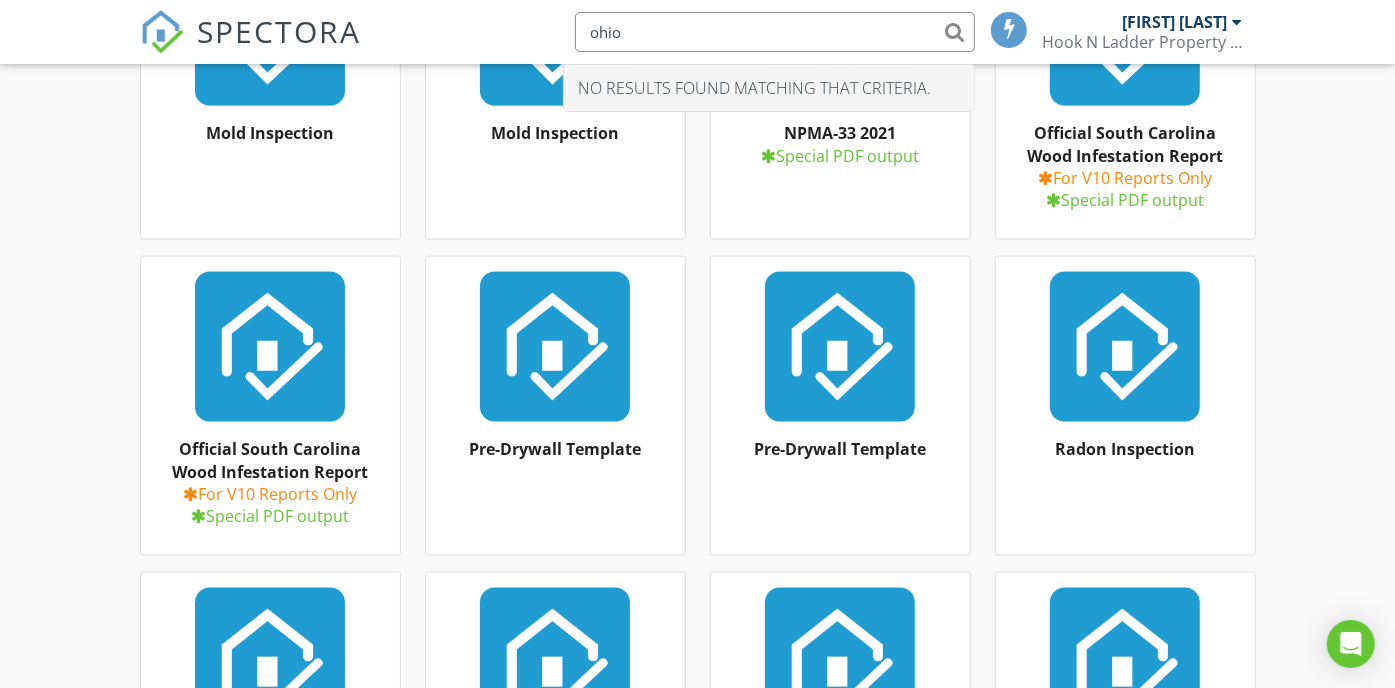 type on "ohio" 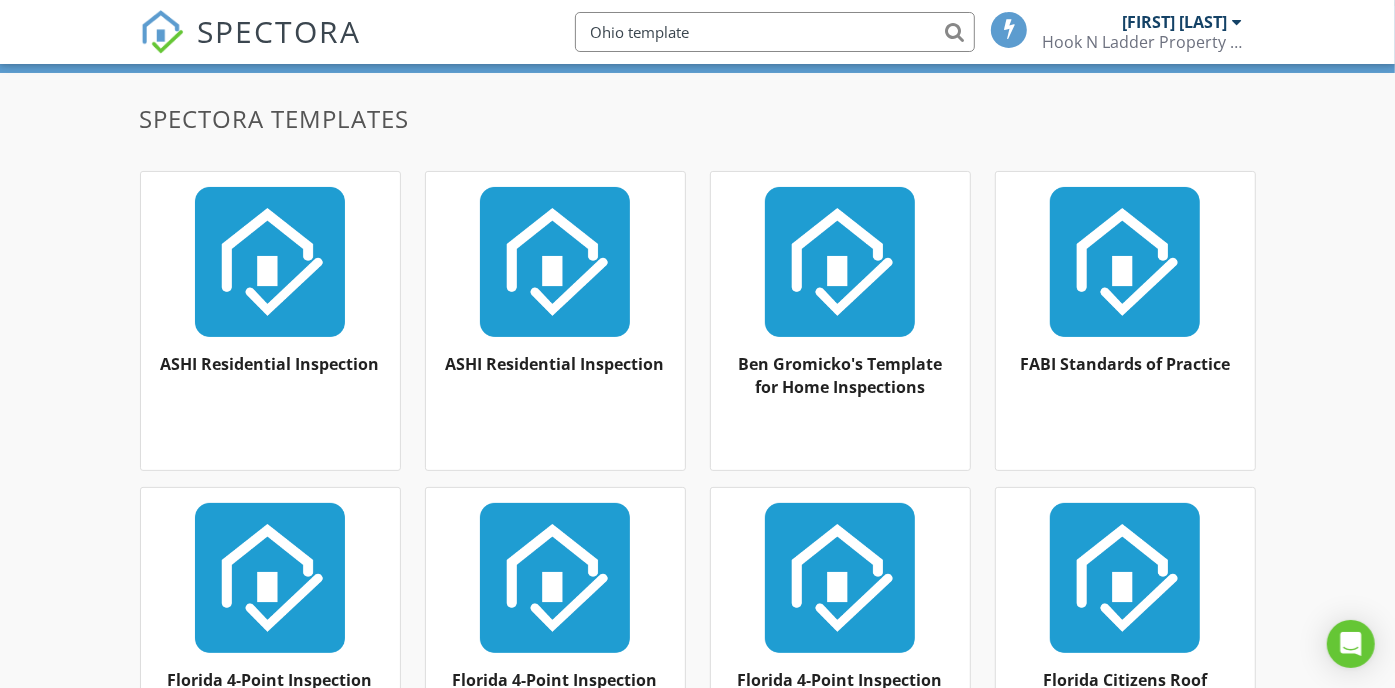 scroll, scrollTop: 0, scrollLeft: 0, axis: both 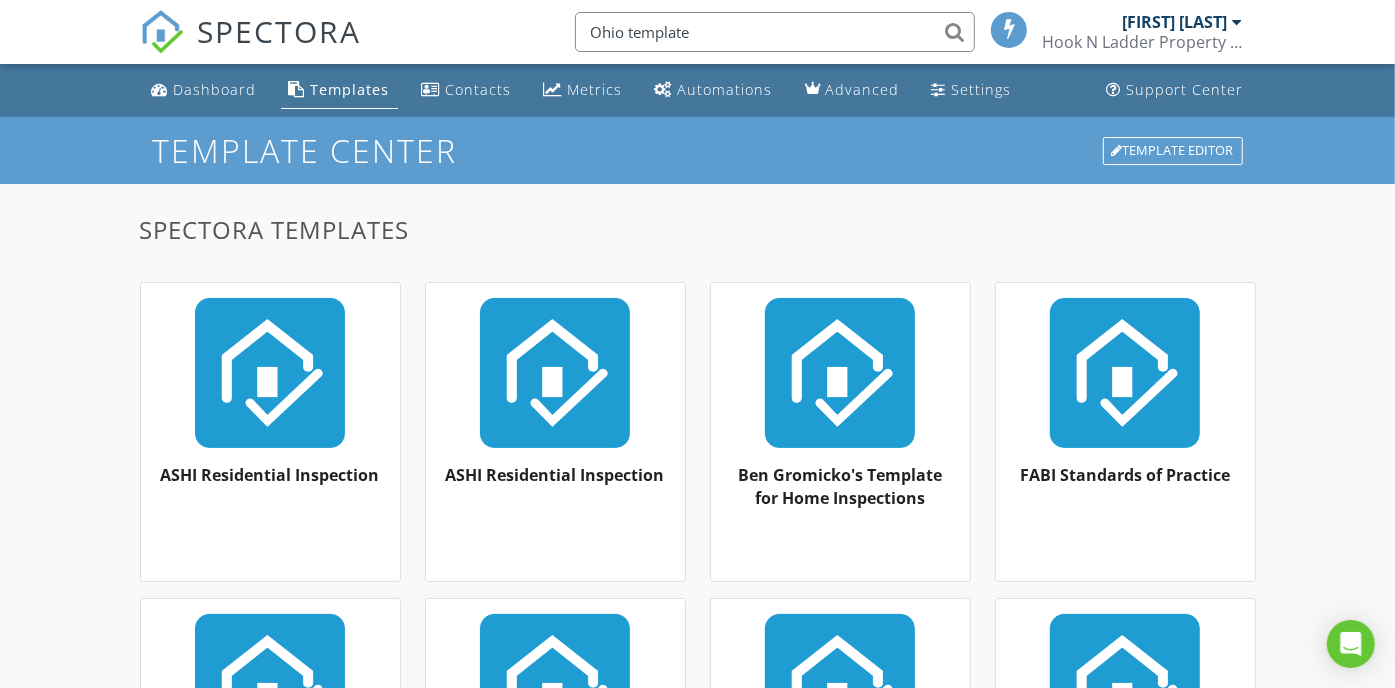 click on "Ohio template" at bounding box center [775, 32] 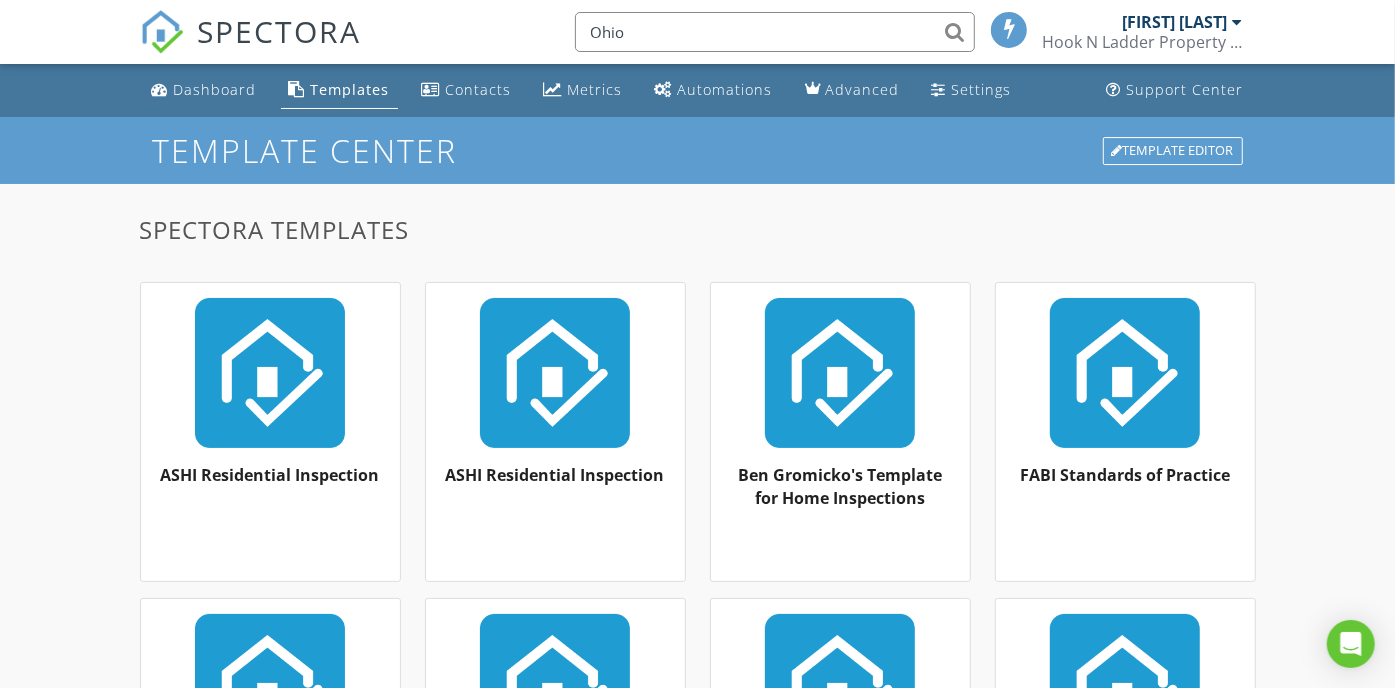 type on "Ohio" 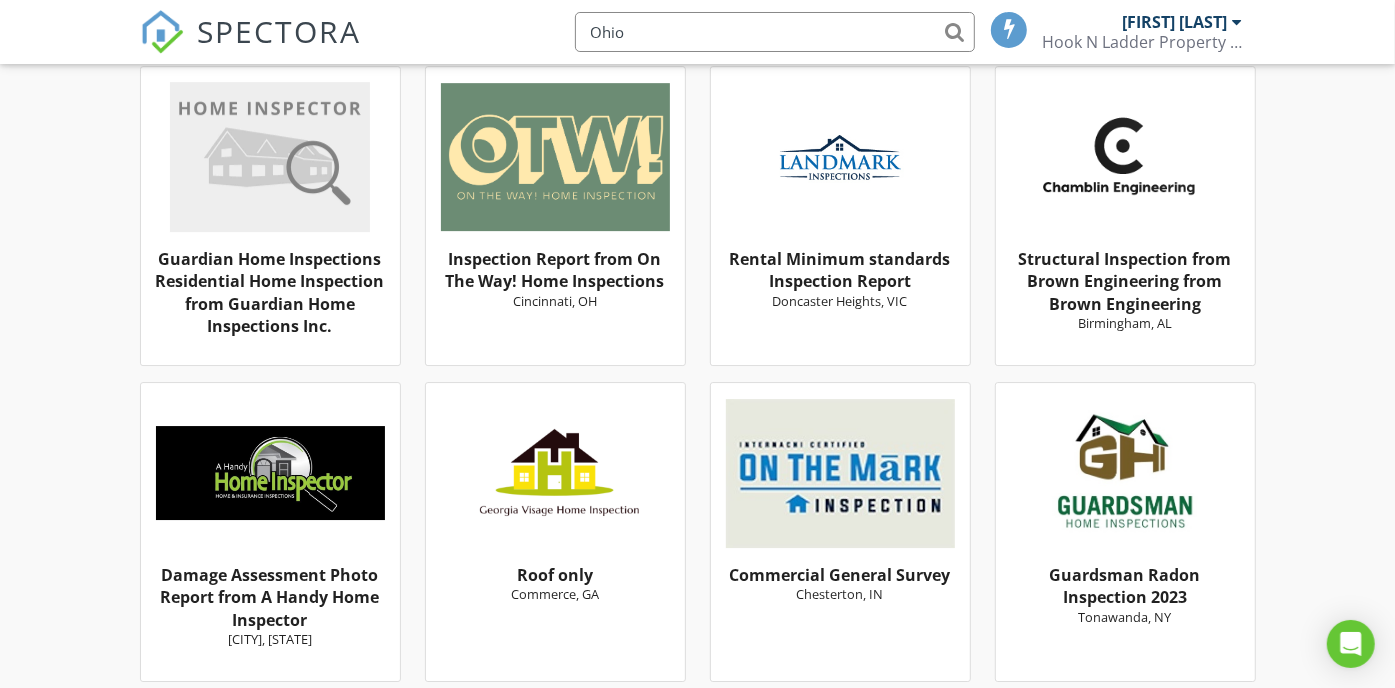 scroll, scrollTop: 4335, scrollLeft: 0, axis: vertical 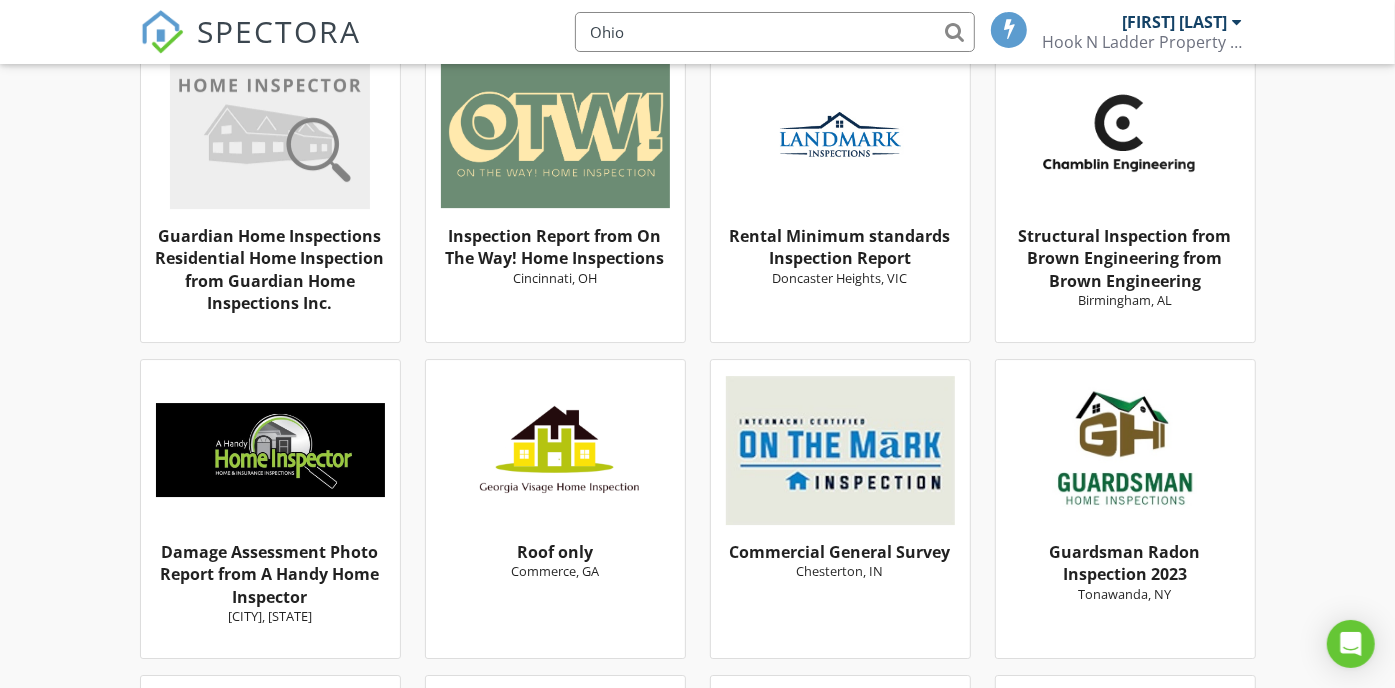 click on "Inspection Report  from On The Way! Home Inspections" at bounding box center [555, 247] 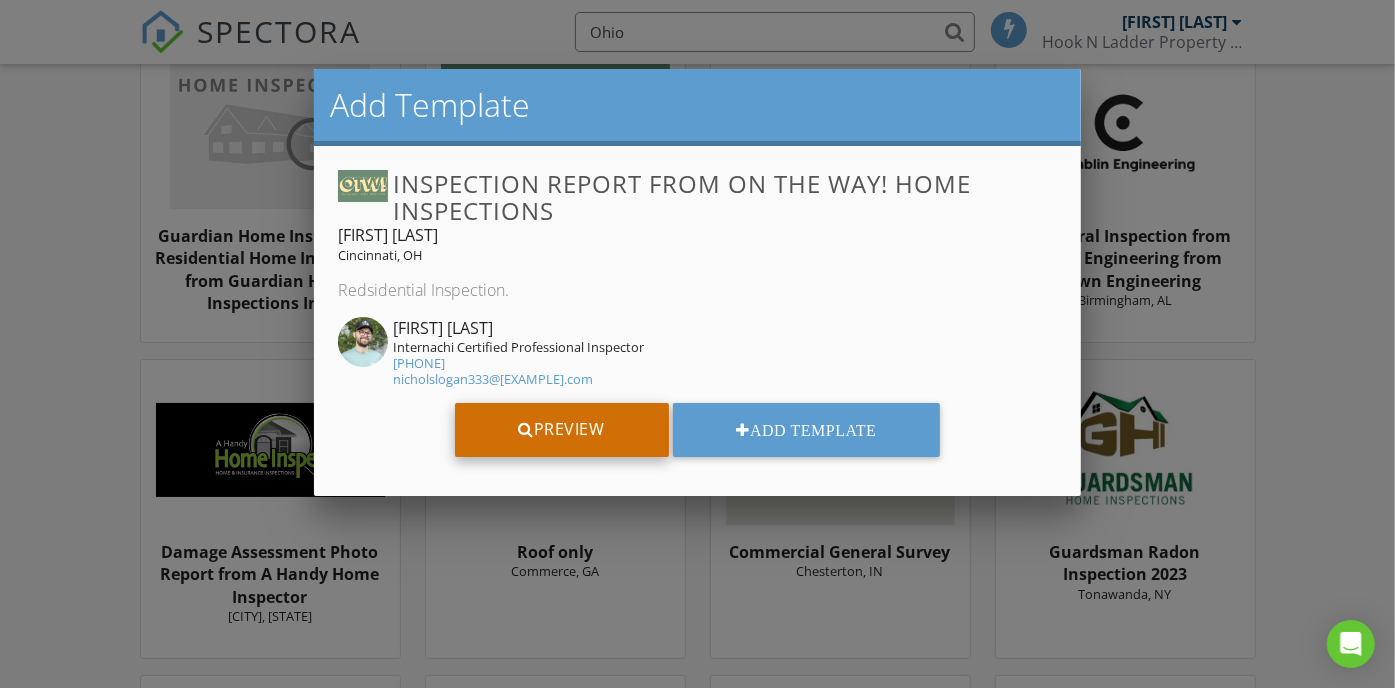 click on "Preview" at bounding box center (562, 430) 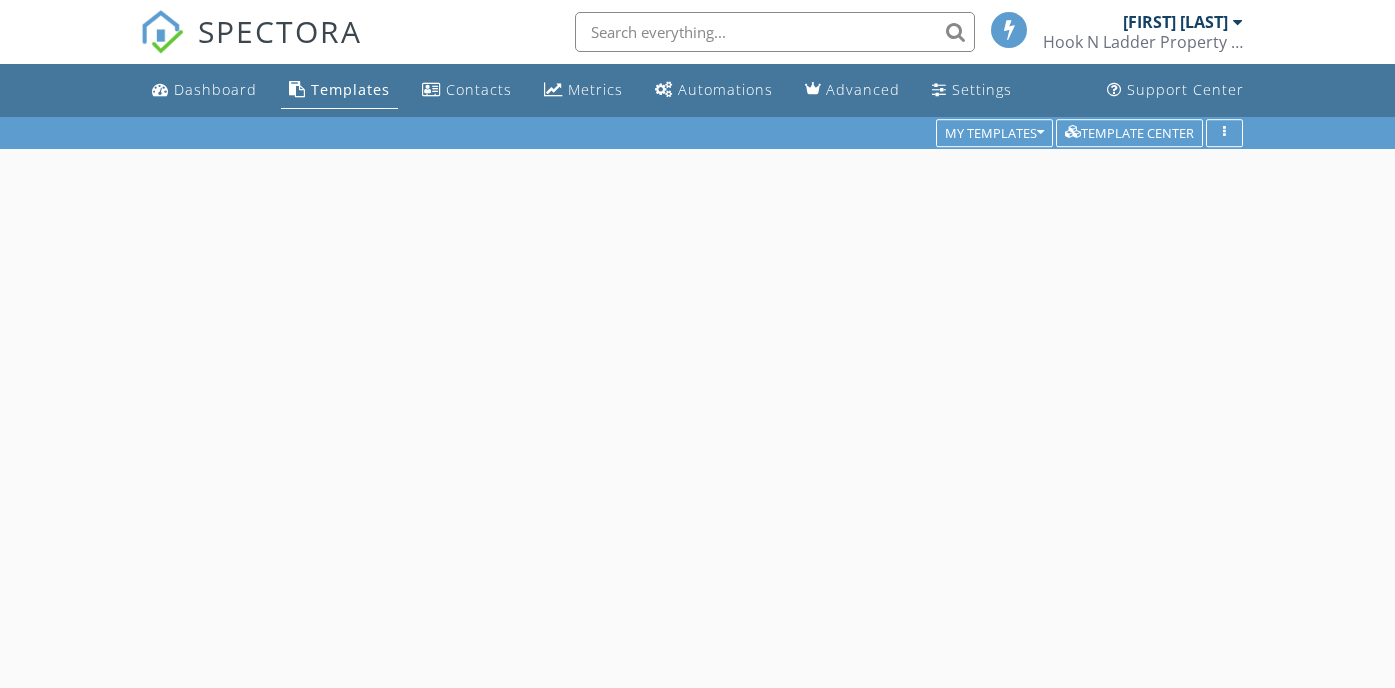 scroll, scrollTop: 0, scrollLeft: 0, axis: both 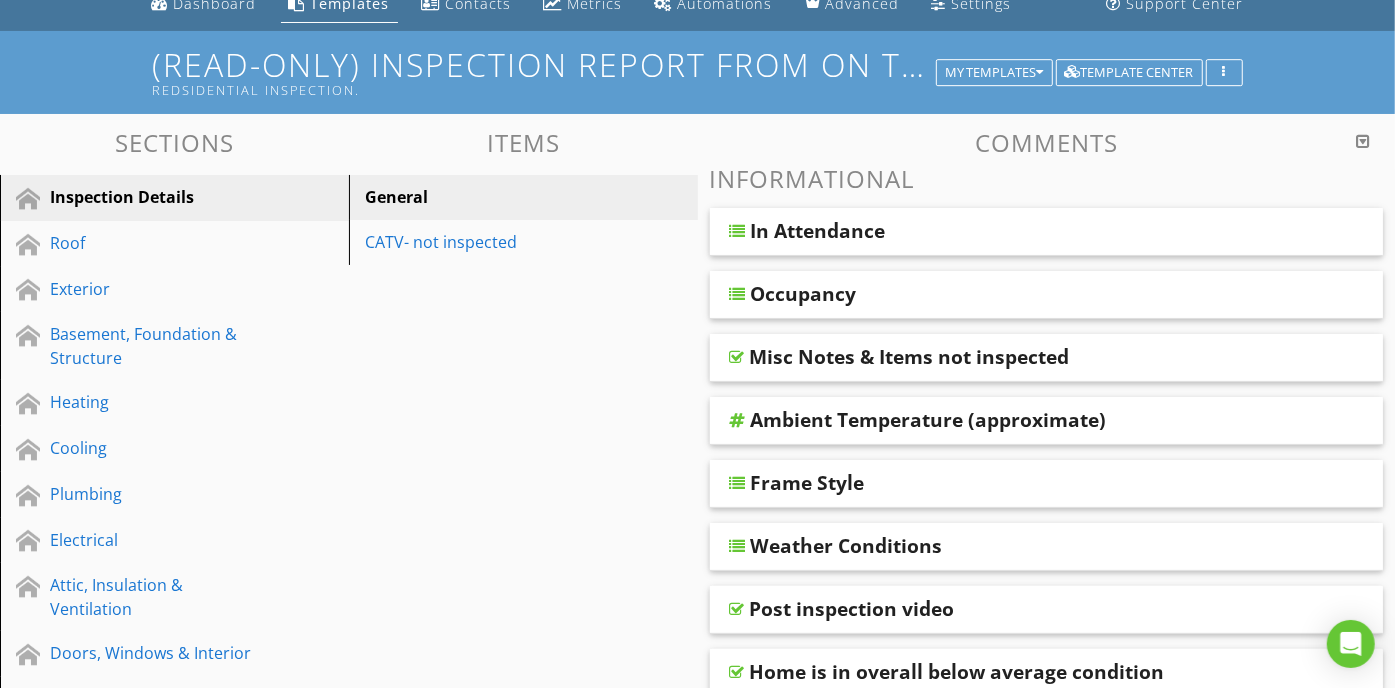 click at bounding box center [1363, 141] 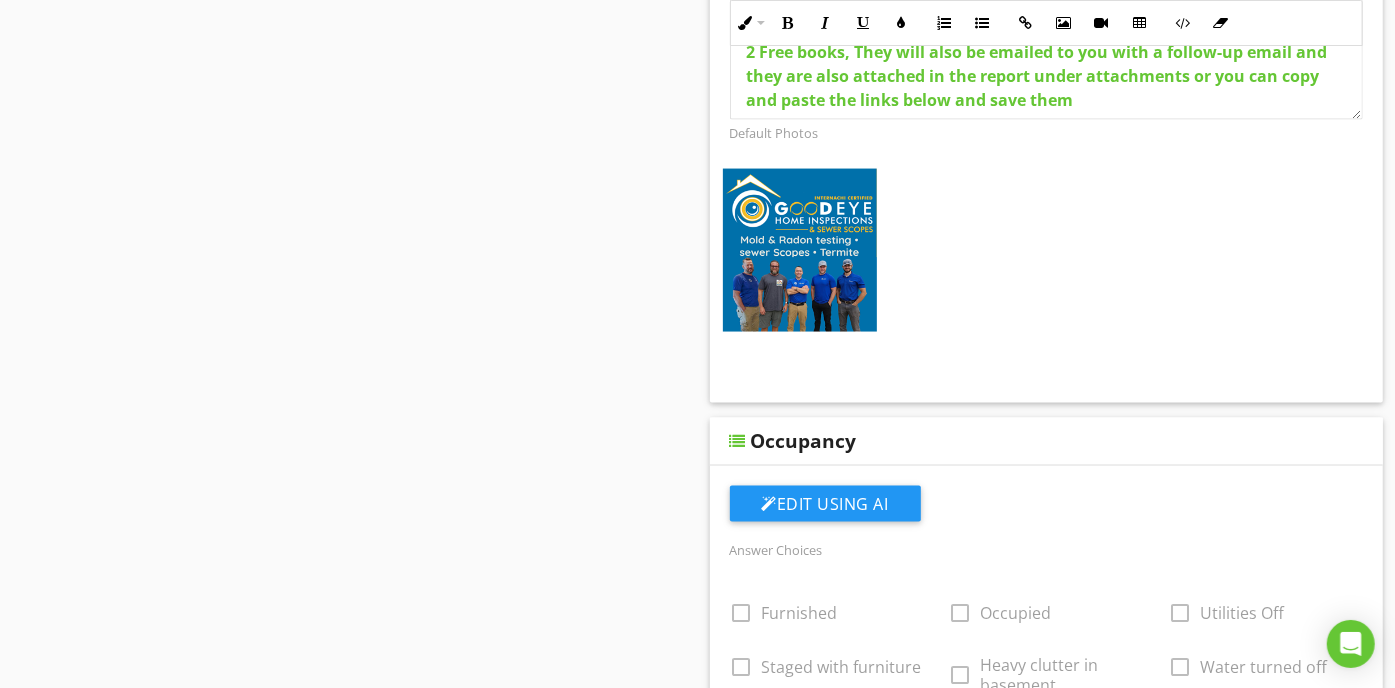 scroll, scrollTop: 0, scrollLeft: 0, axis: both 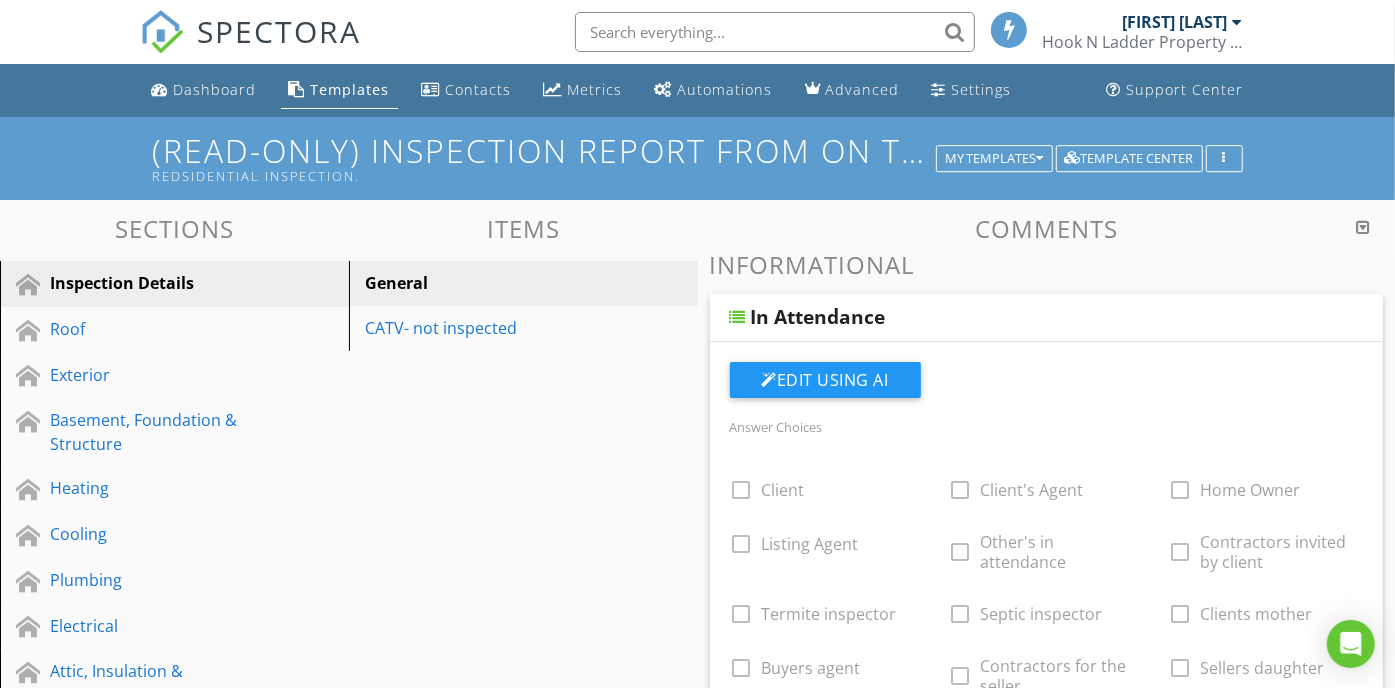 click at bounding box center (1363, 227) 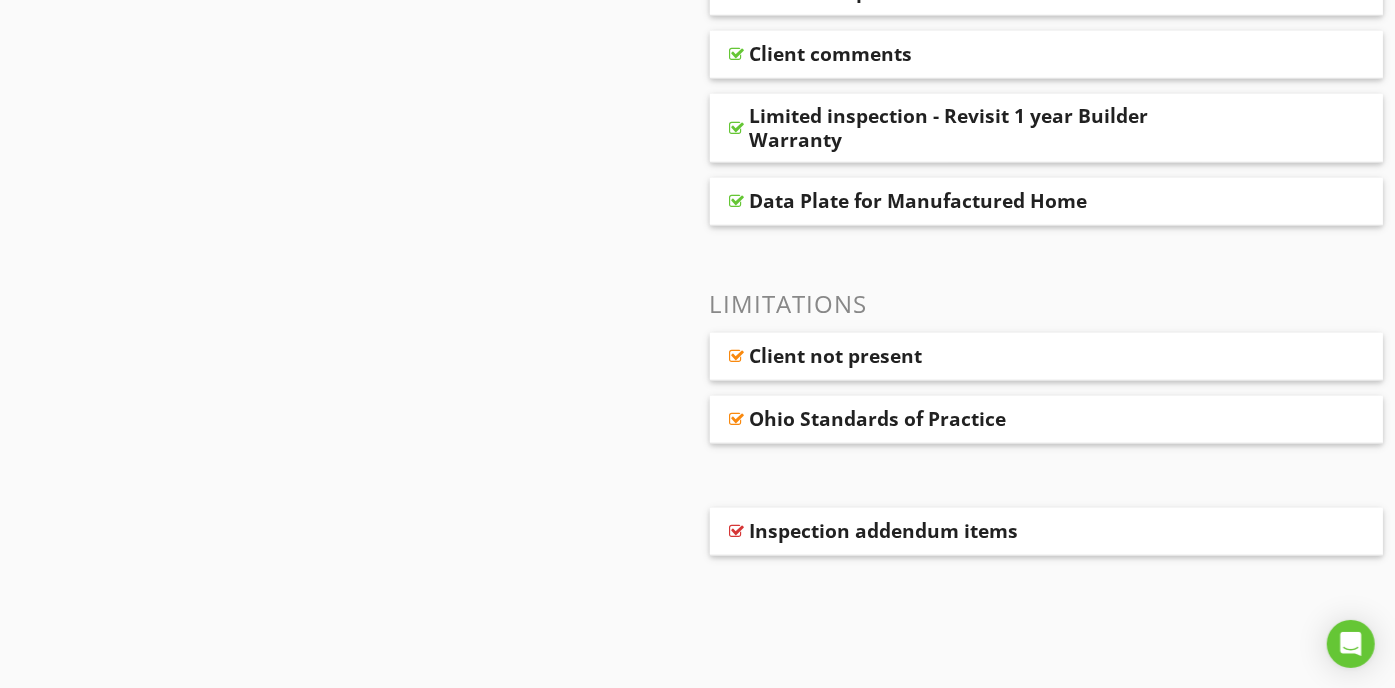 scroll, scrollTop: 1012, scrollLeft: 0, axis: vertical 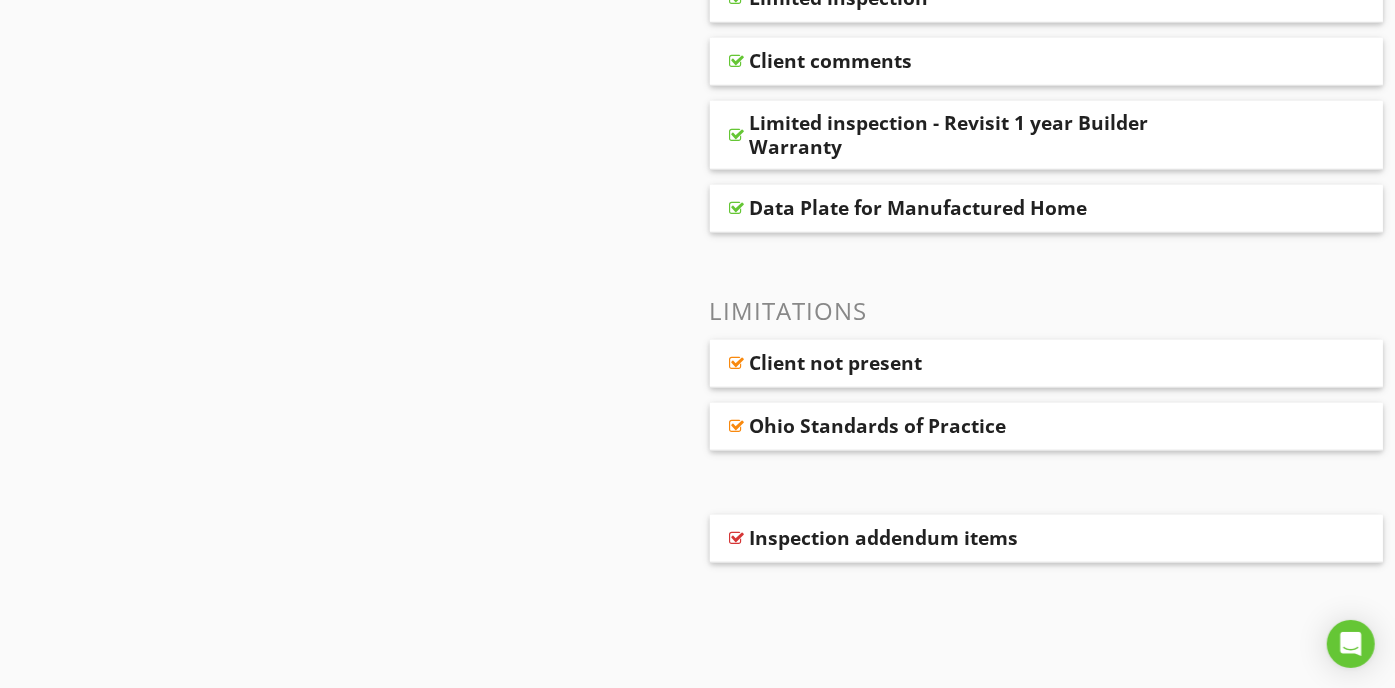 click on "Ohio Standards of Practice" at bounding box center [878, 426] 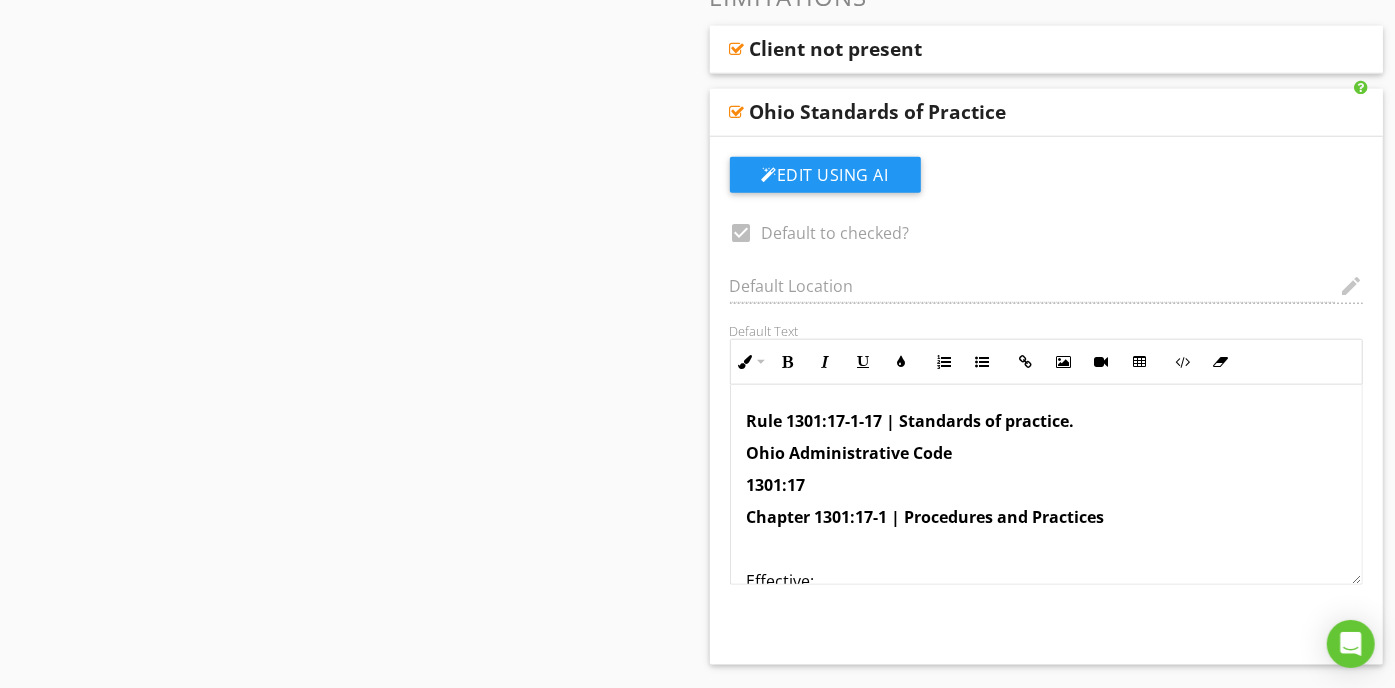scroll, scrollTop: 1333, scrollLeft: 0, axis: vertical 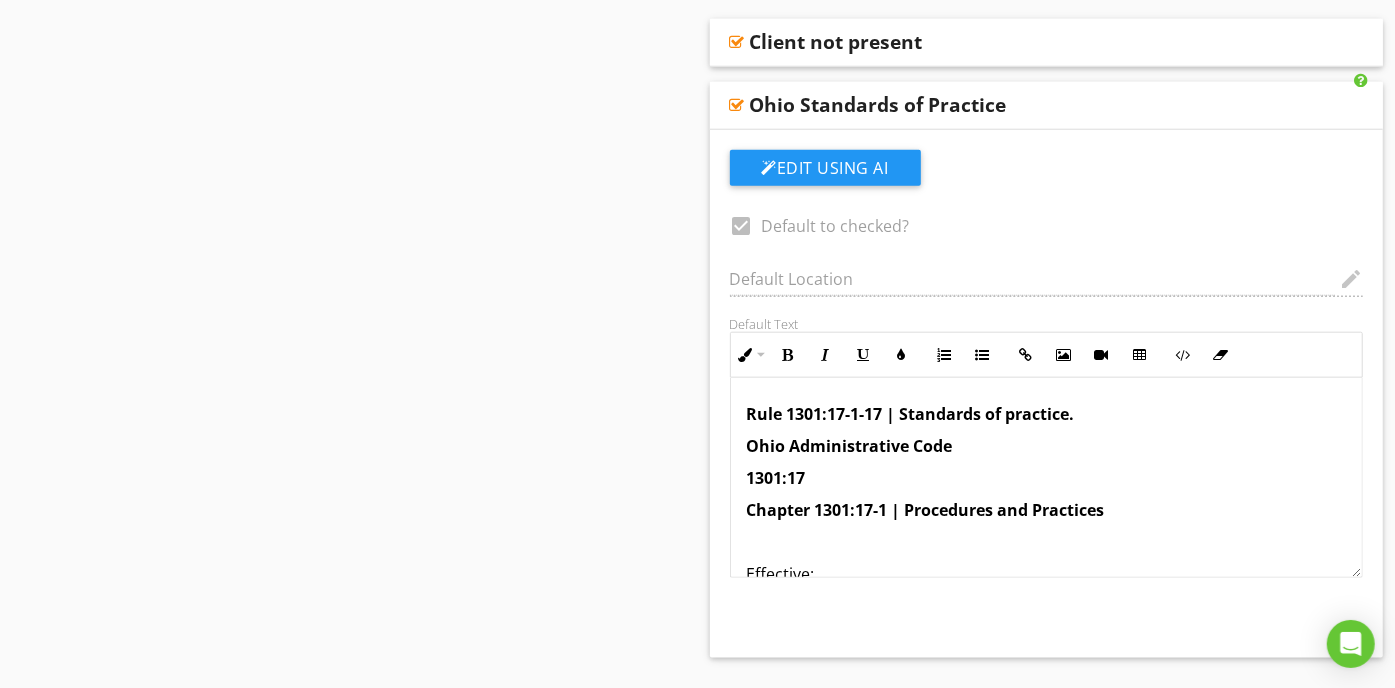 click on "1301:17" at bounding box center (1047, 478) 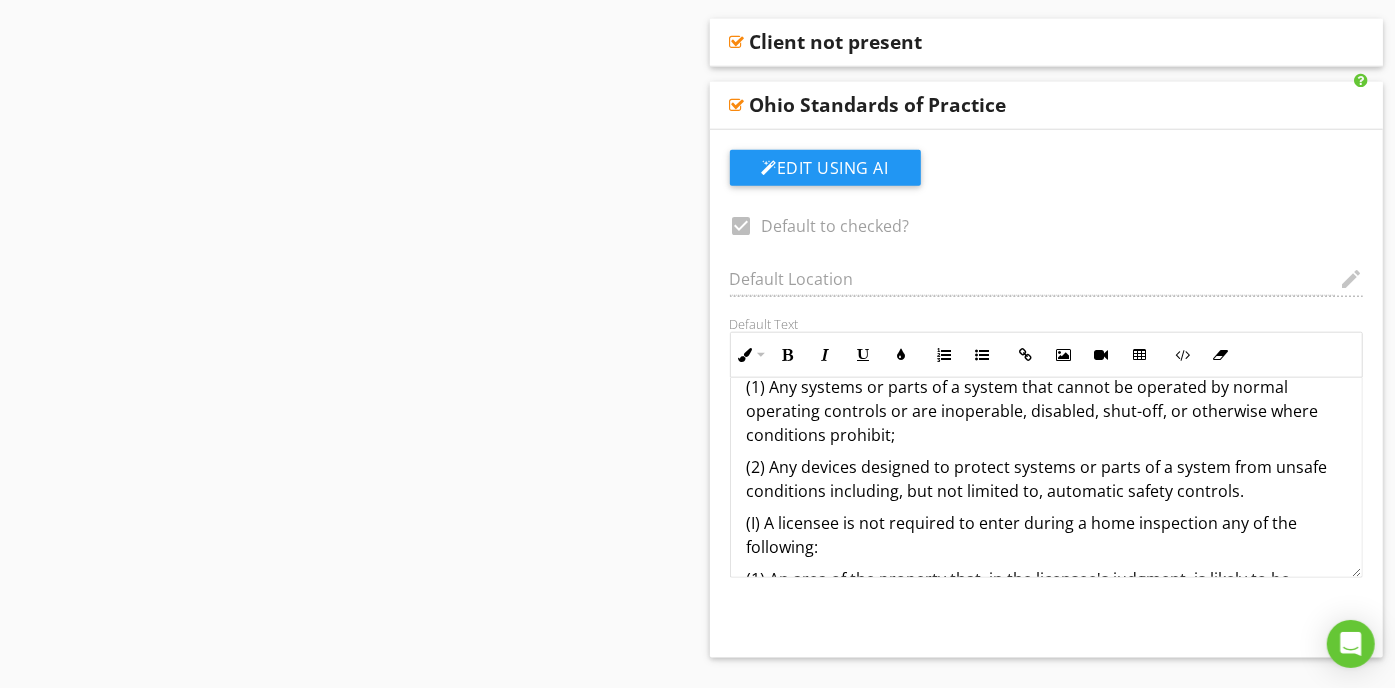 scroll, scrollTop: 0, scrollLeft: 0, axis: both 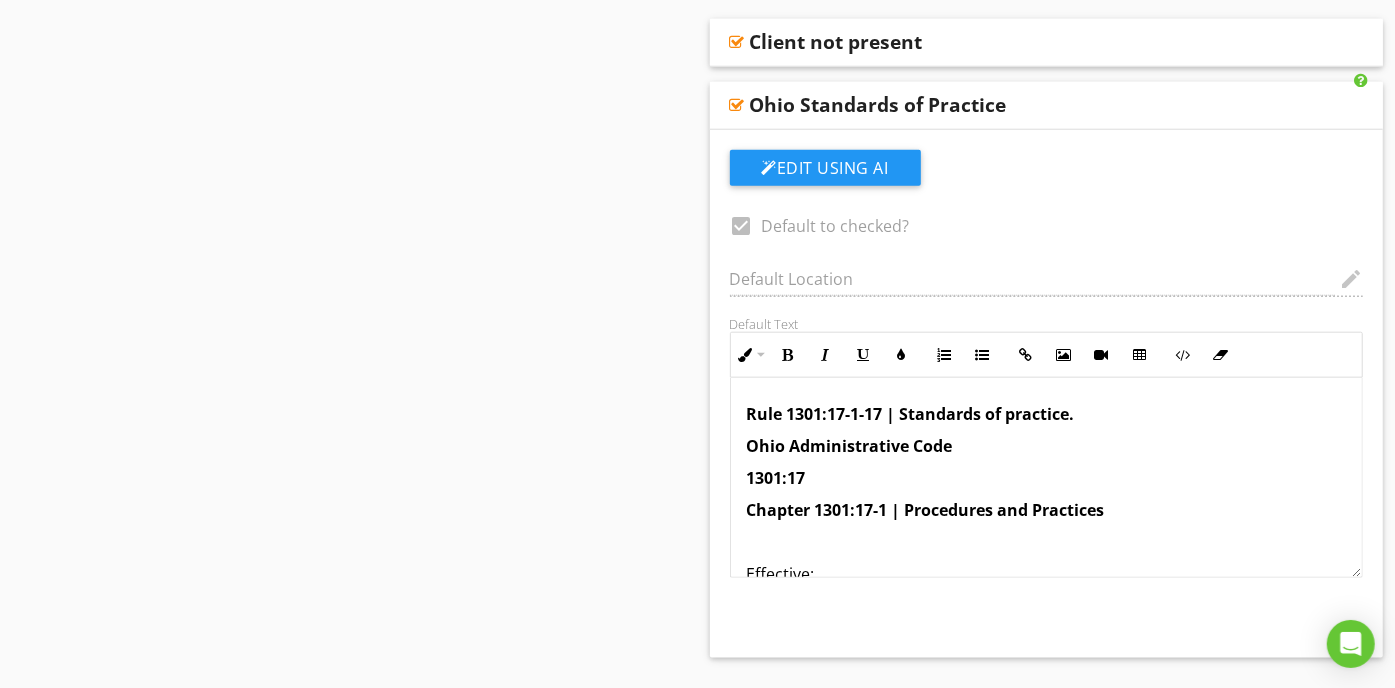 click on "Sections
Inspection Details           Roof           Exterior           Basement, Foundation & Structure           Heating           Cooling           Plumbing           Electrical           Attic, Insulation & Ventilation           Doors, Windows & Interior           Built-in Appliances           Garage             Attachments
Items
General           CATV- not inspected
Comments
Informational
In Attendance
Occupancy
Misc Notes & Items not inspected
Ambient Temperature (approximate)
Frame Style
Weather Conditions
Post inspection video
Home is in overall below average condition
Odors at the time of the inspection" at bounding box center [697, -124] 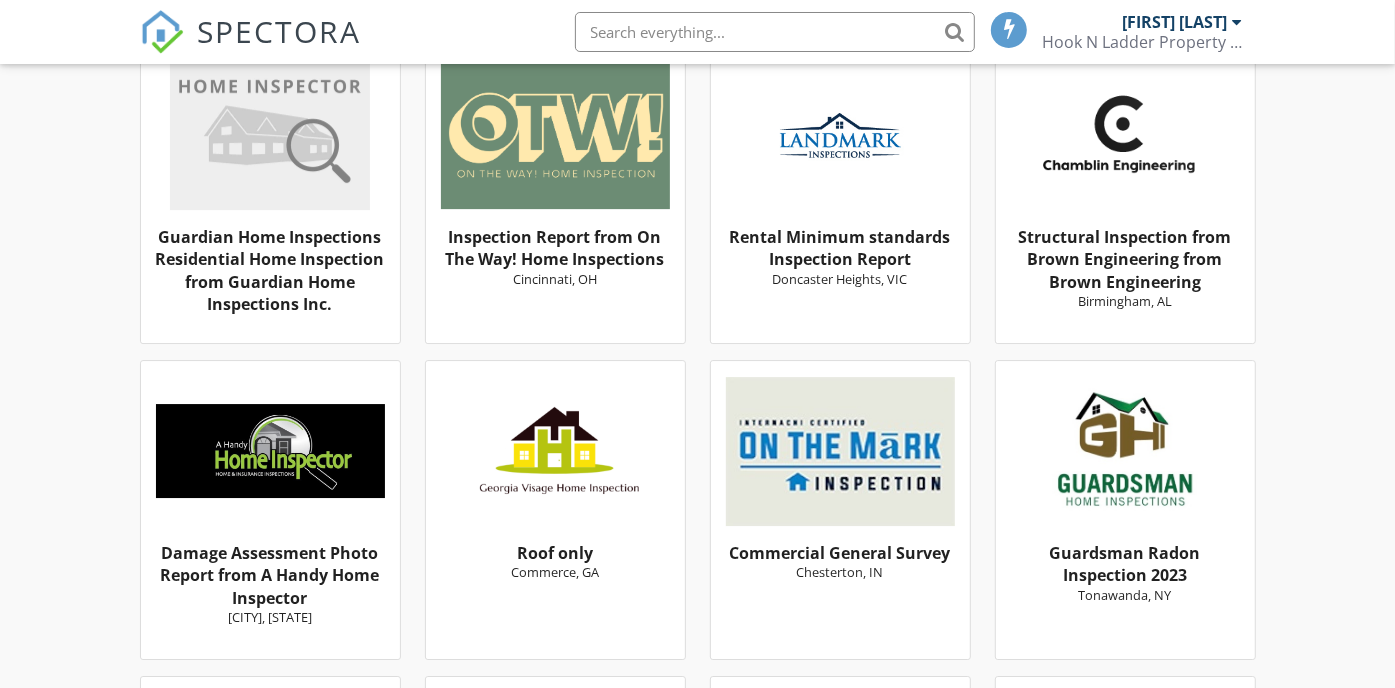 scroll, scrollTop: 4371, scrollLeft: 0, axis: vertical 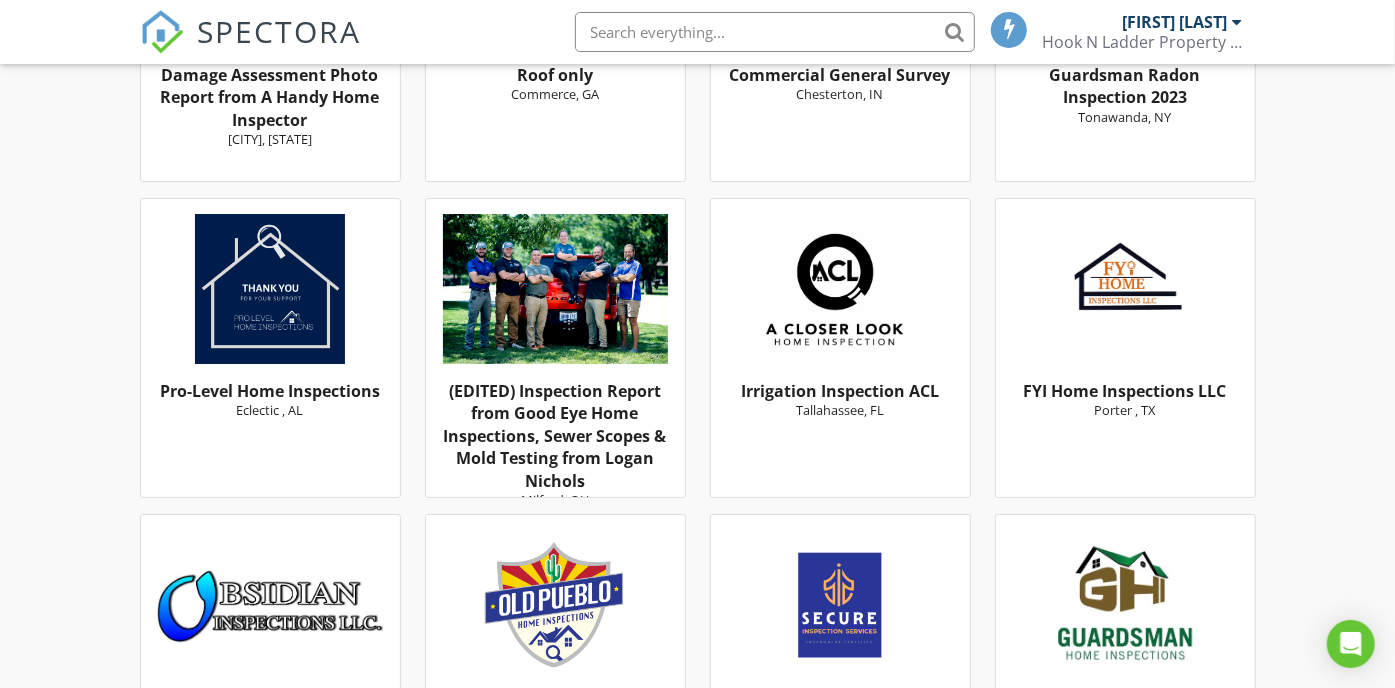 click on "(EDITED) Inspection Report  from Good Eye Home Inspections, Sewer Scopes & Mold Testing from Logan Nichols" at bounding box center (555, 436) 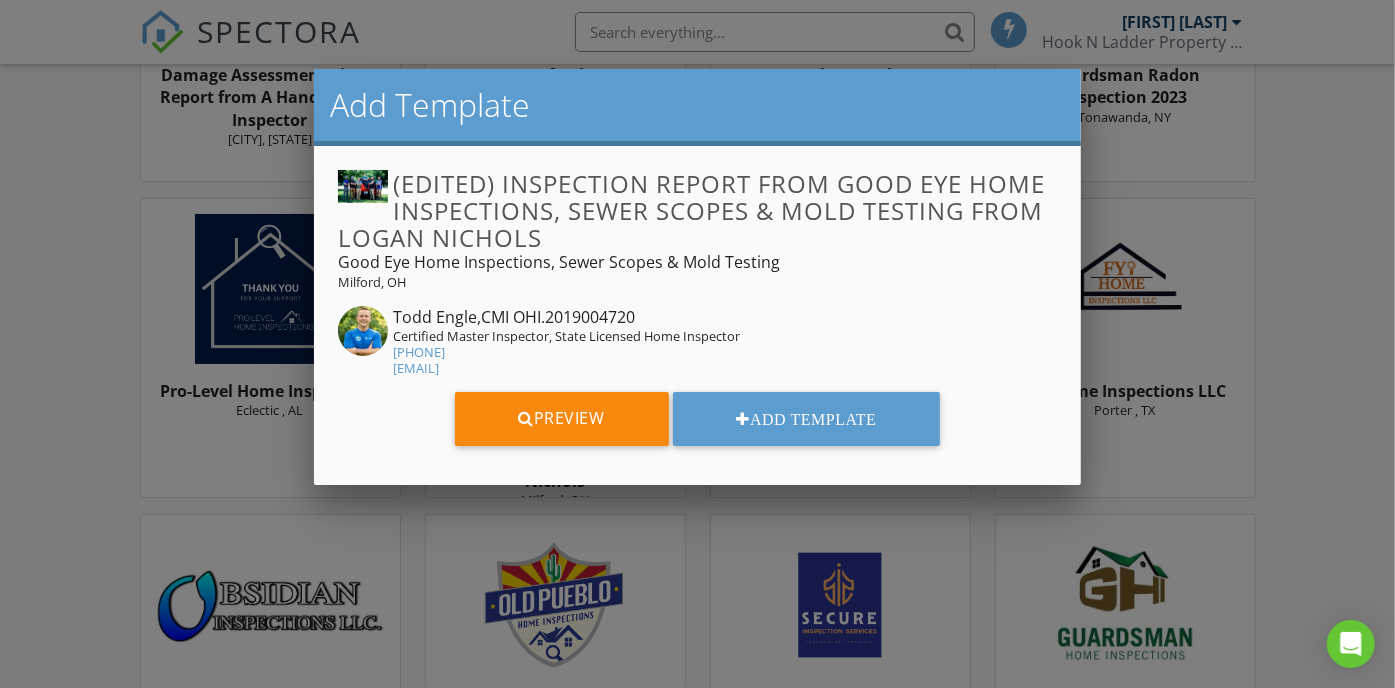 click at bounding box center [697, 330] 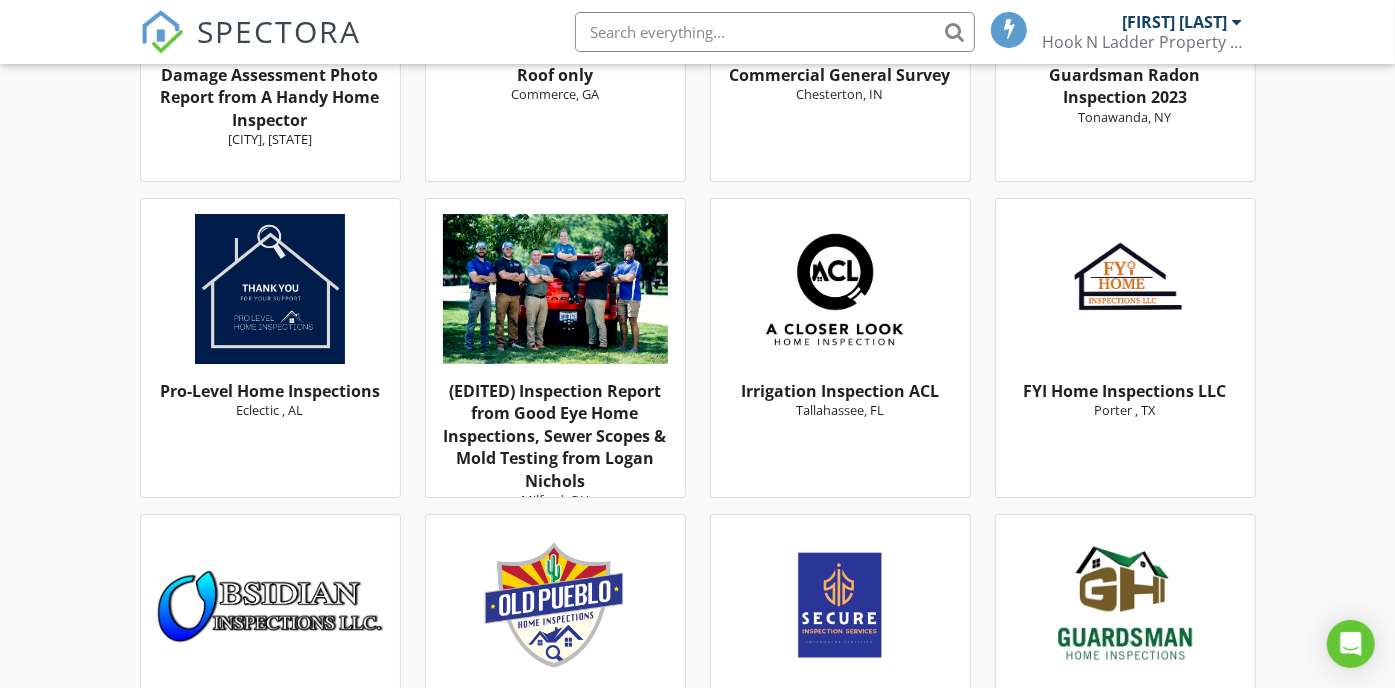 click on "Preview" at bounding box center (602, 520) 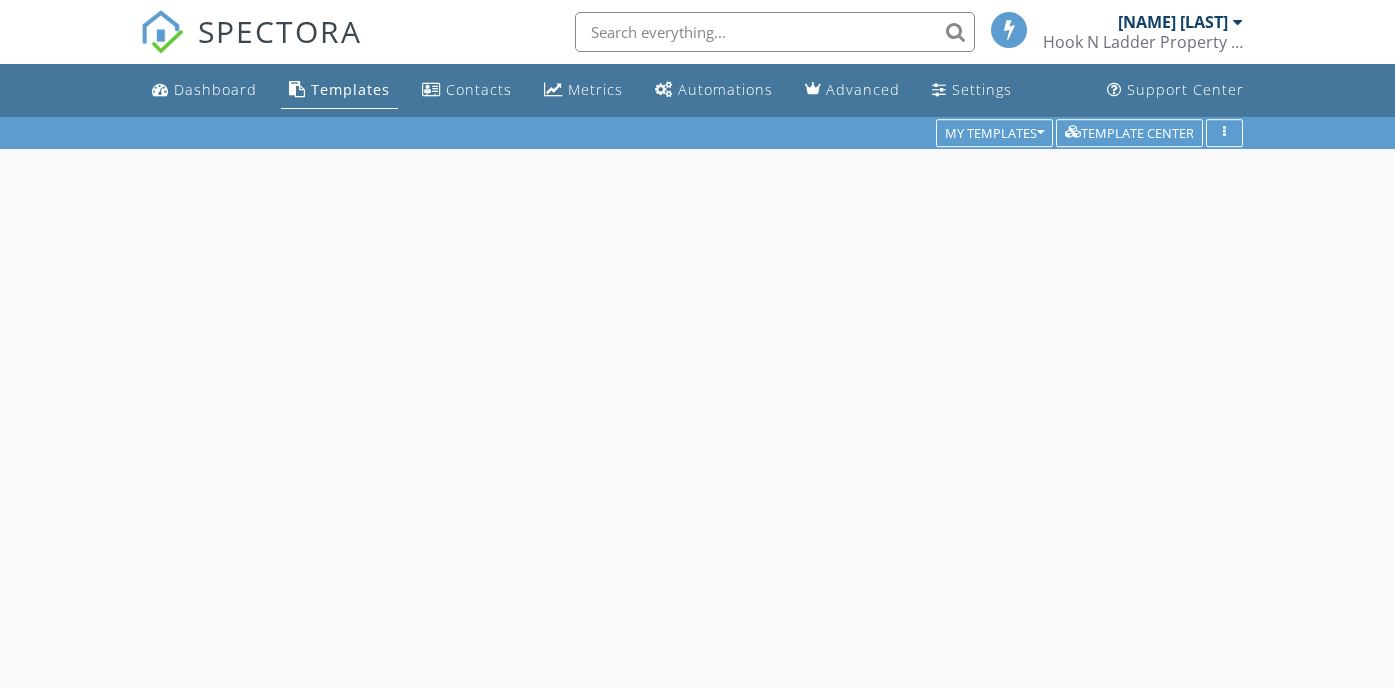 scroll, scrollTop: 0, scrollLeft: 0, axis: both 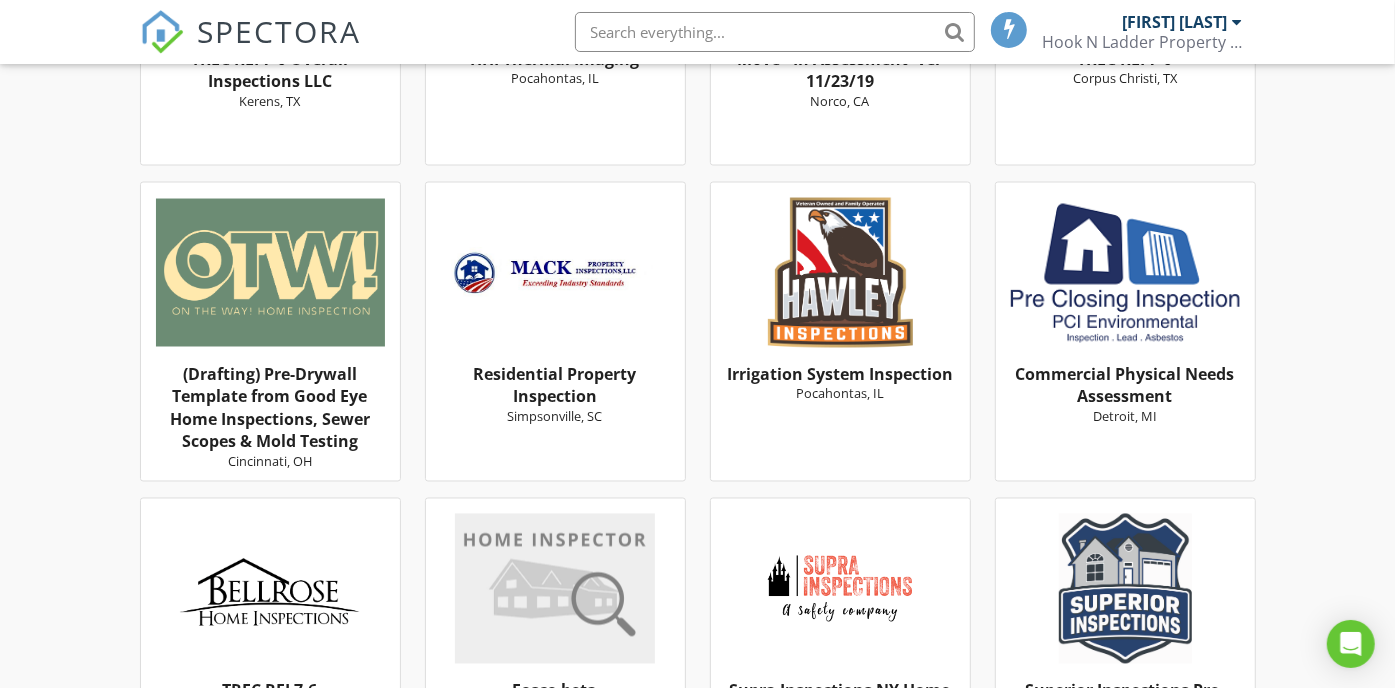 click on "(Drafting) Pre-Drywall Template  from [COMPANY] Inspections, Sewer Scopes & Mold Testing
[CITY], [STATE]" at bounding box center [270, 340] 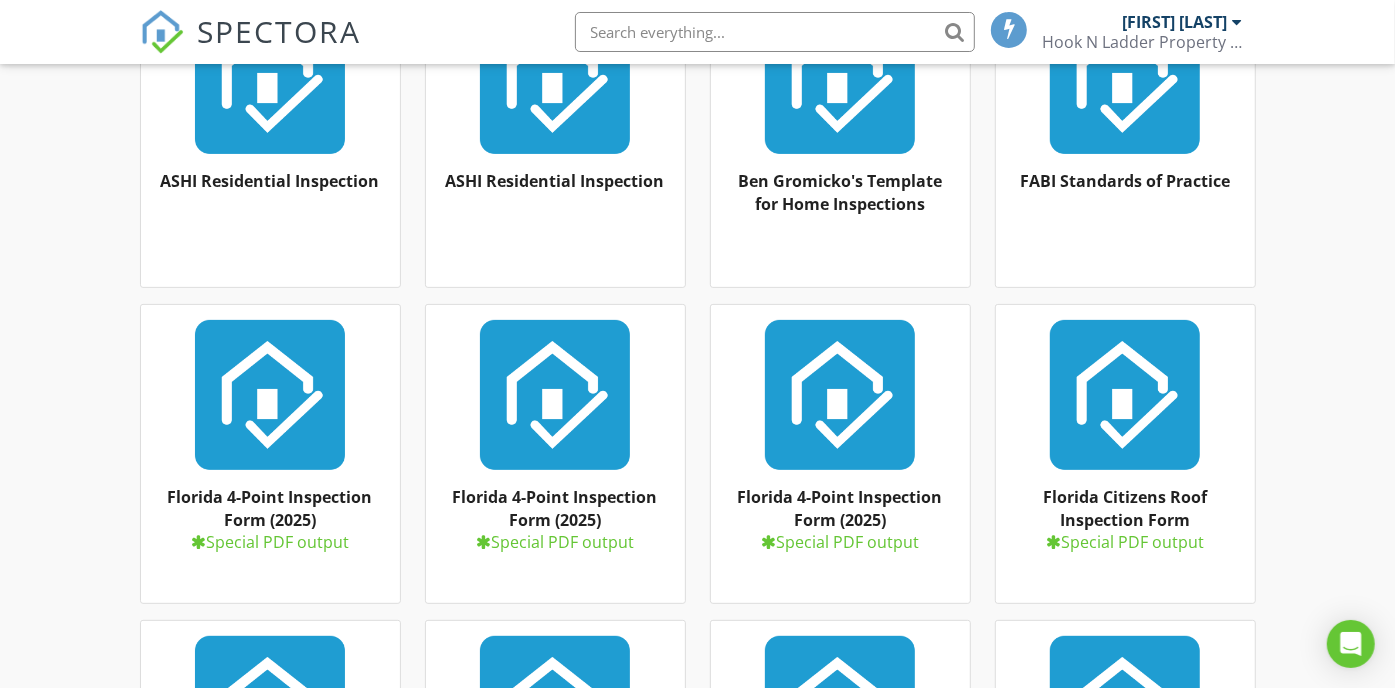 scroll, scrollTop: 0, scrollLeft: 0, axis: both 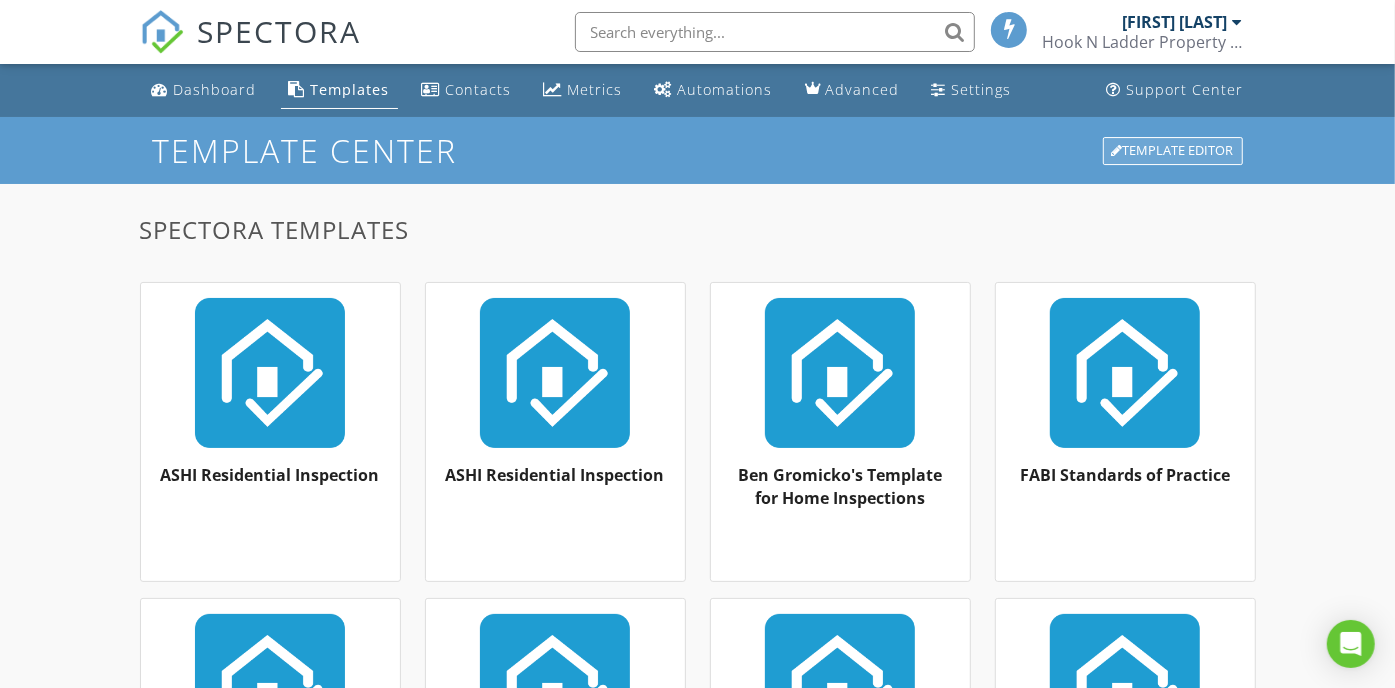 click on "Template Editor" at bounding box center [1173, 151] 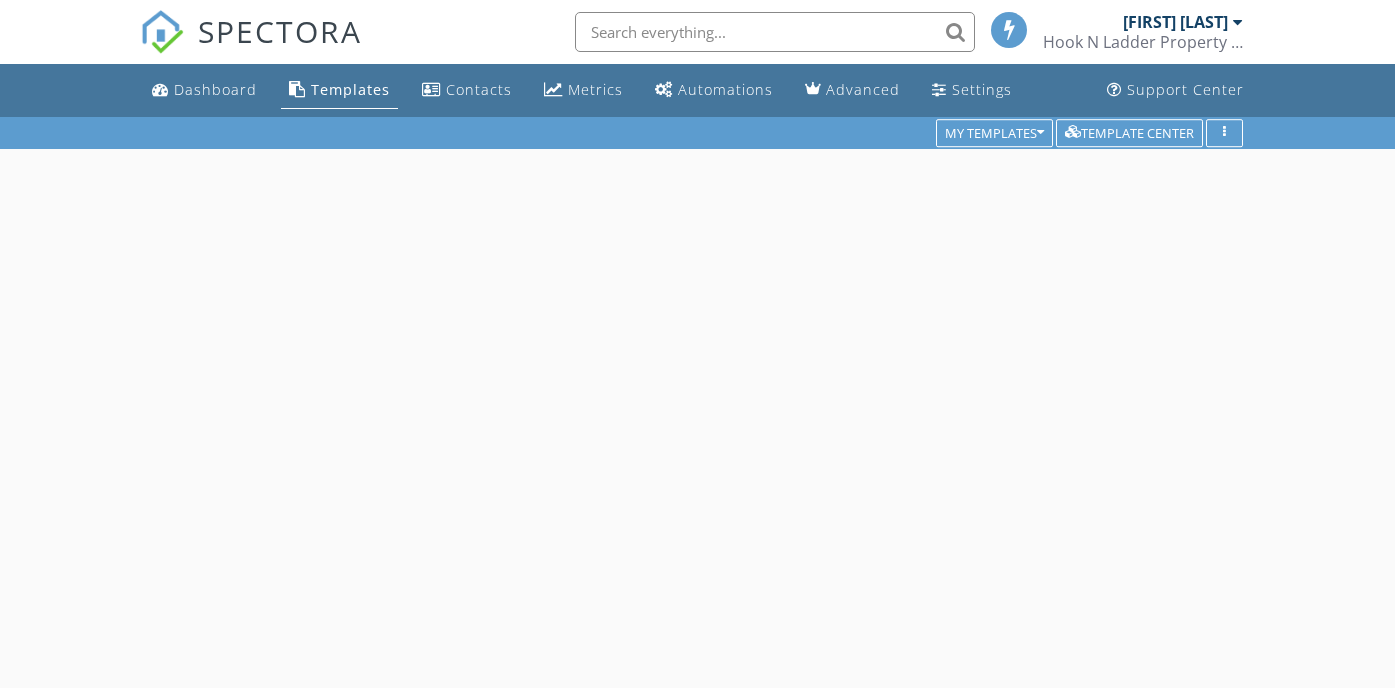 scroll, scrollTop: 0, scrollLeft: 0, axis: both 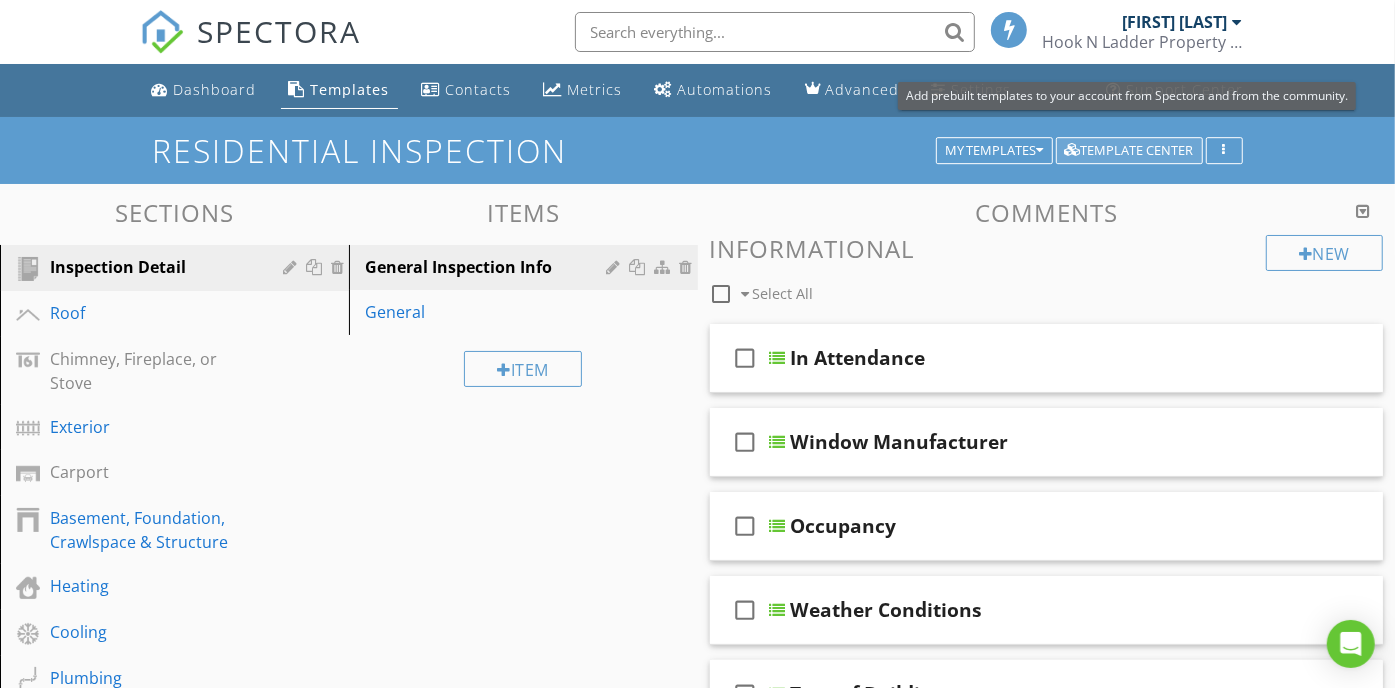 click on "Template Center" at bounding box center (1129, 151) 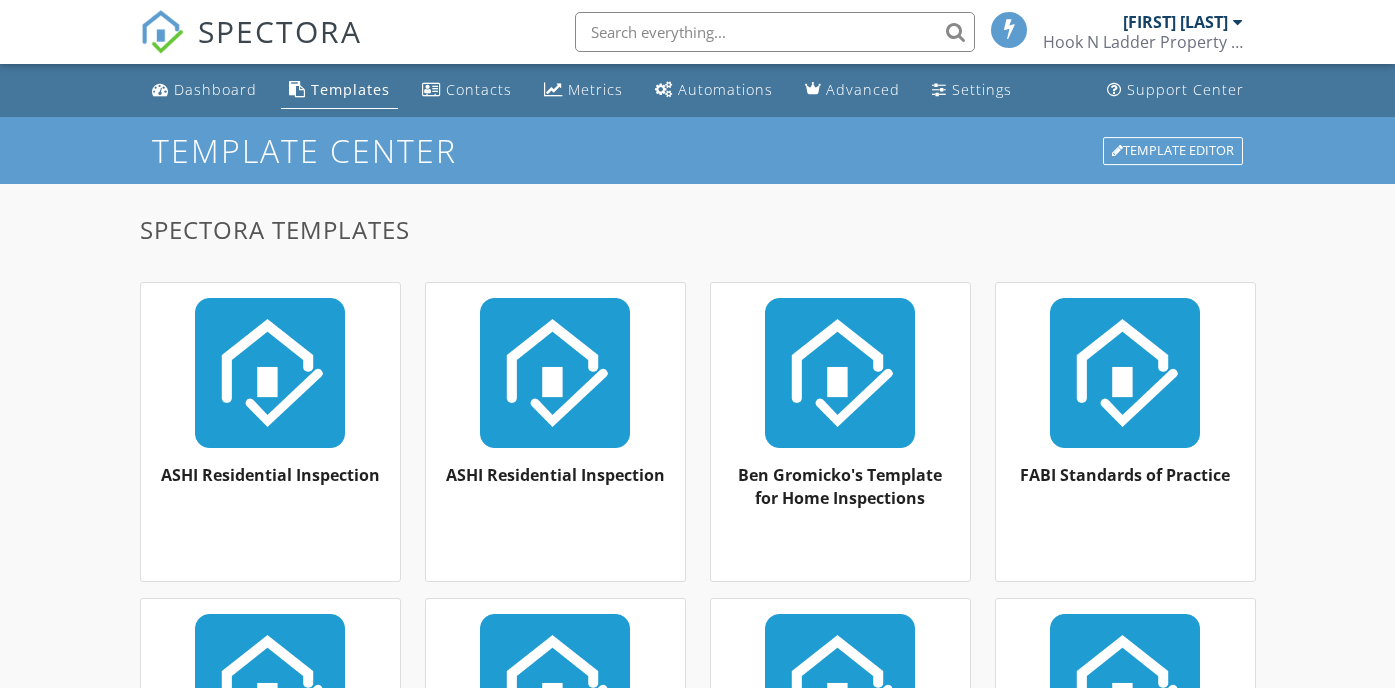 scroll, scrollTop: 0, scrollLeft: 0, axis: both 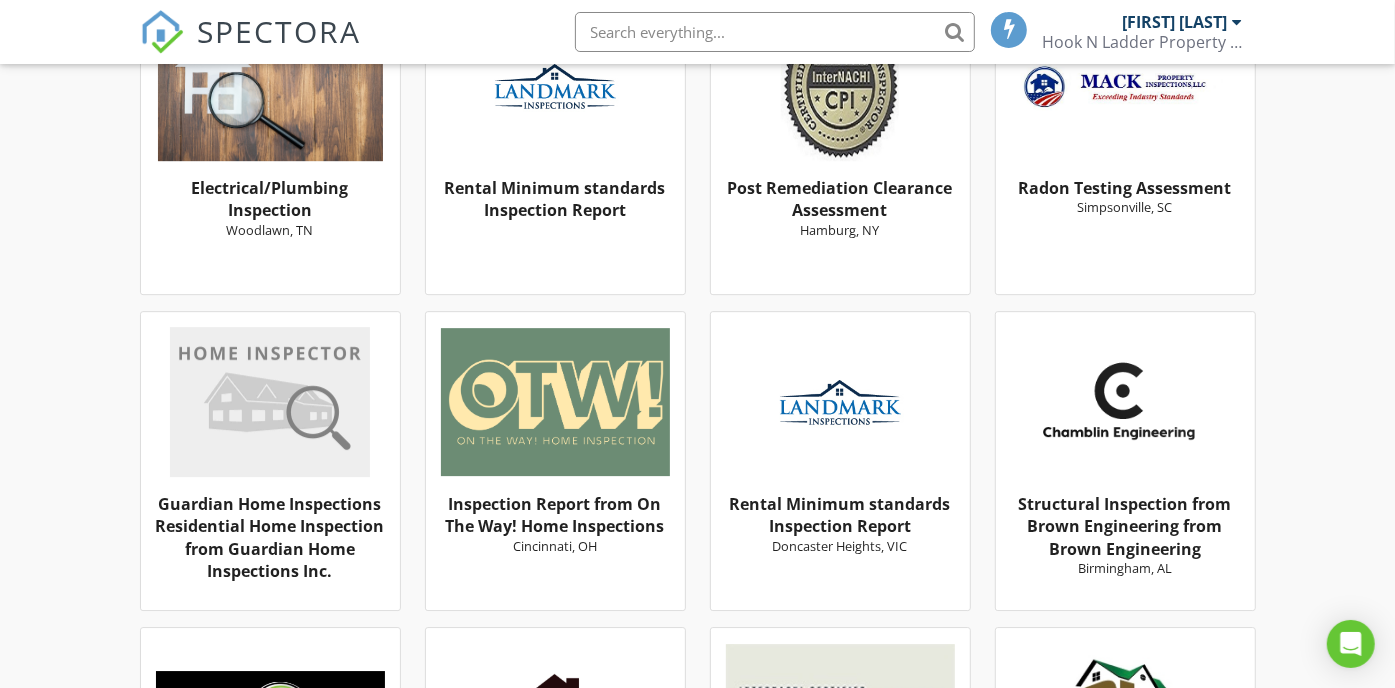 click on "Inspection Report  from On The Way! Home Inspections" at bounding box center (555, 515) 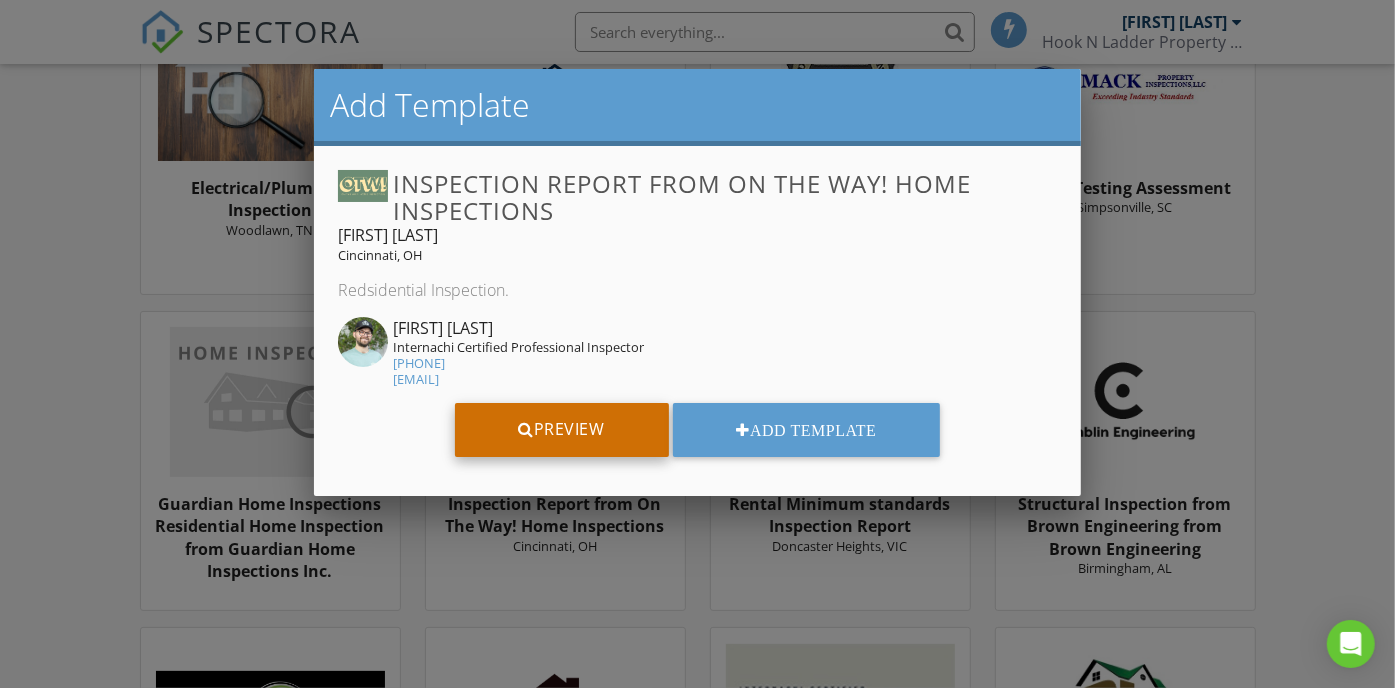click on "Preview" at bounding box center [562, 430] 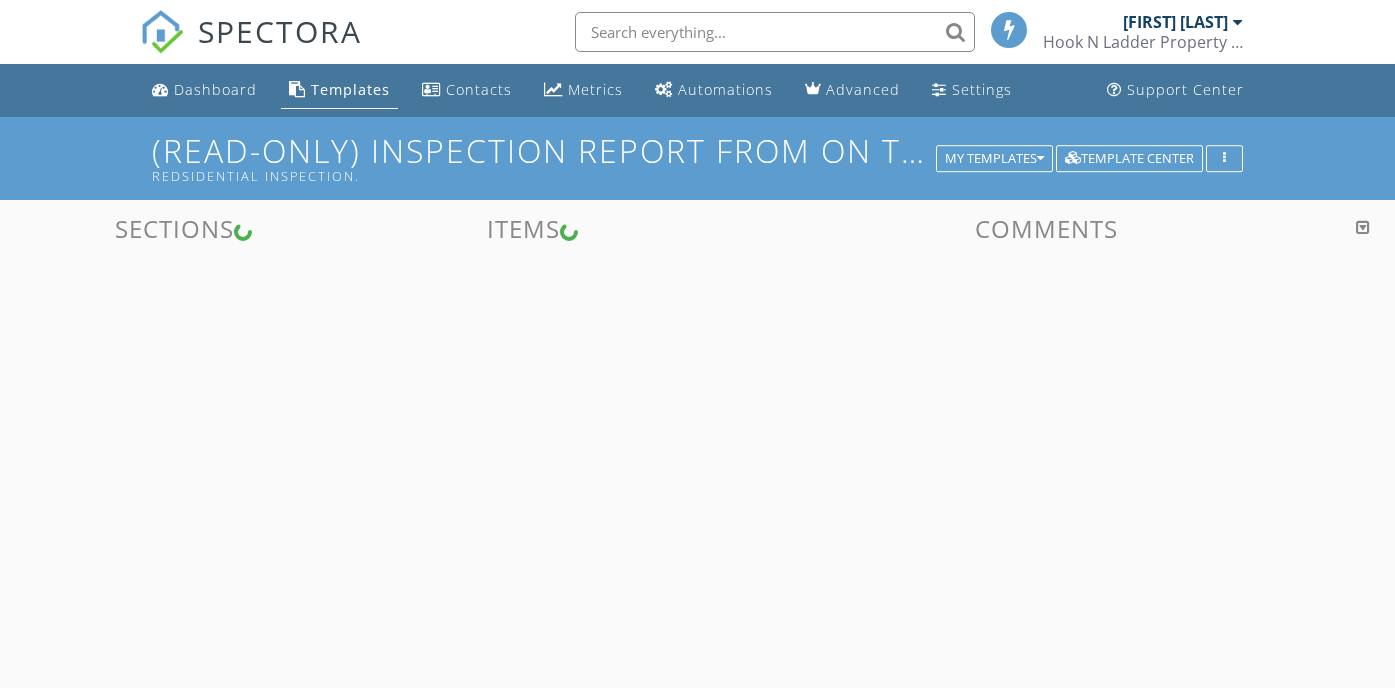 scroll, scrollTop: 0, scrollLeft: 0, axis: both 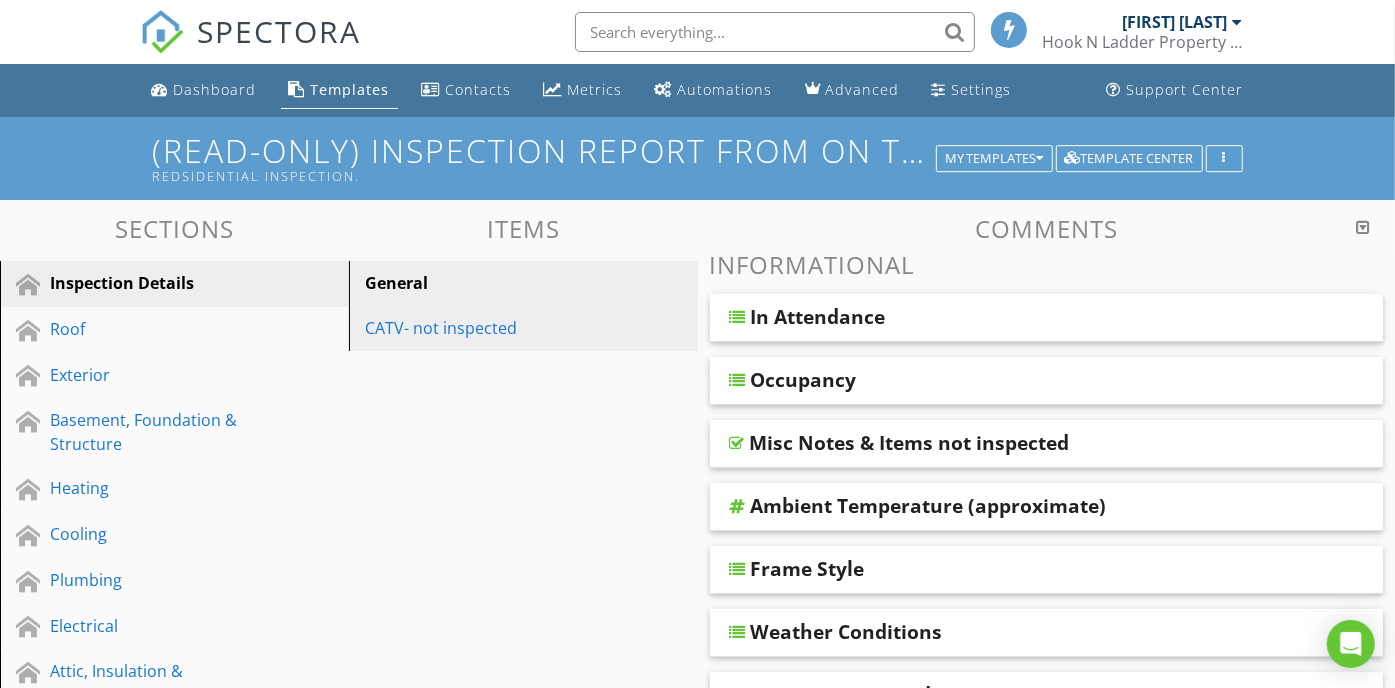 click on "CATV- not inspected" at bounding box center [489, 328] 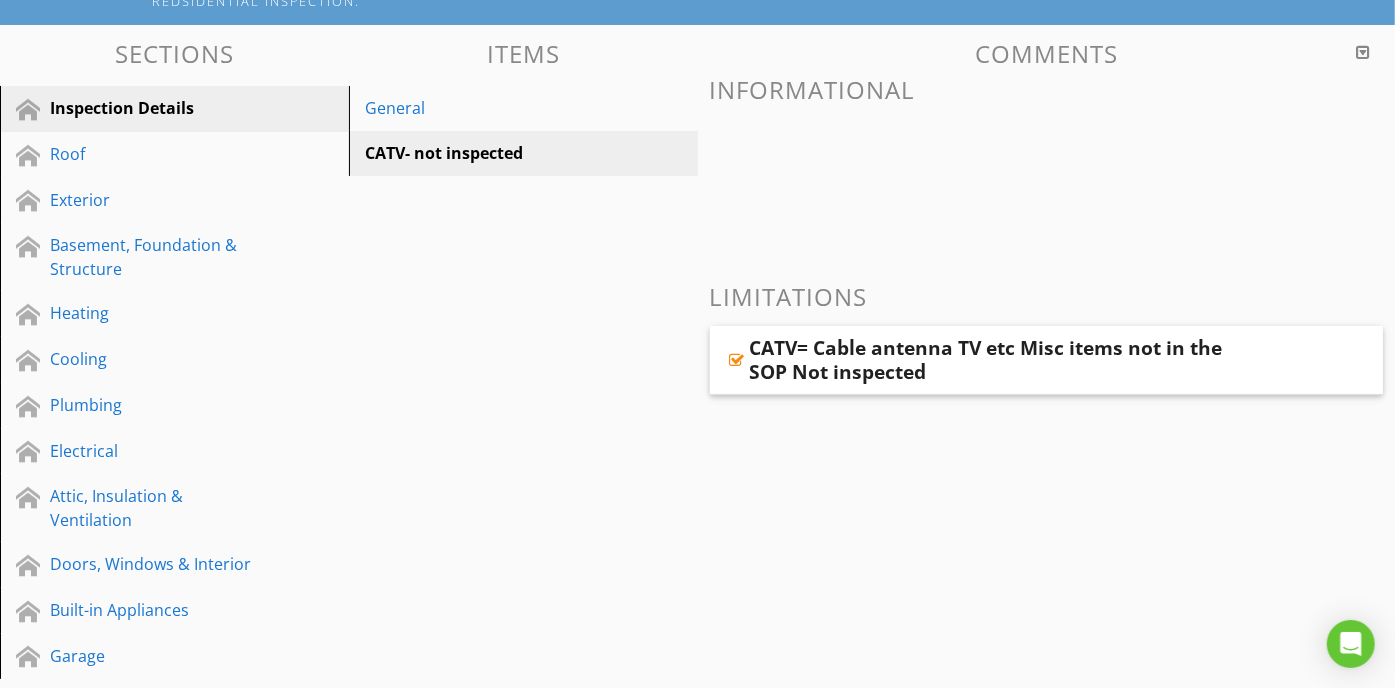 scroll, scrollTop: 178, scrollLeft: 0, axis: vertical 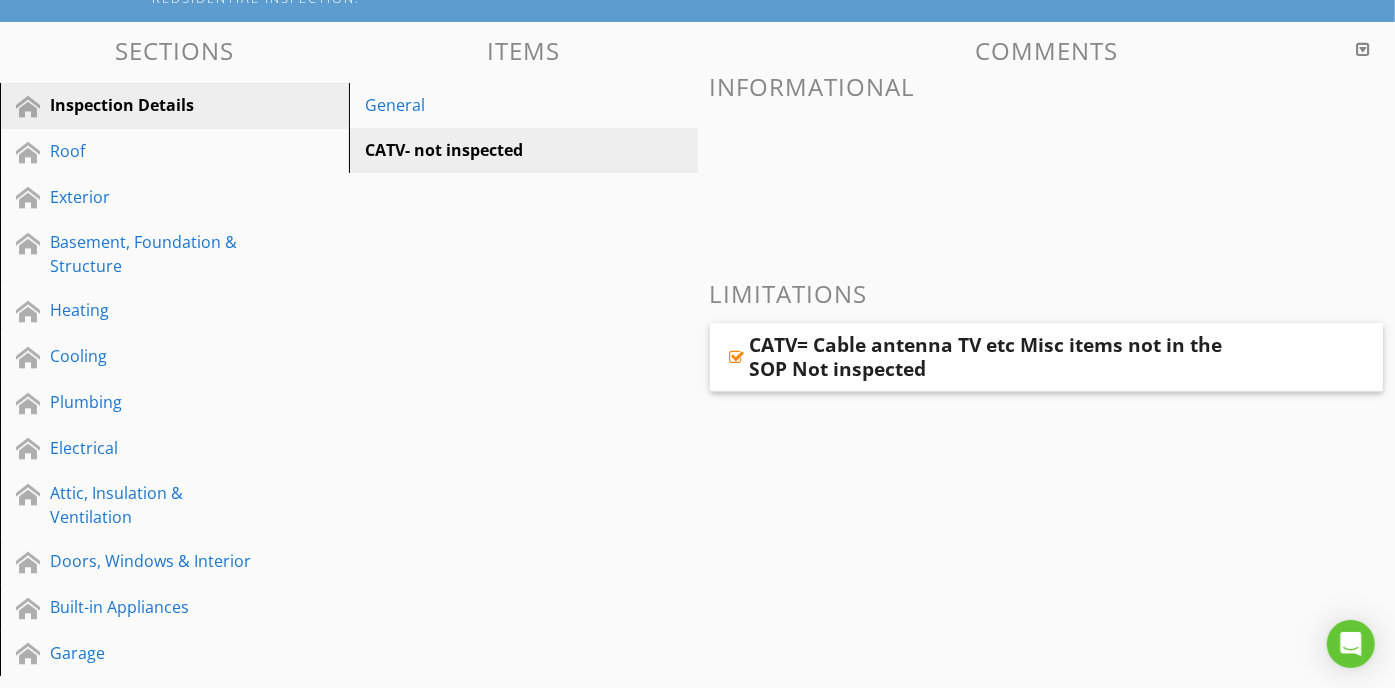 click on "Sections
Inspection Details           Roof           Exterior           Basement, Foundation & Structure           Heating           Cooling           Plumbing           Electrical           Attic, Insulation & Ventilation           Doors, Windows & Interior           Built-in Appliances           Garage             Attachments
Items
General           CATV- not inspected
Comments
Informational           Limitations
CATV= Cable antenna TV etc Misc items not in the SOP Not inspected" at bounding box center (697, 405) 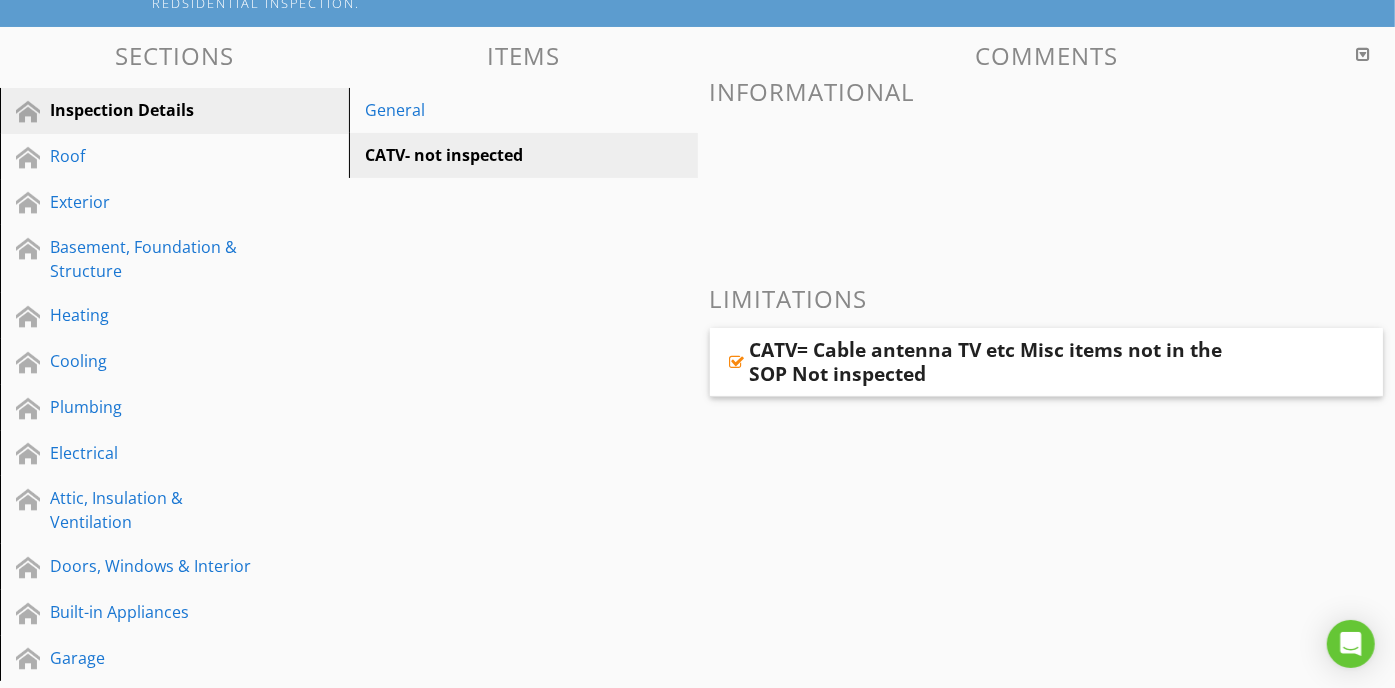 scroll, scrollTop: 170, scrollLeft: 0, axis: vertical 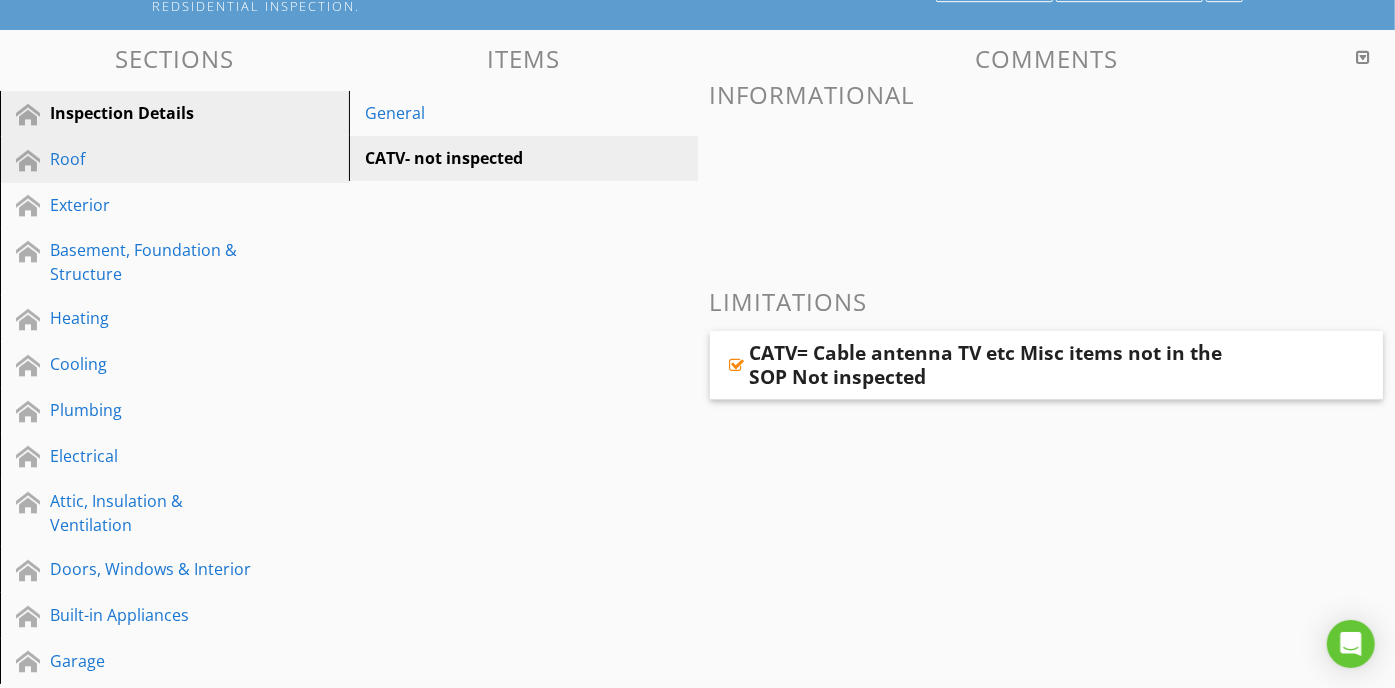 click on "Roof" at bounding box center (177, 160) 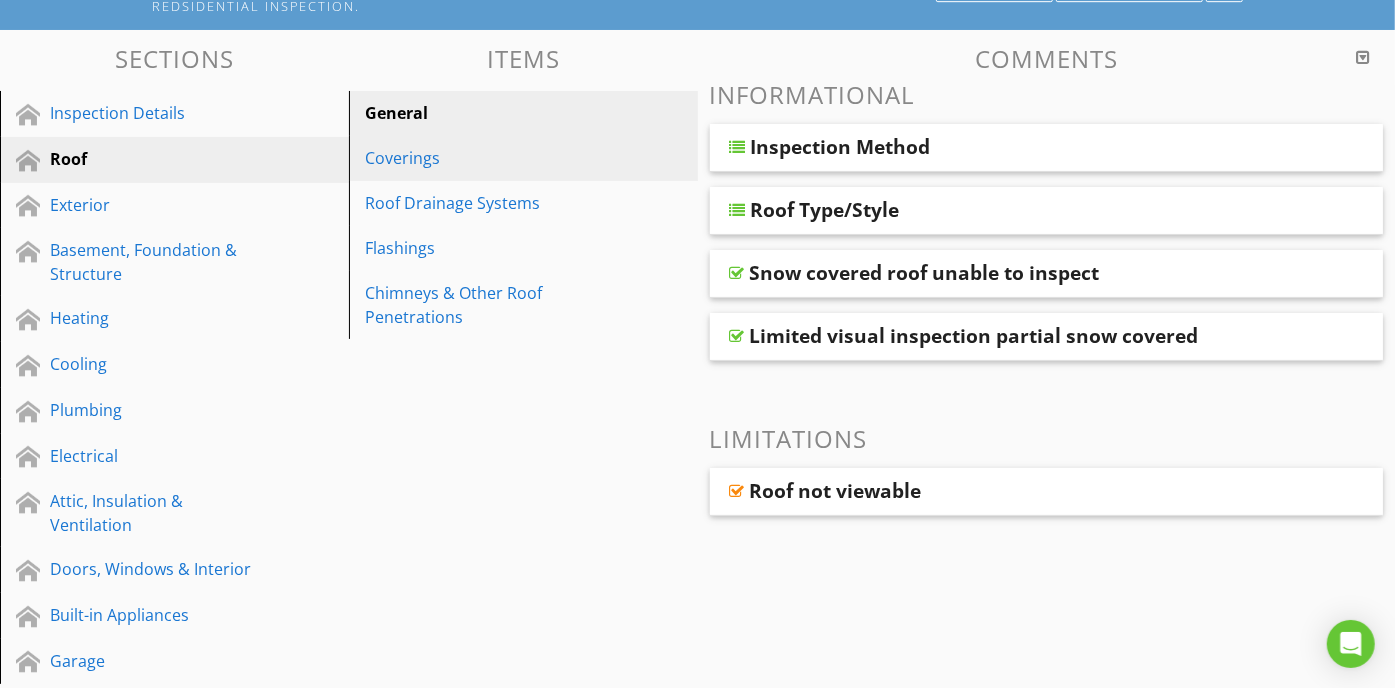 click on "Coverings" at bounding box center (526, 158) 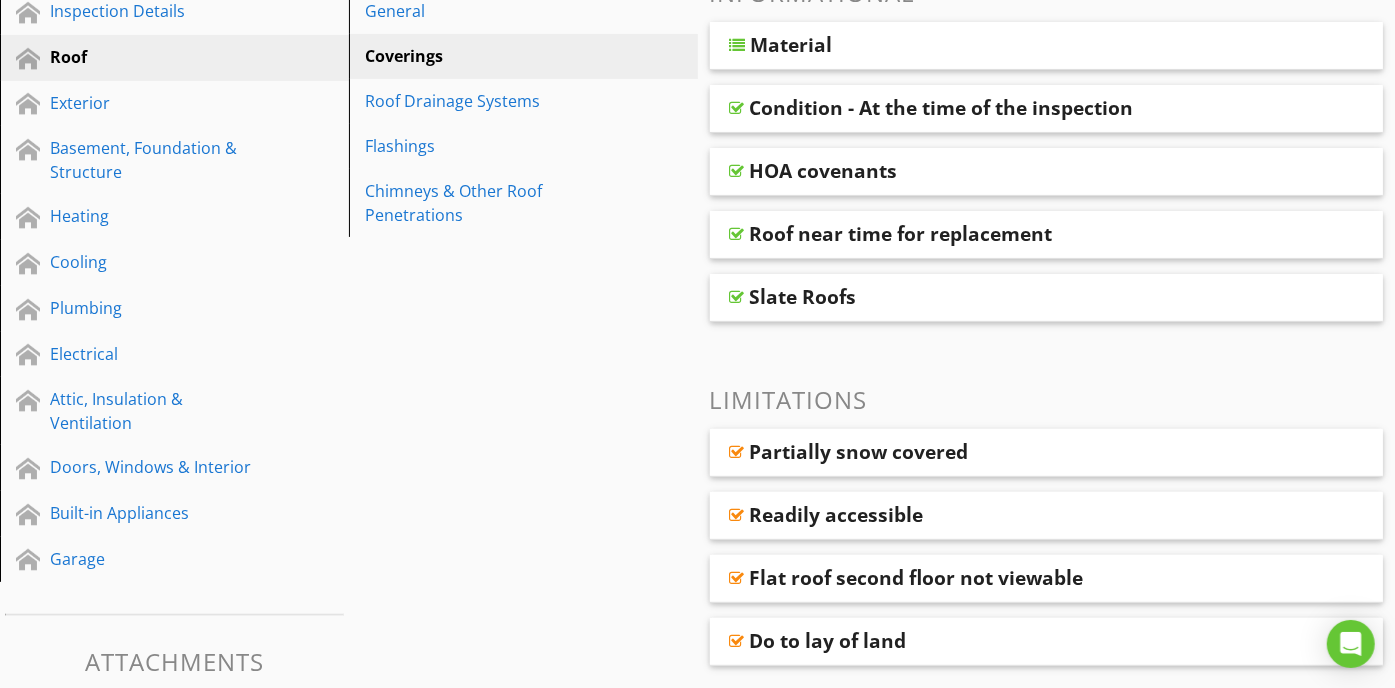 scroll, scrollTop: 0, scrollLeft: 0, axis: both 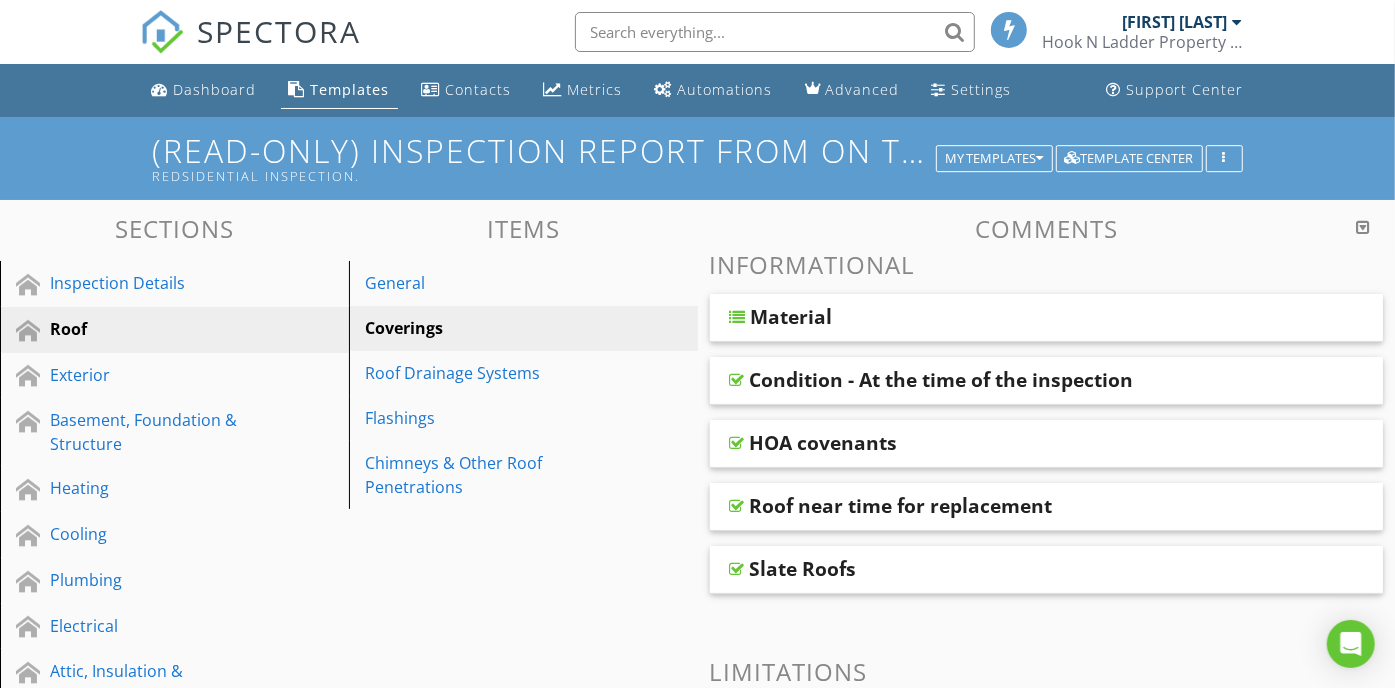 click on "HOA covenants" at bounding box center [824, 443] 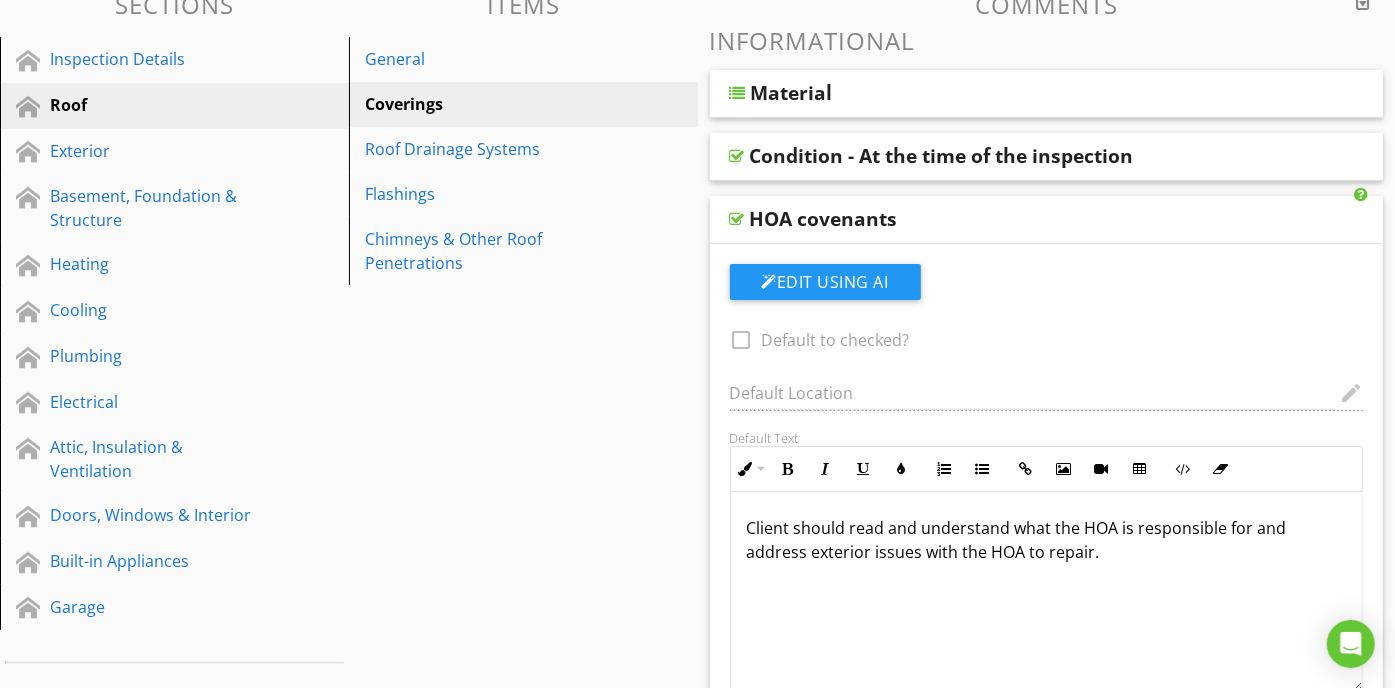 scroll, scrollTop: 226, scrollLeft: 0, axis: vertical 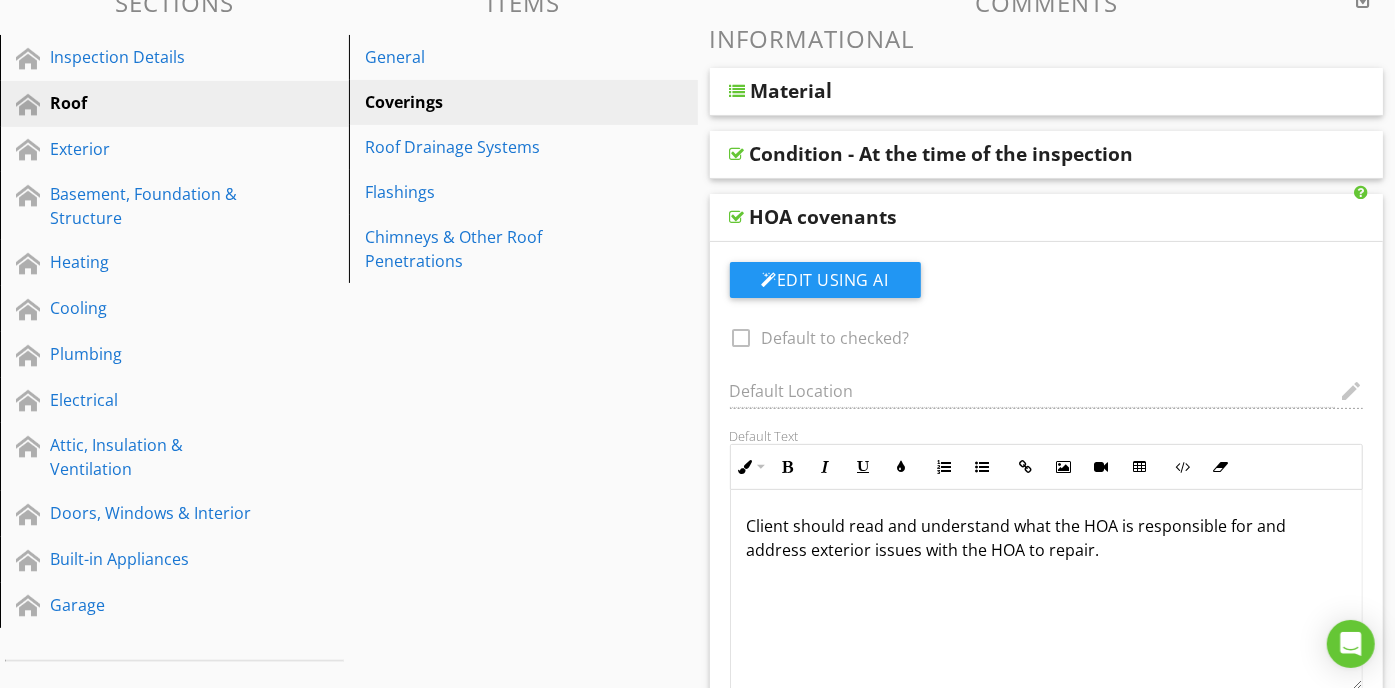 click on "HOA covenants" at bounding box center (824, 217) 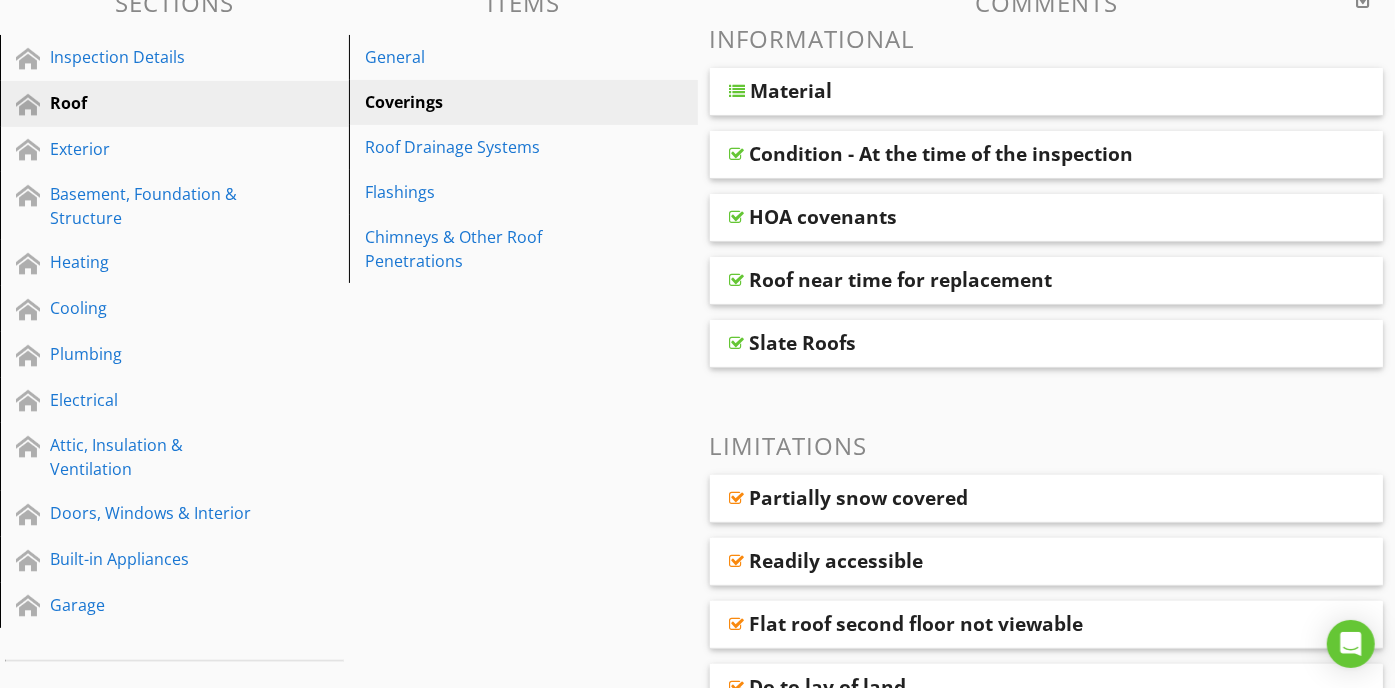 click on "Condition - At the time of the inspection" at bounding box center (942, 154) 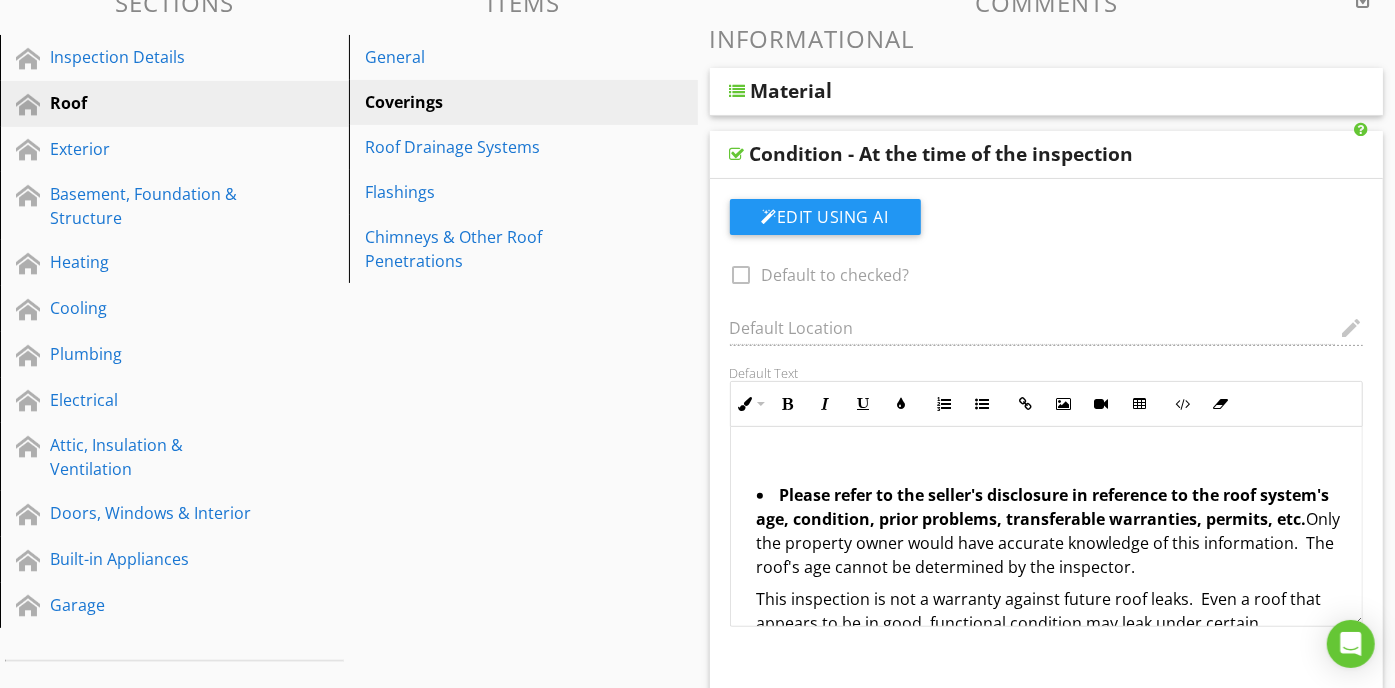 click on "Material" at bounding box center [1047, 92] 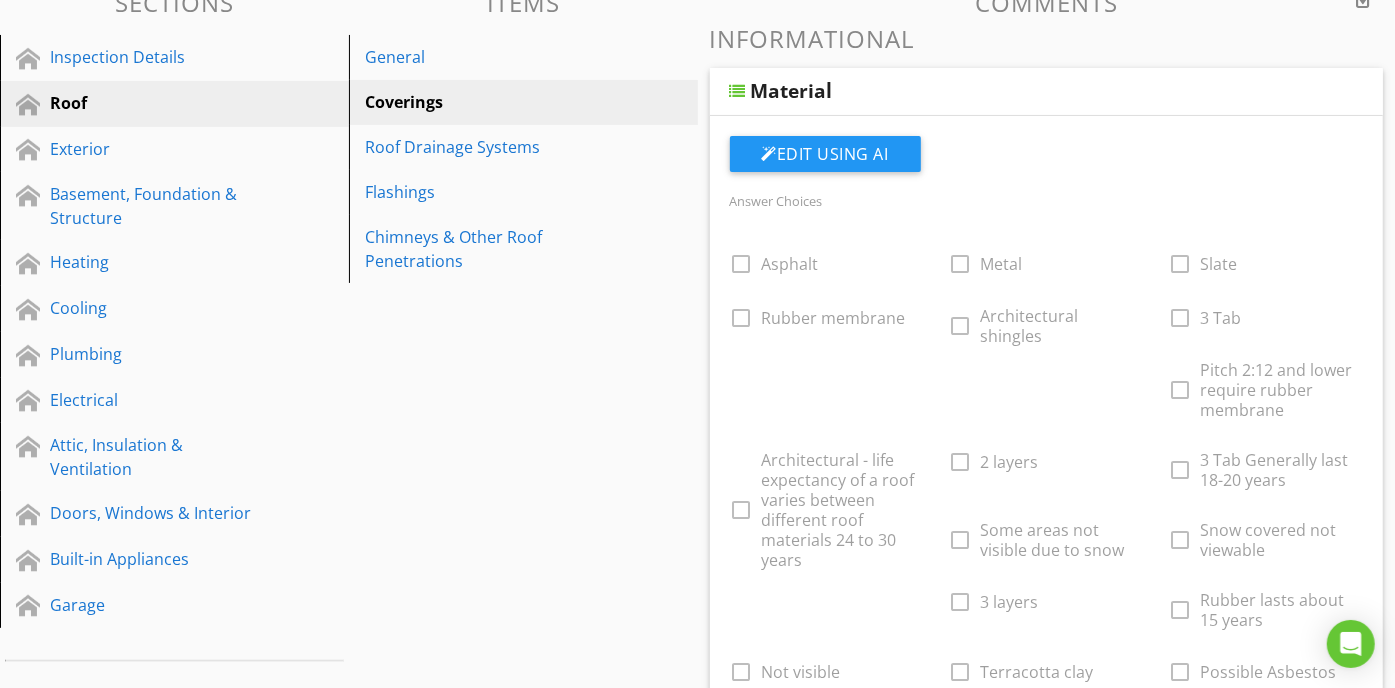 click on "Material" at bounding box center (1047, 92) 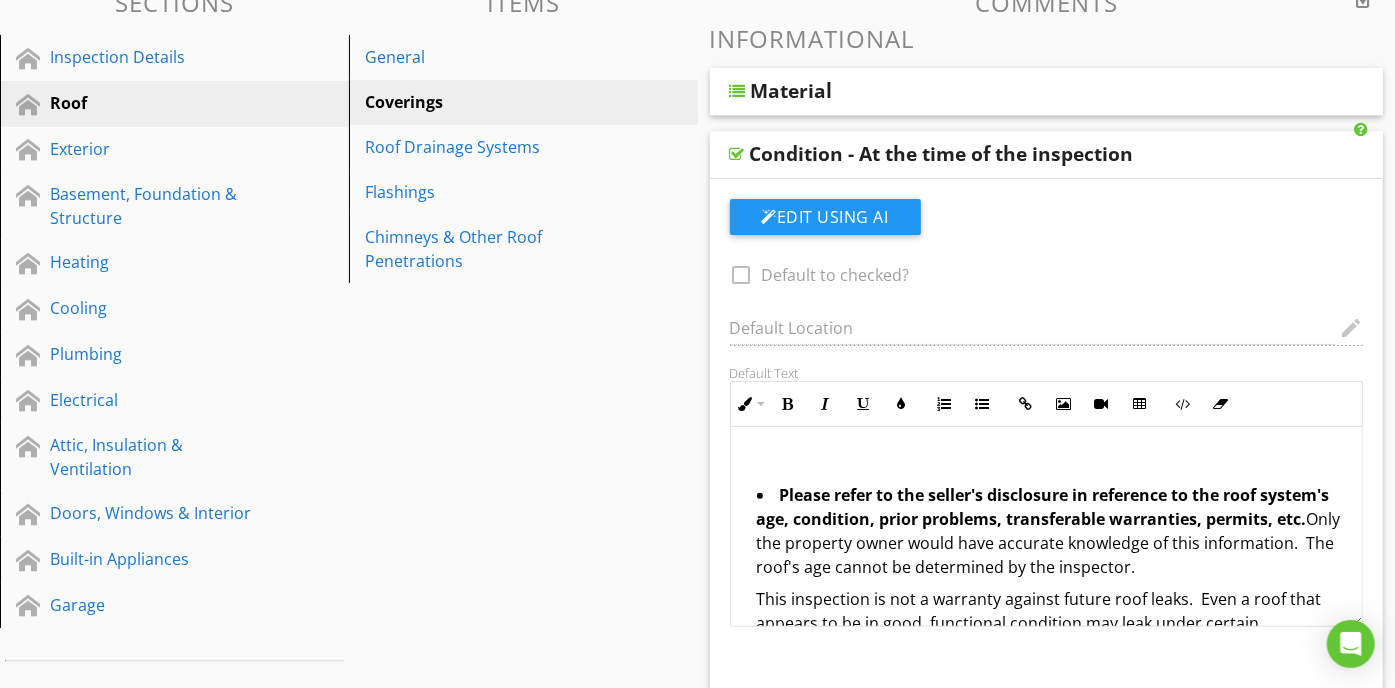 click on "Condition - At the time of the inspection" at bounding box center [942, 154] 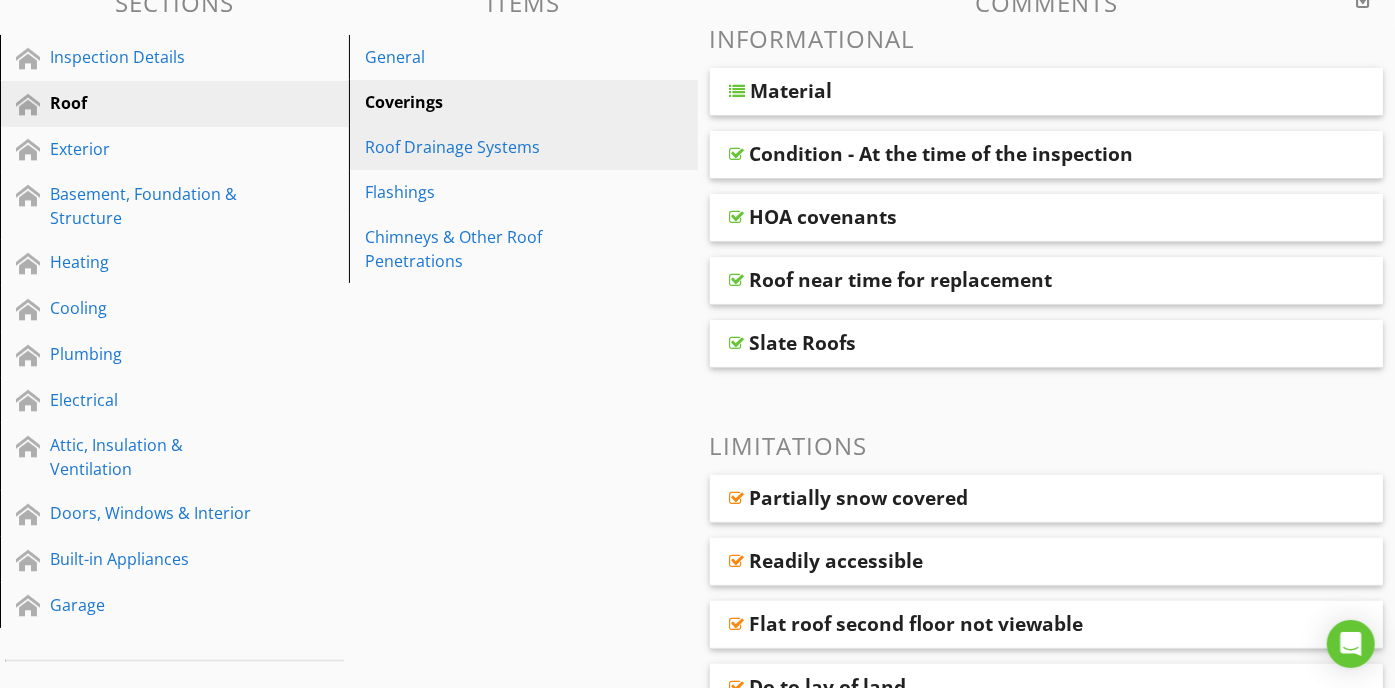 click on "Roof Drainage Systems" at bounding box center [526, 147] 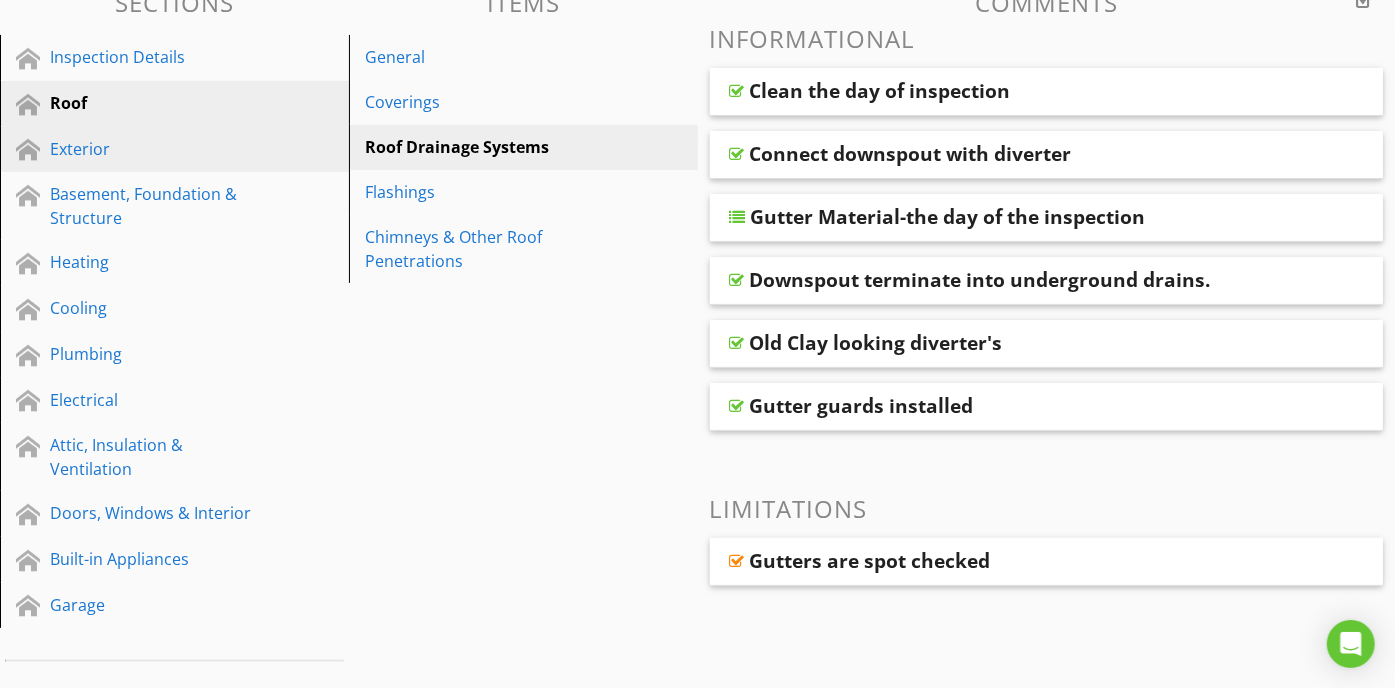 click on "Exterior" at bounding box center (177, 150) 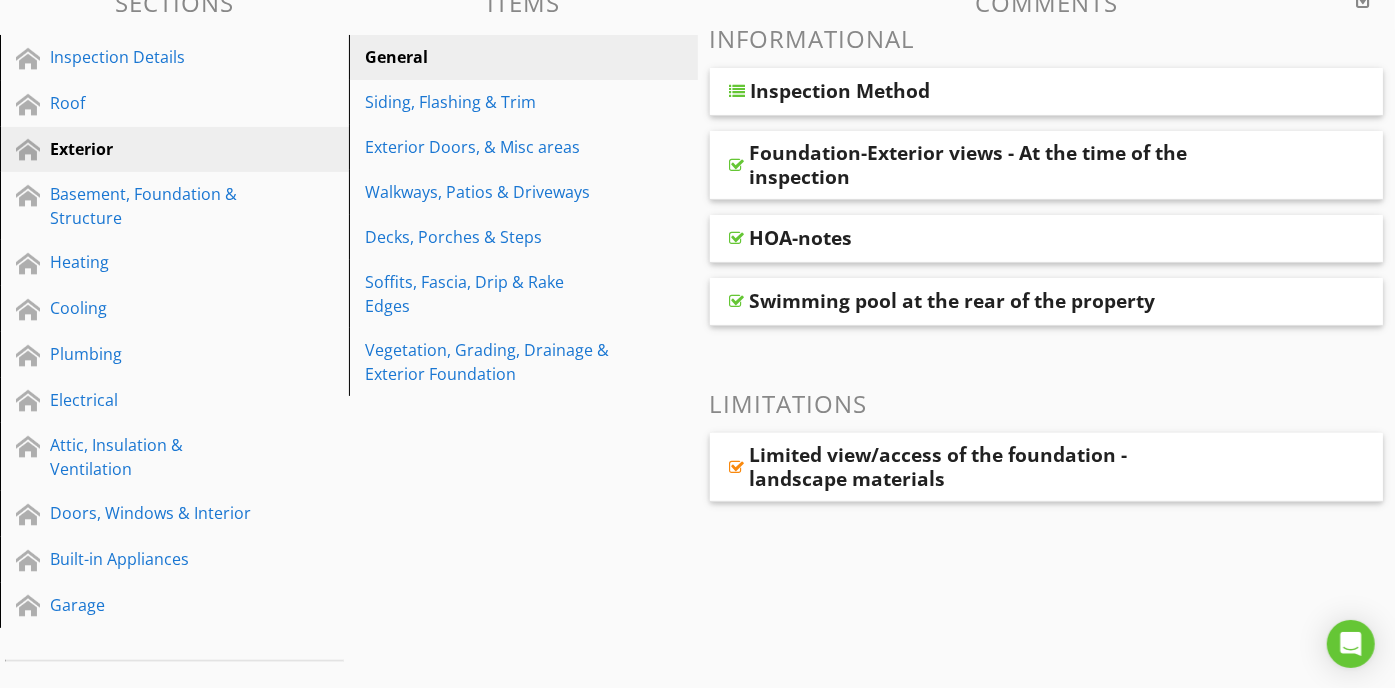 click on "HOA-notes" at bounding box center [801, 238] 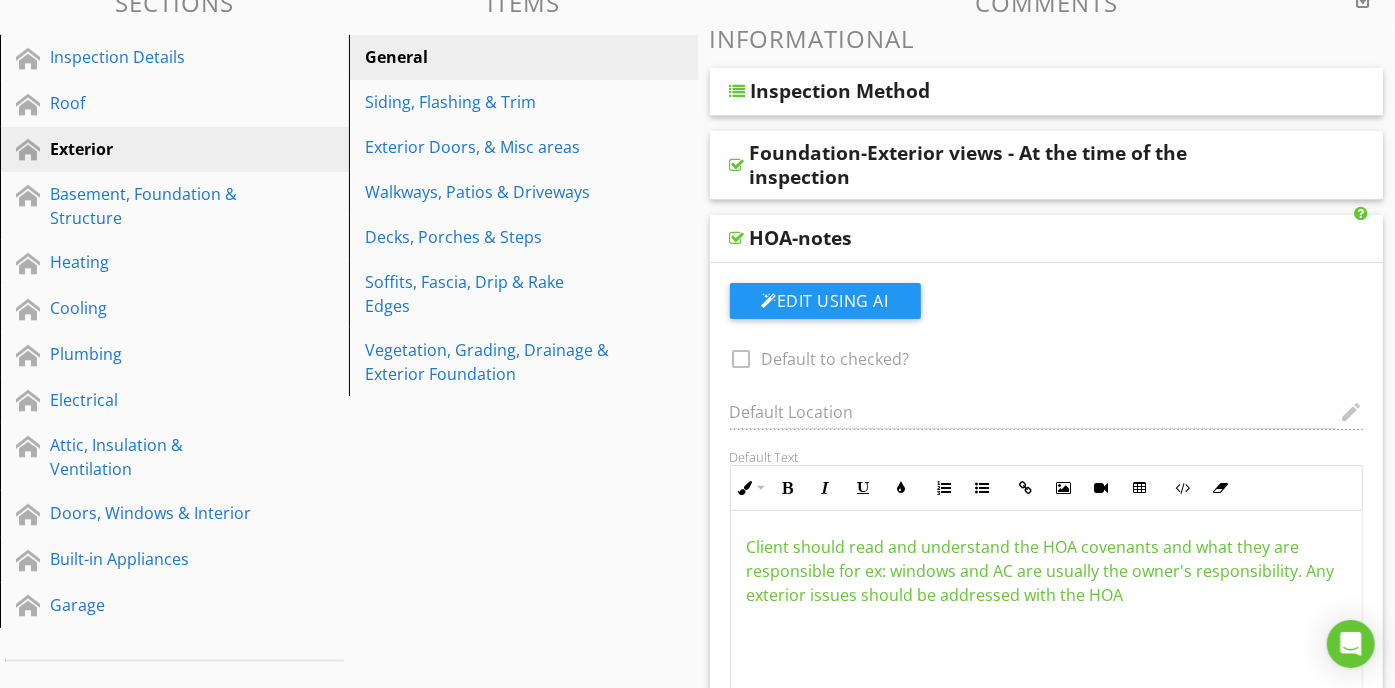 click on "HOA-notes" at bounding box center [801, 238] 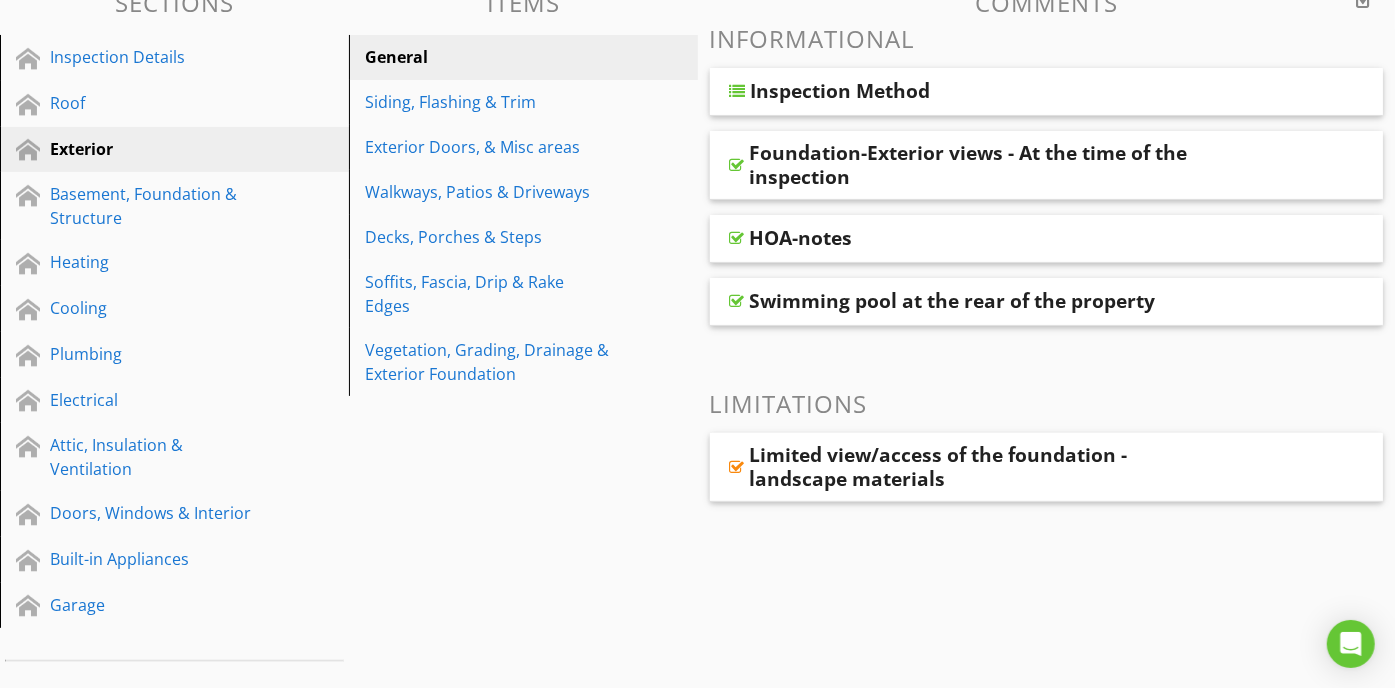 click on "Swimming pool at the rear of the property" at bounding box center (953, 301) 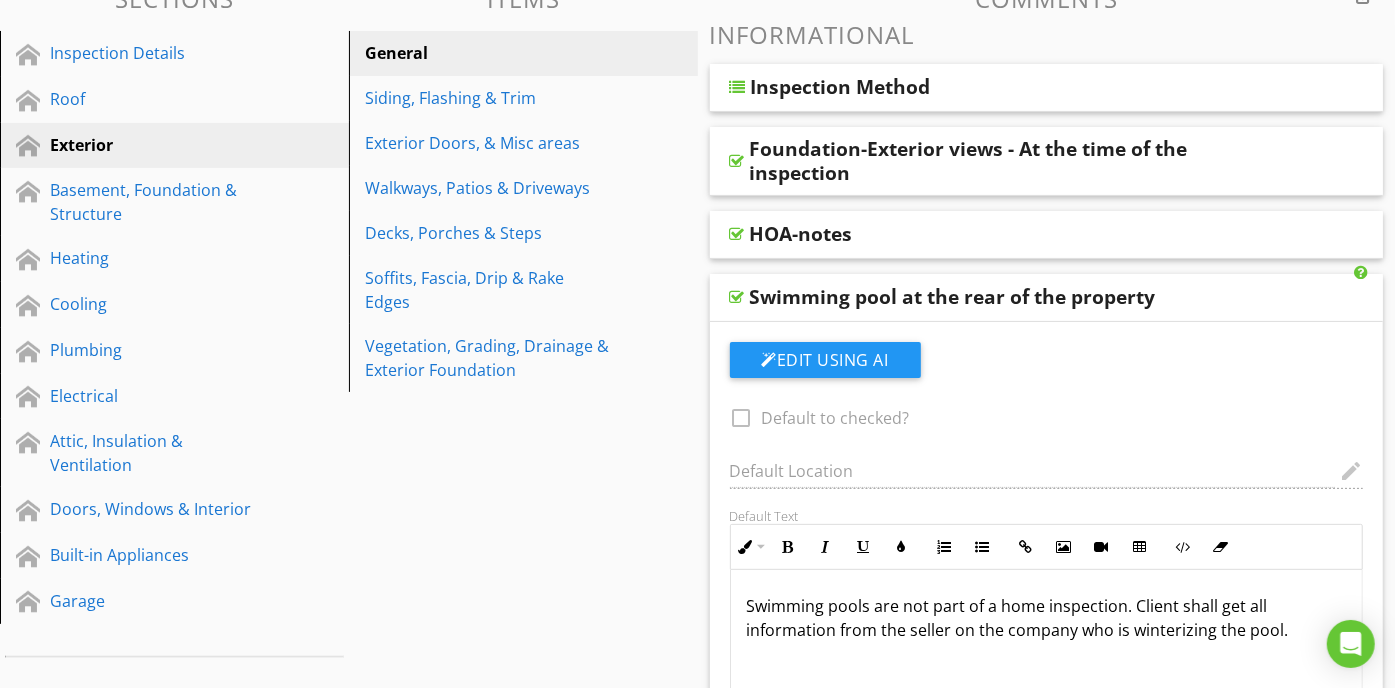 scroll, scrollTop: 226, scrollLeft: 0, axis: vertical 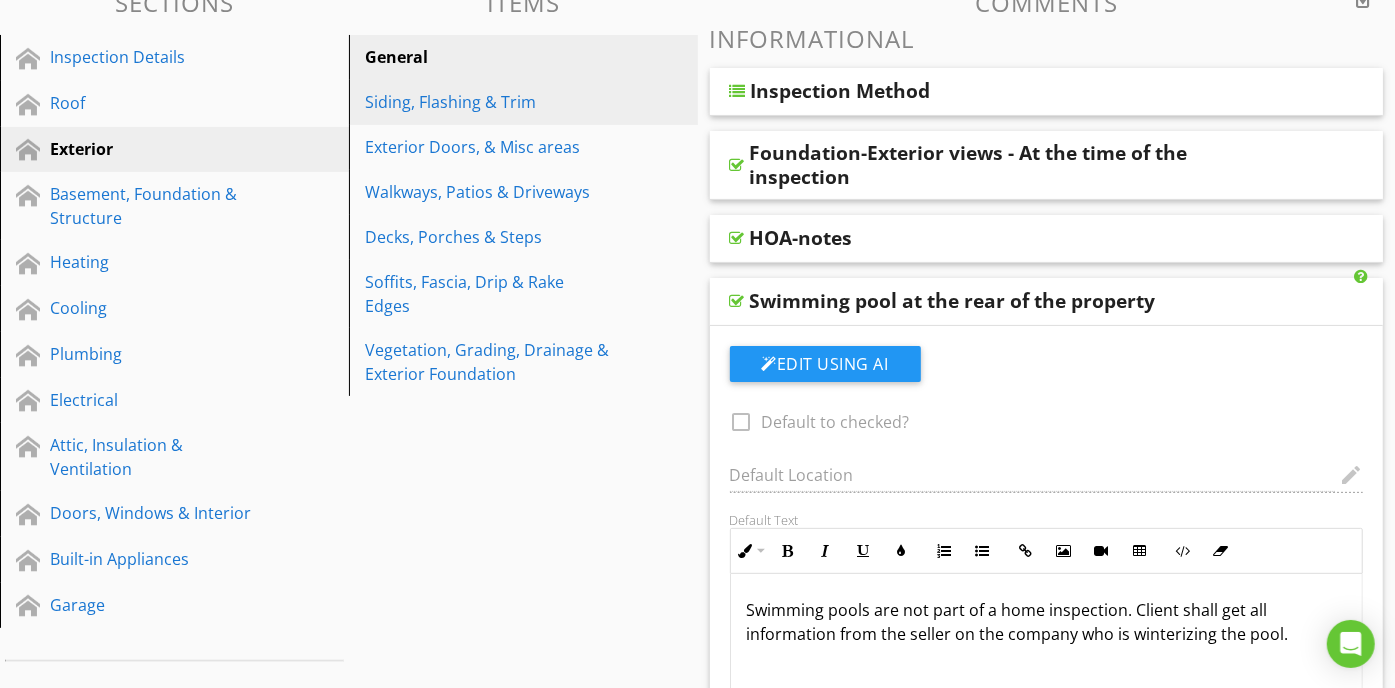 click on "Siding, Flashing & Trim" at bounding box center [489, 102] 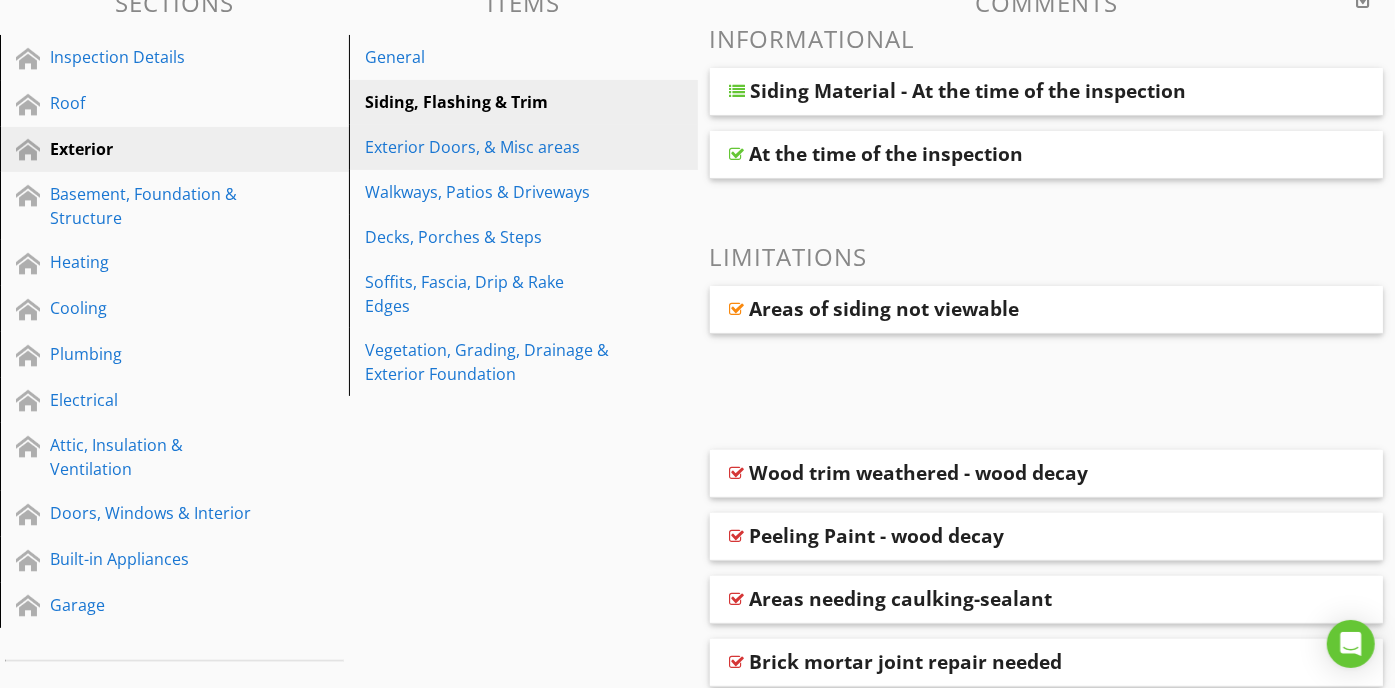 click on "Exterior Doors, & Misc areas" at bounding box center (489, 147) 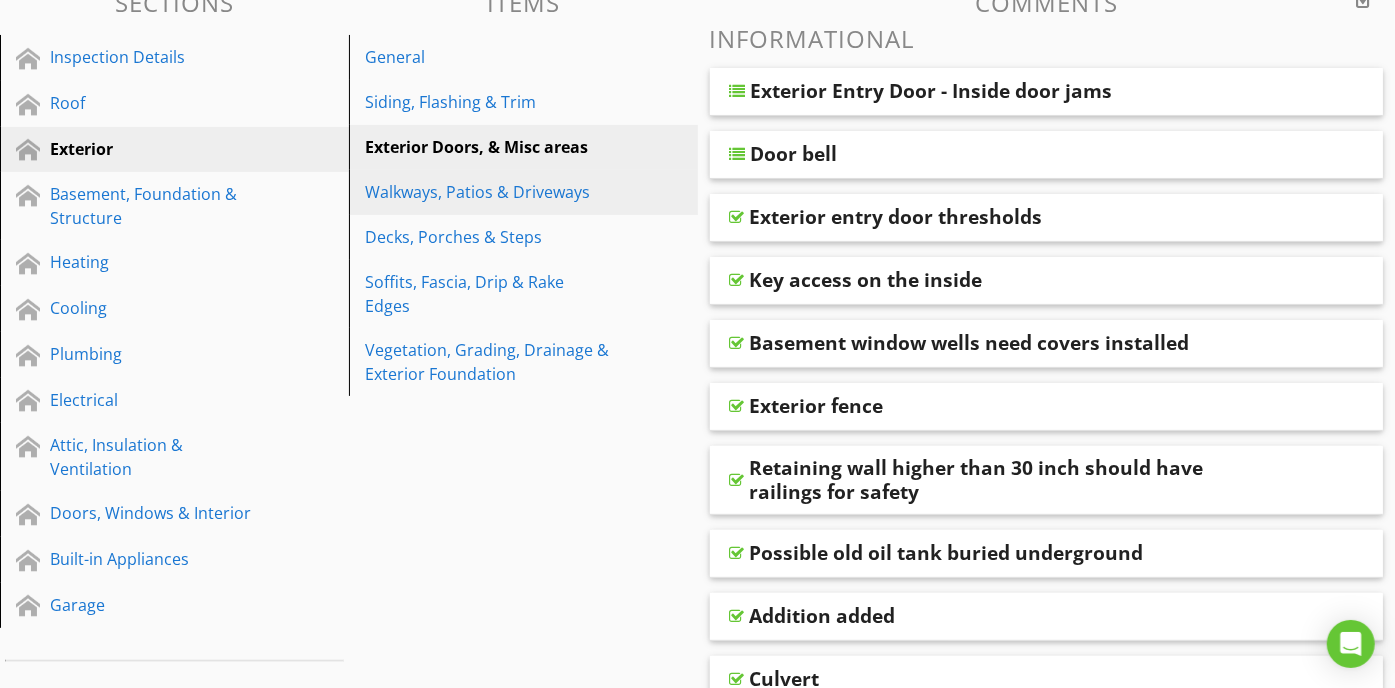 click on "Walkways, Patios & Driveways" at bounding box center (489, 192) 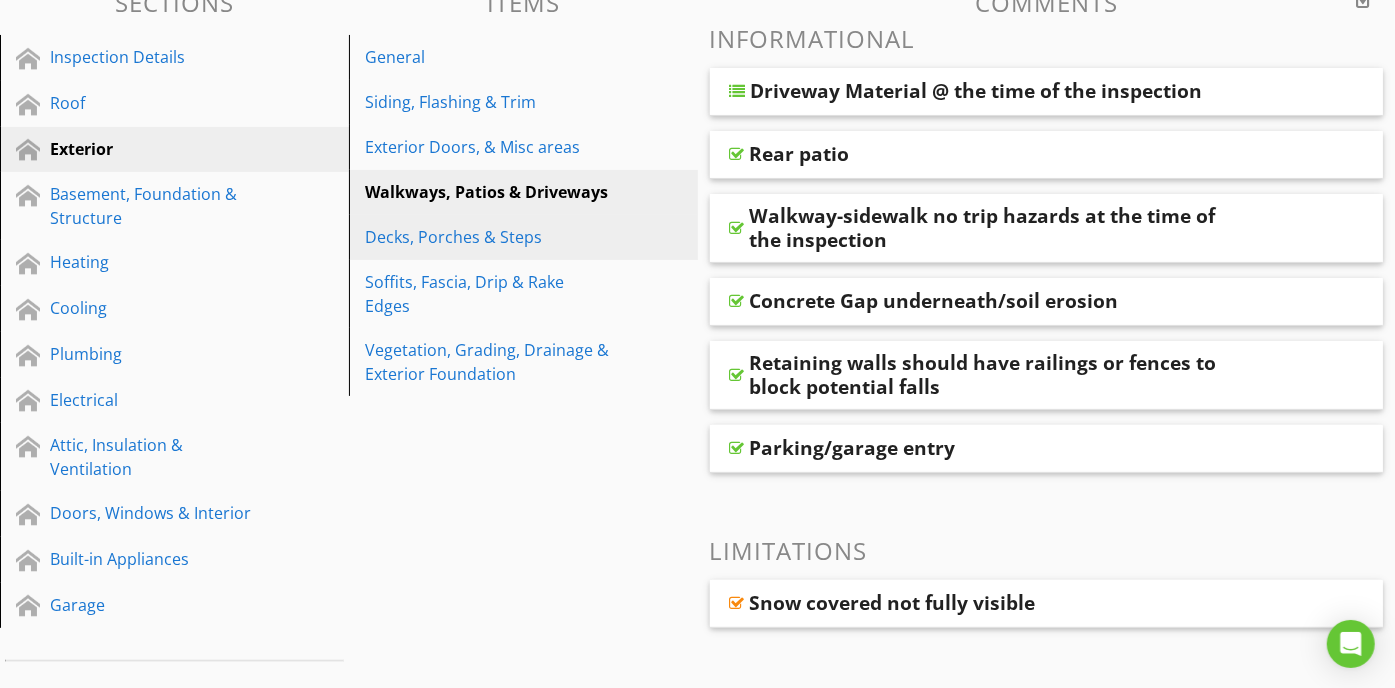 click on "Decks, Porches & Steps" at bounding box center (489, 237) 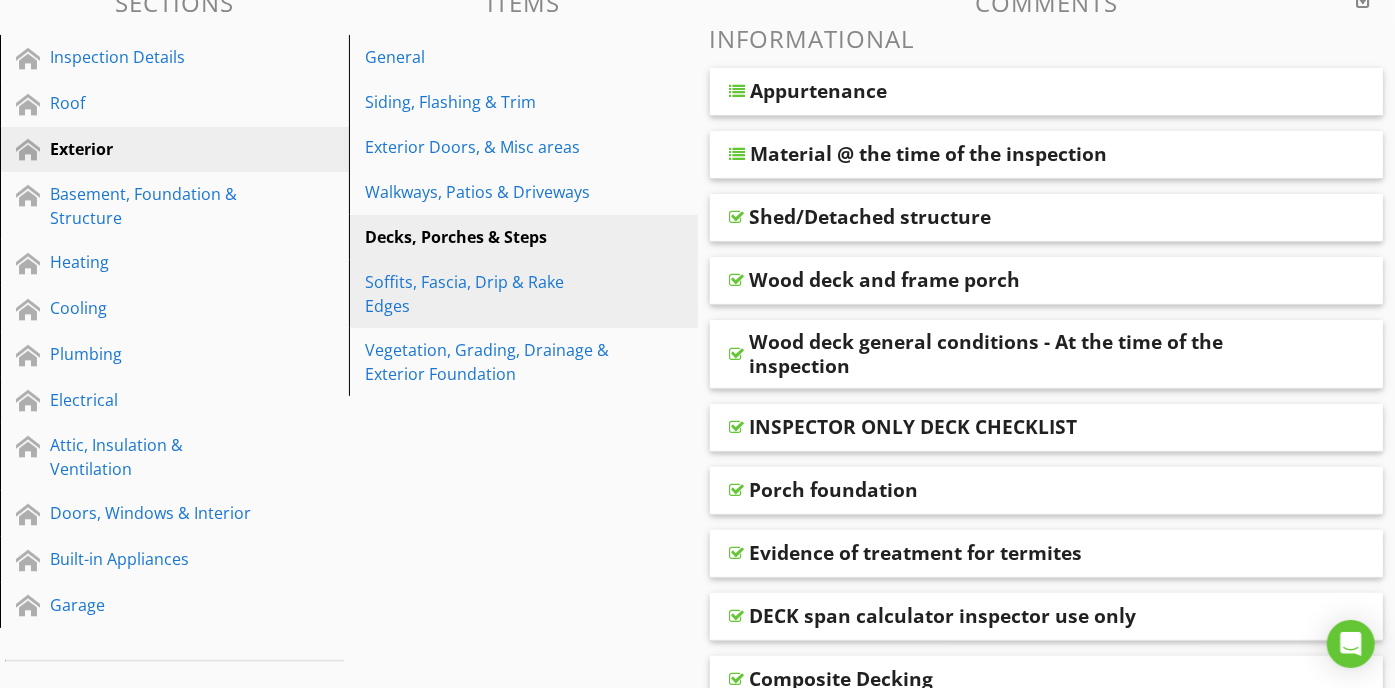 click on "Soffits, Fascia, Drip & Rake Edges" at bounding box center (489, 294) 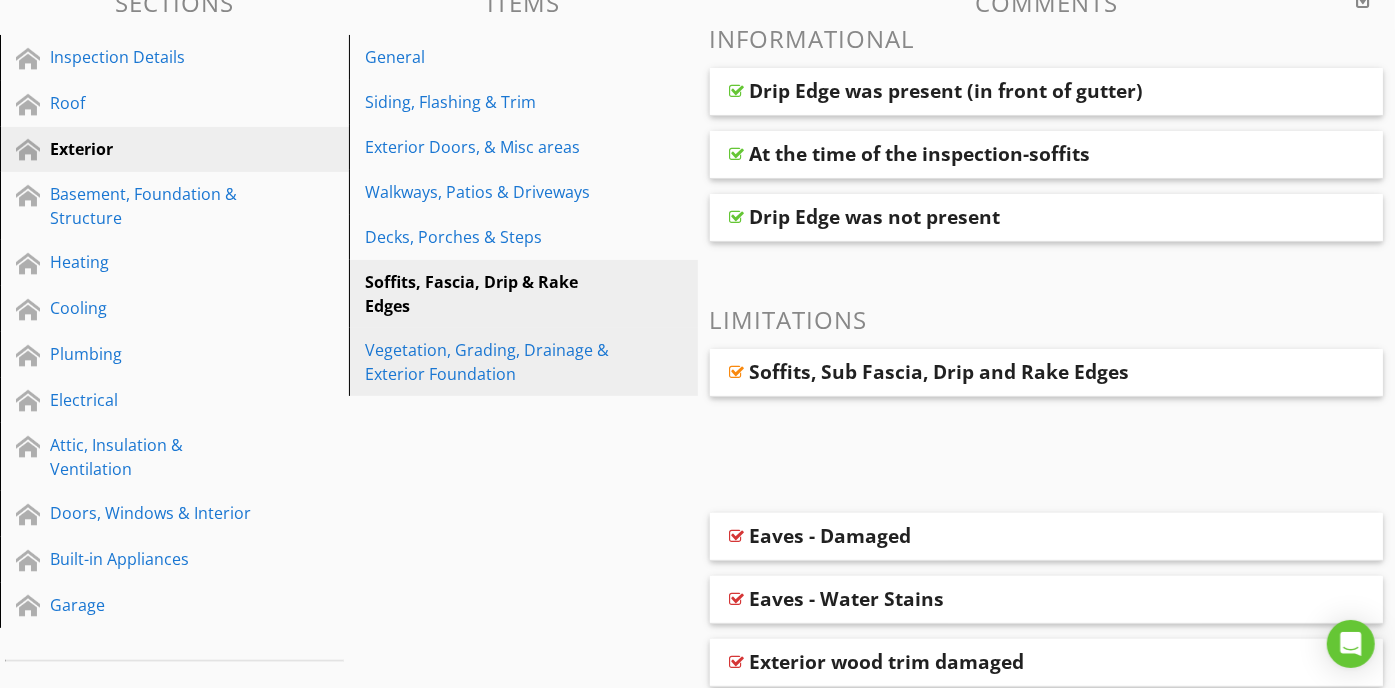 click on "Vegetation, Grading, Drainage  & Exterior Foundation" at bounding box center [526, 362] 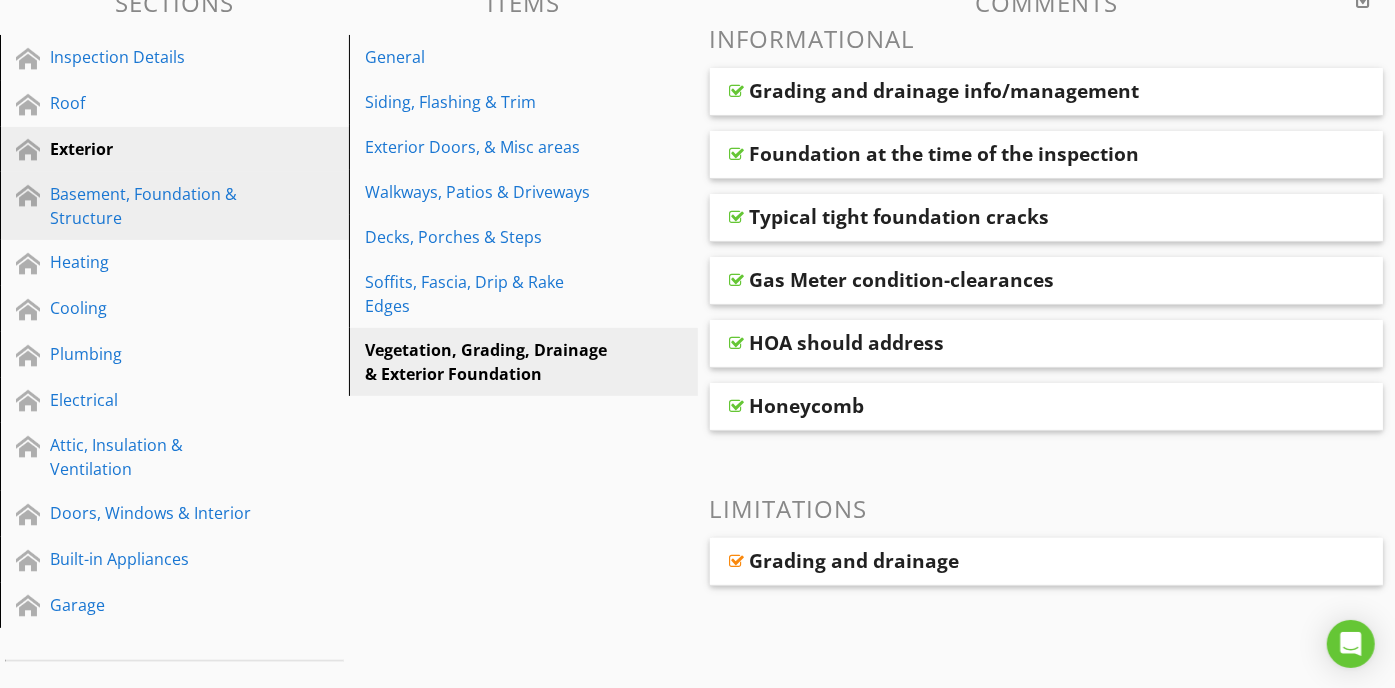 click on "Basement, Foundation & Structure" at bounding box center [152, 206] 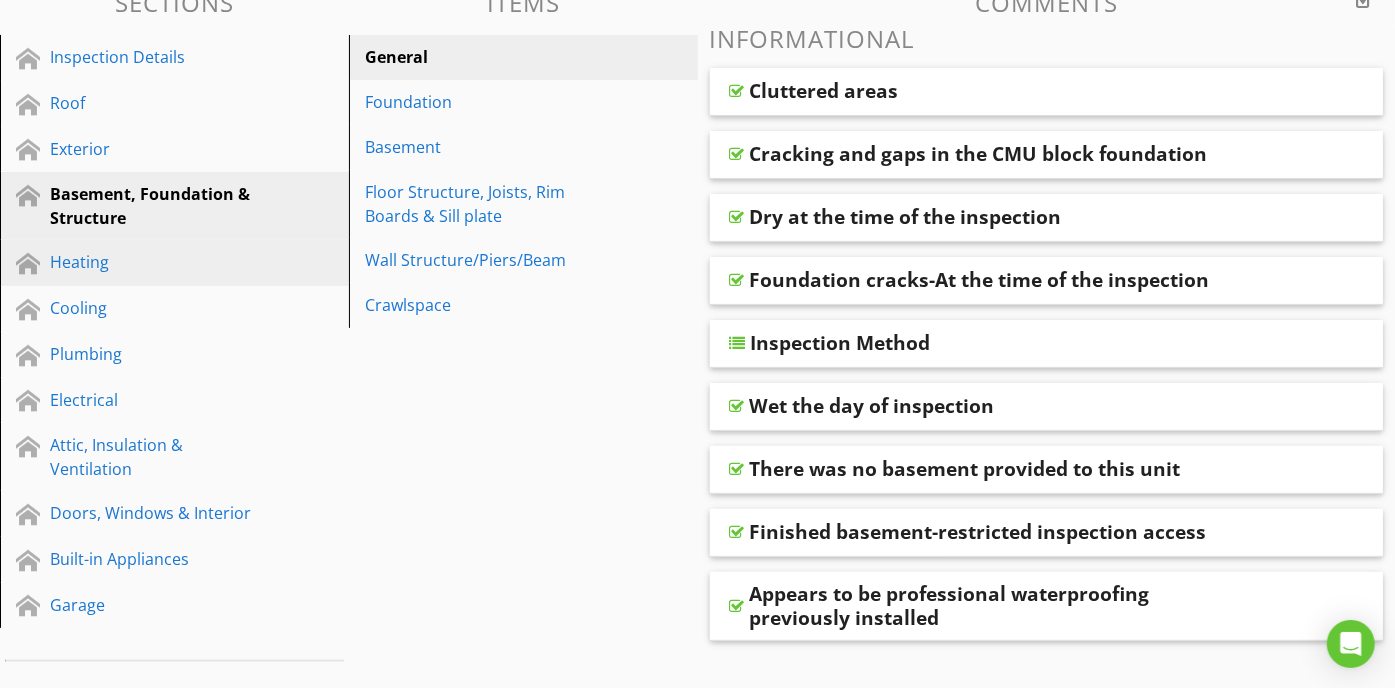 click on "Heating" at bounding box center (152, 262) 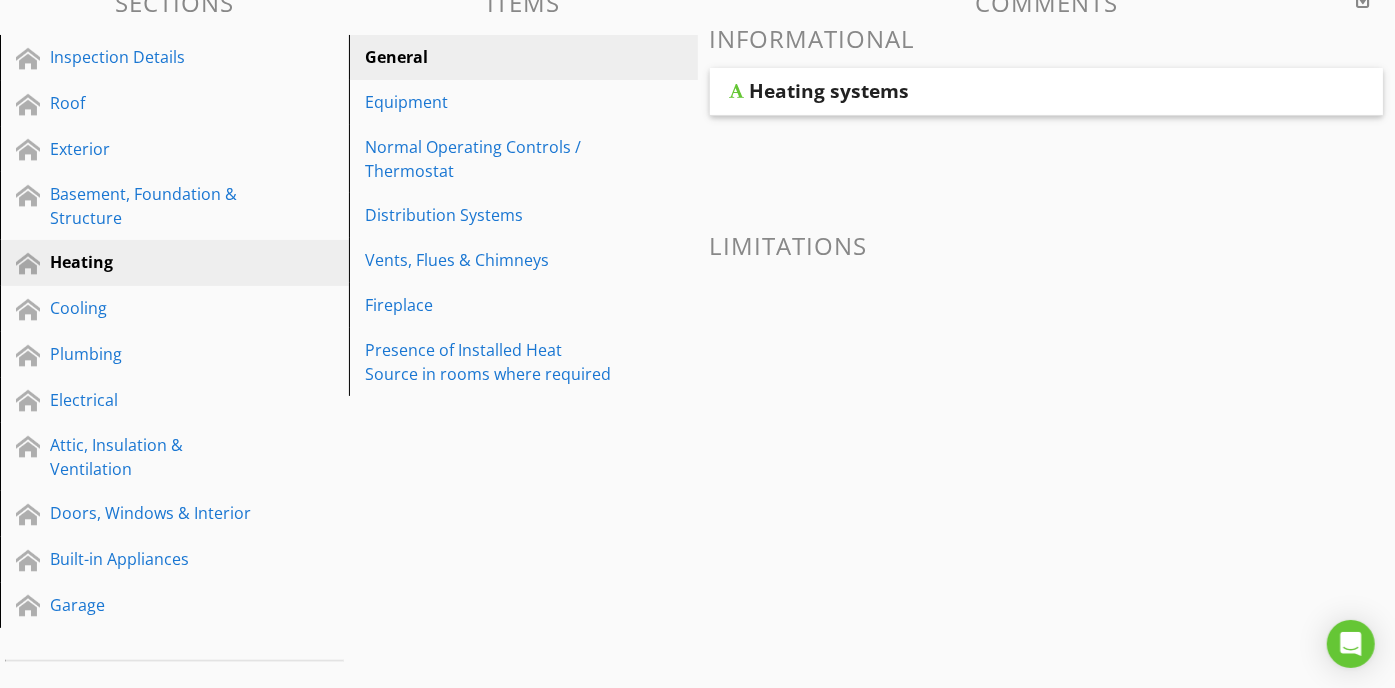 click on "Heating systems" at bounding box center [830, 91] 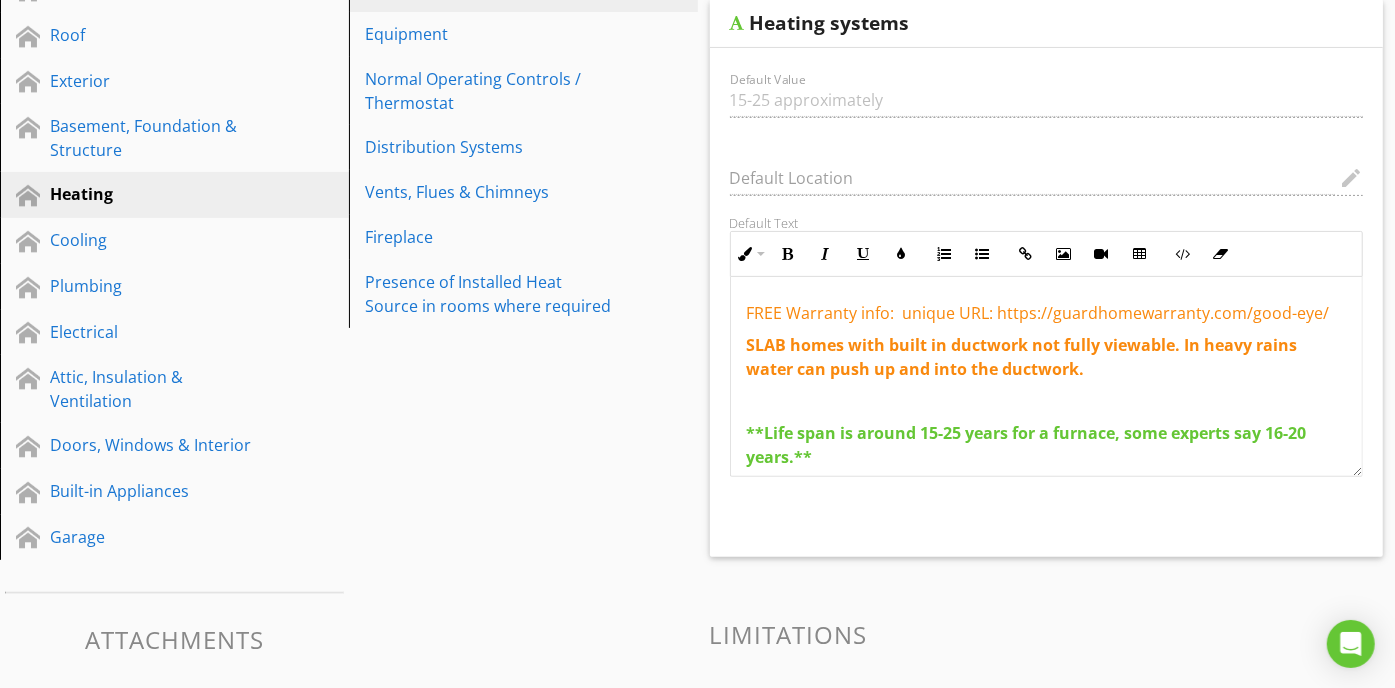 scroll, scrollTop: 343, scrollLeft: 0, axis: vertical 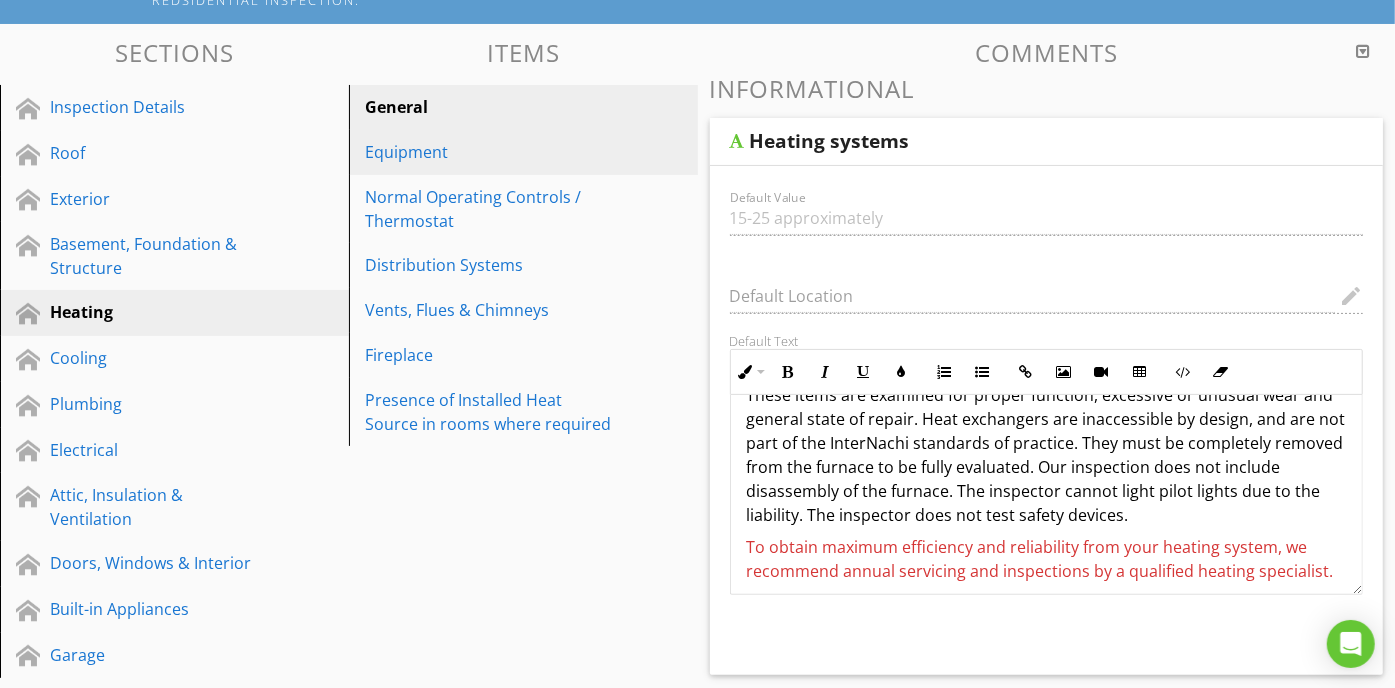 click on "Equipment" at bounding box center [489, 152] 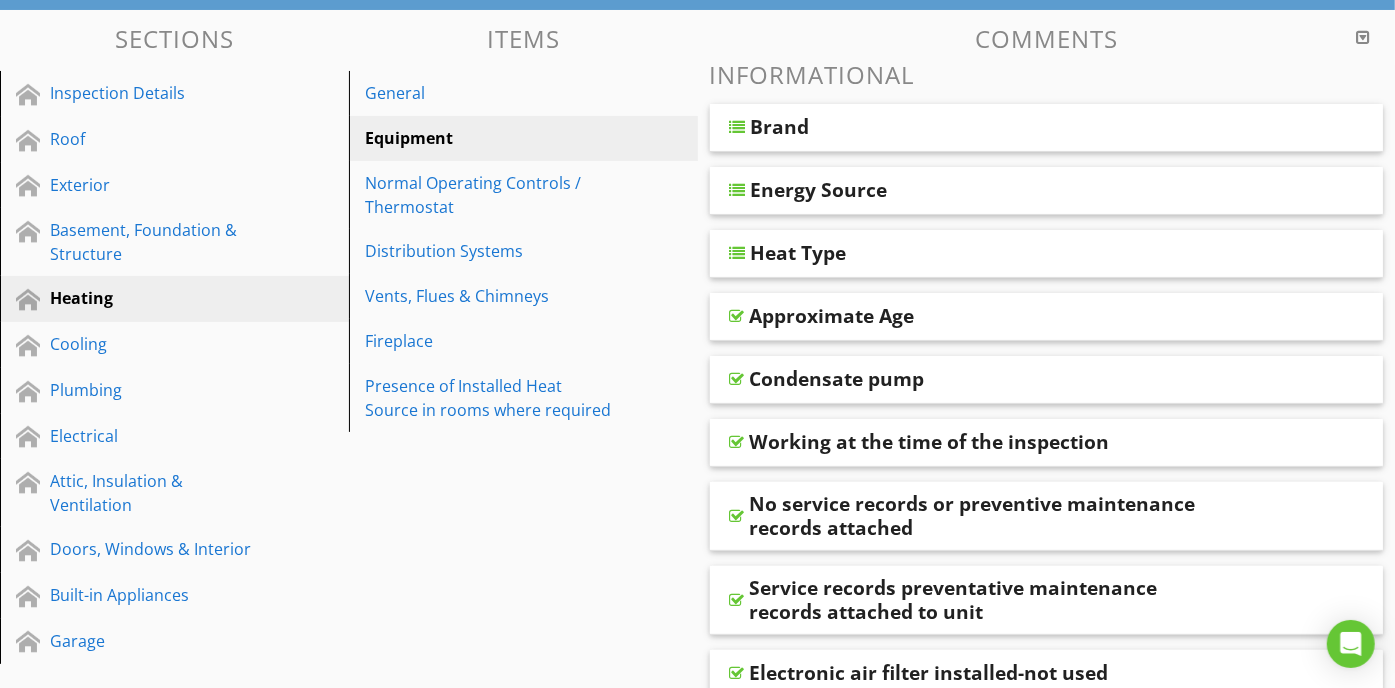 scroll, scrollTop: 189, scrollLeft: 0, axis: vertical 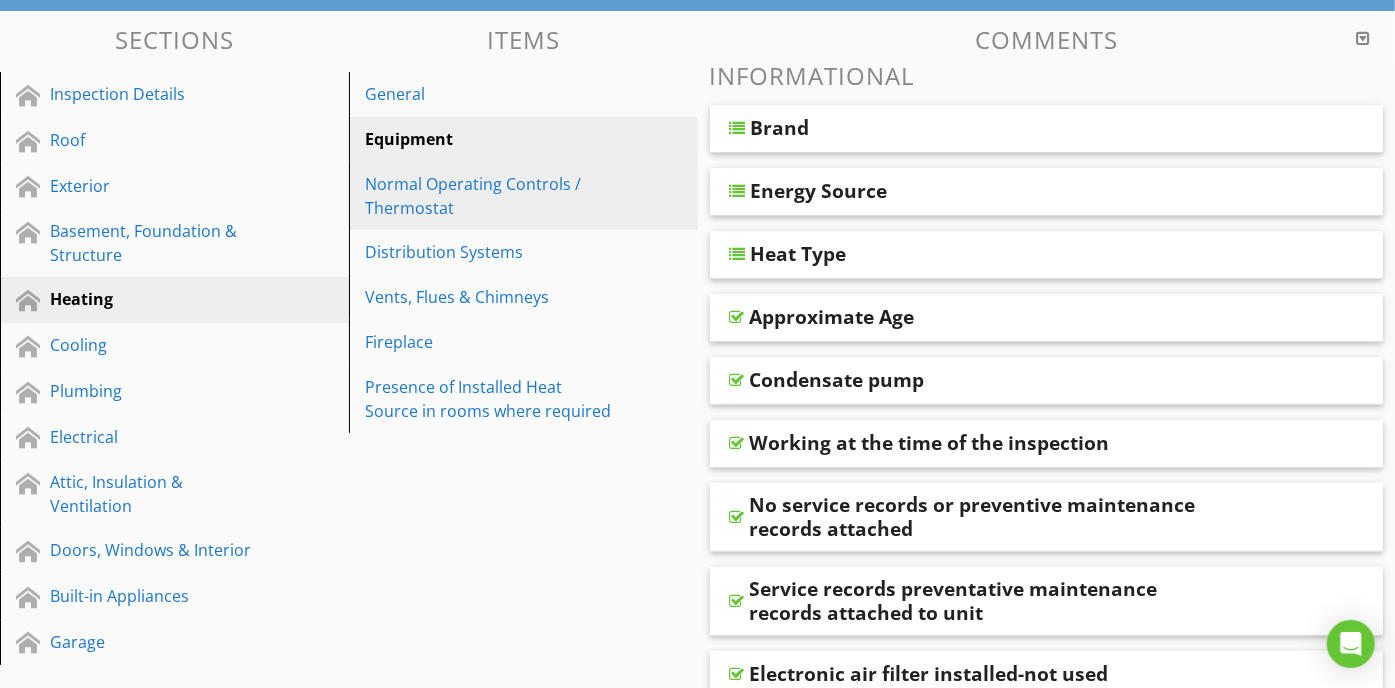 click on "Normal Operating Controls / Thermostat" at bounding box center (489, 196) 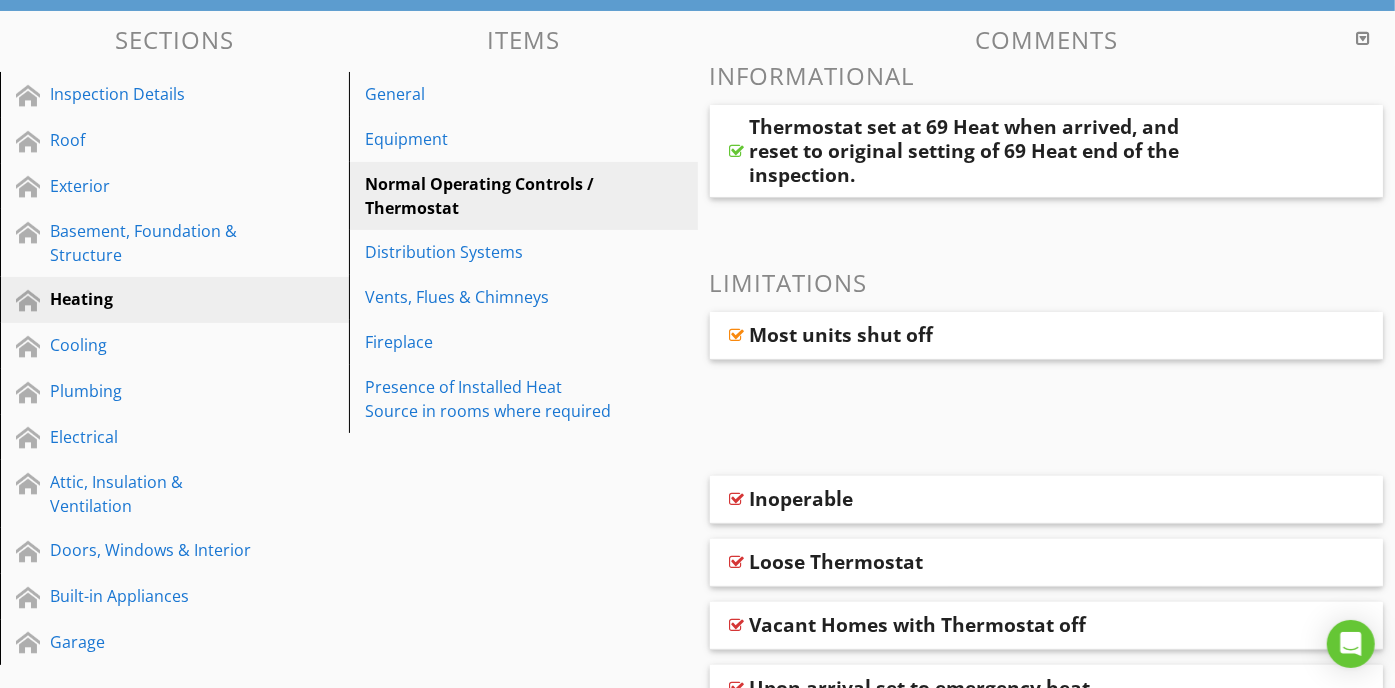 click on "Thermostat set at  69 Heat when arrived, and reset to original setting of  69 Heat end of the inspection." at bounding box center [987, 151] 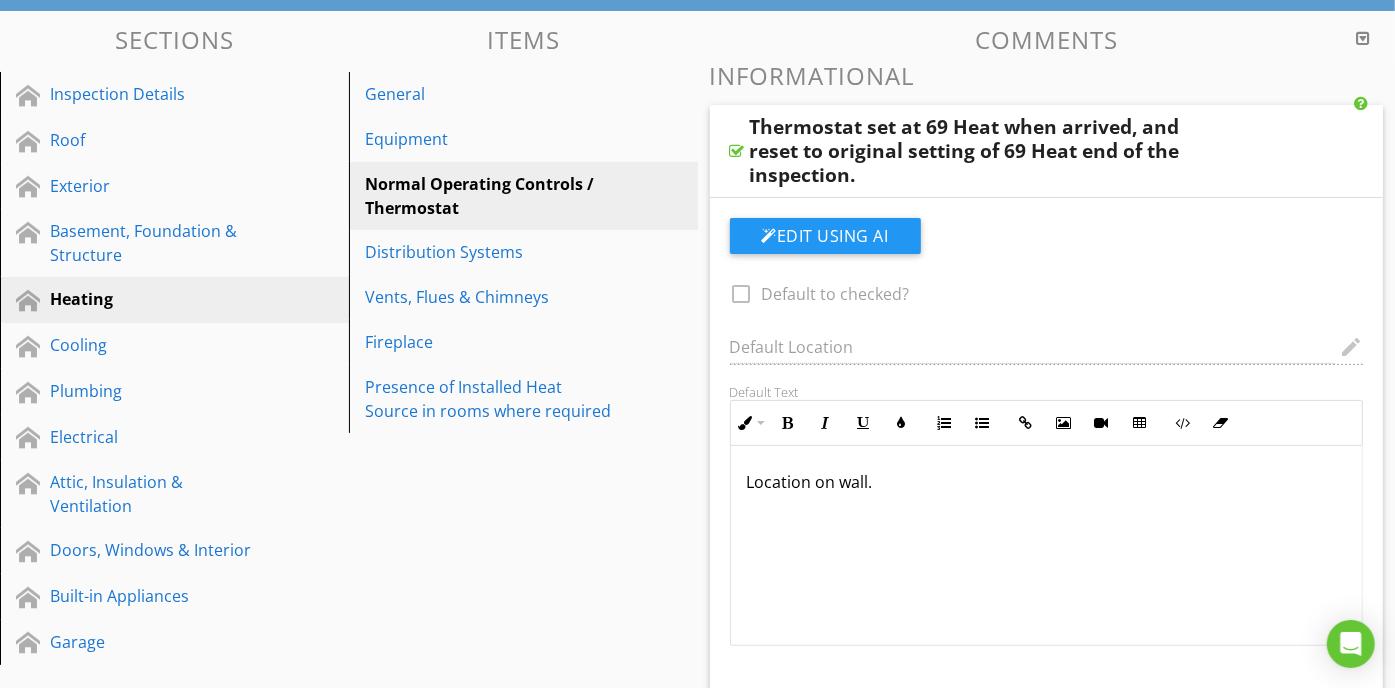 click on "Thermostat set at  69 Heat when arrived, and reset to original setting of  69 Heat end of the inspection." at bounding box center (987, 151) 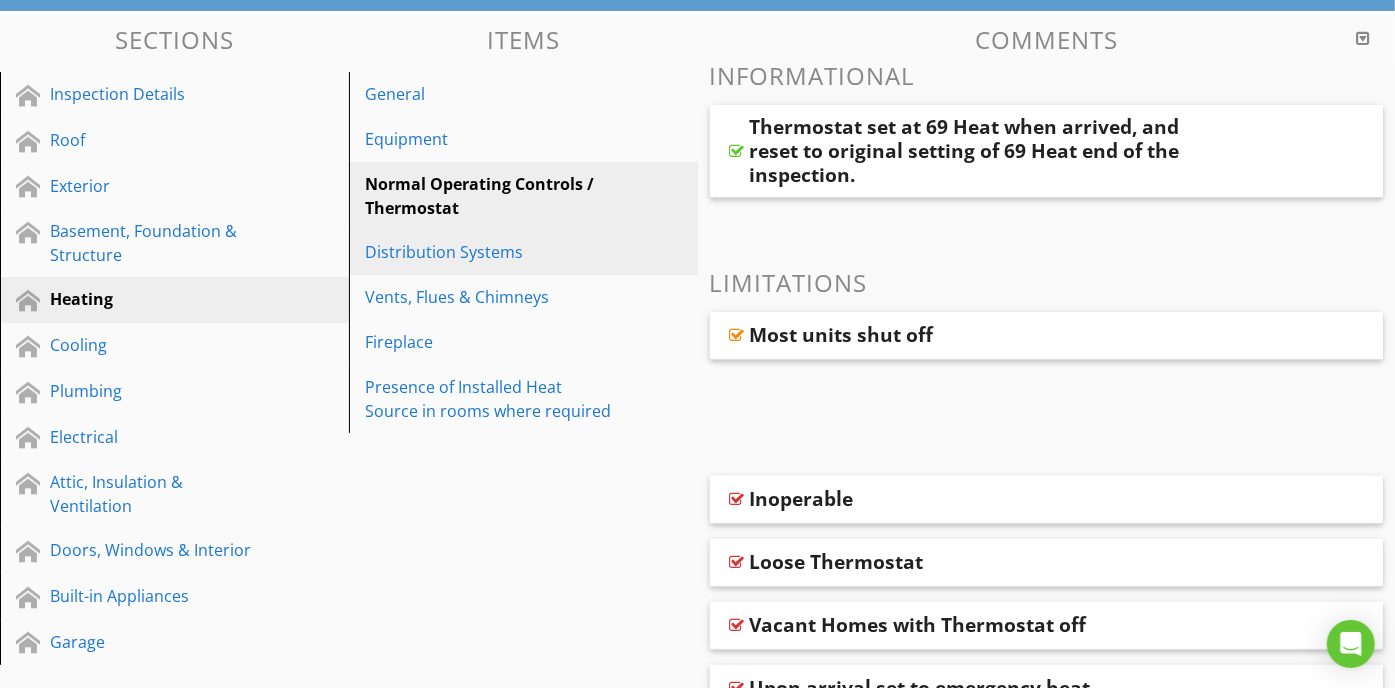 click on "Distribution Systems" at bounding box center [489, 252] 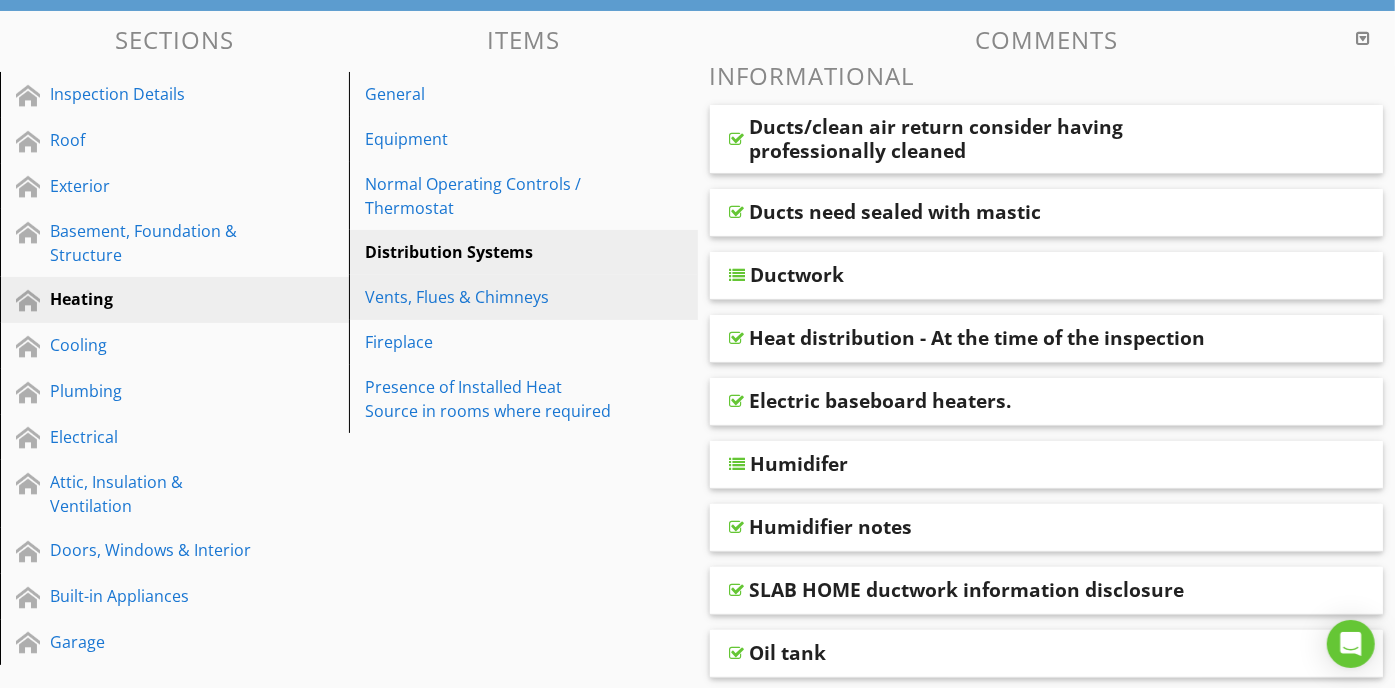 click on "Vents, Flues & Chimneys" at bounding box center (489, 297) 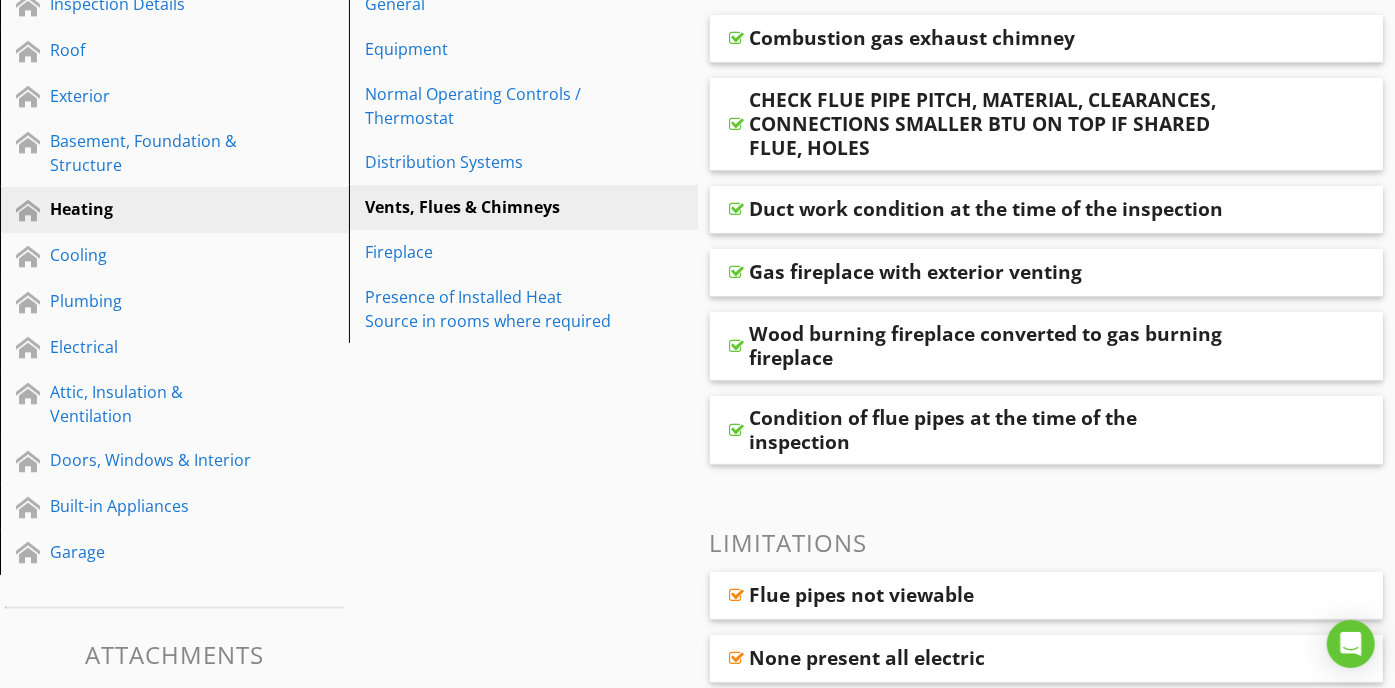 scroll, scrollTop: 280, scrollLeft: 0, axis: vertical 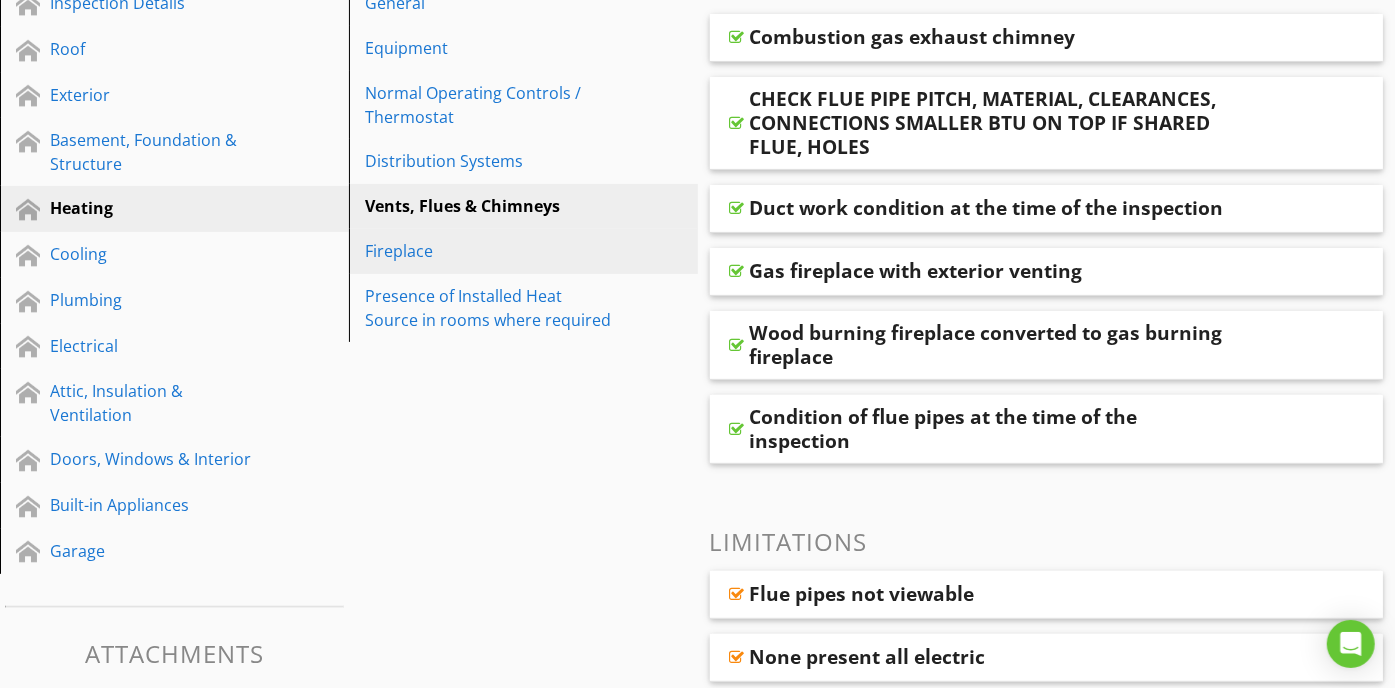 click on "Fireplace" at bounding box center (489, 251) 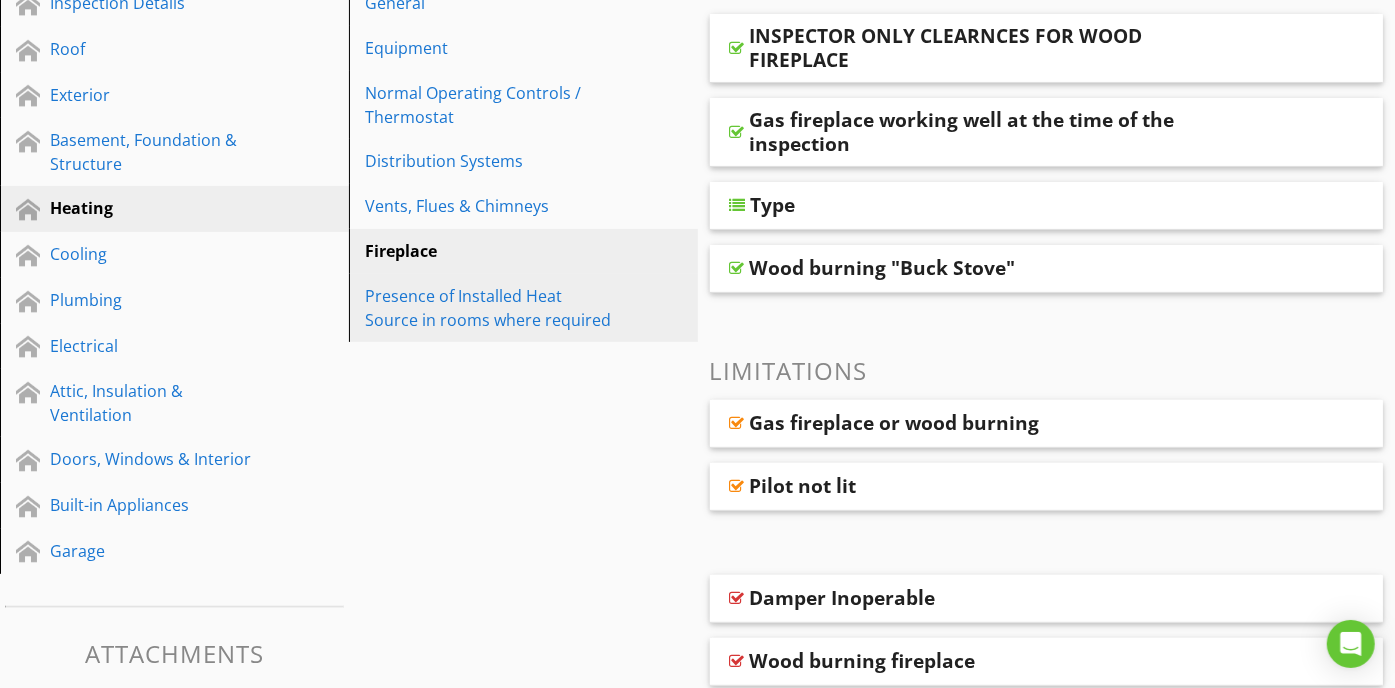click on "Presence of Installed Heat Source in rooms where required" at bounding box center (489, 308) 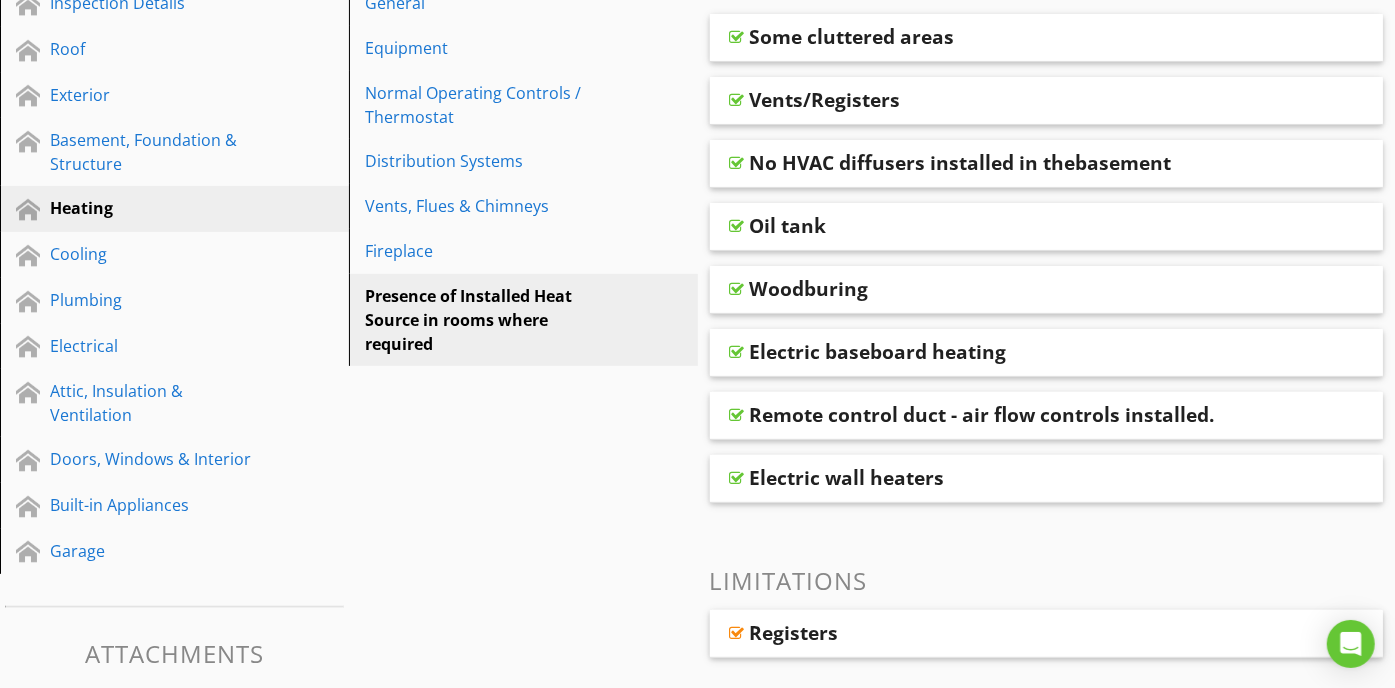 click on "Woodburing" at bounding box center [809, 289] 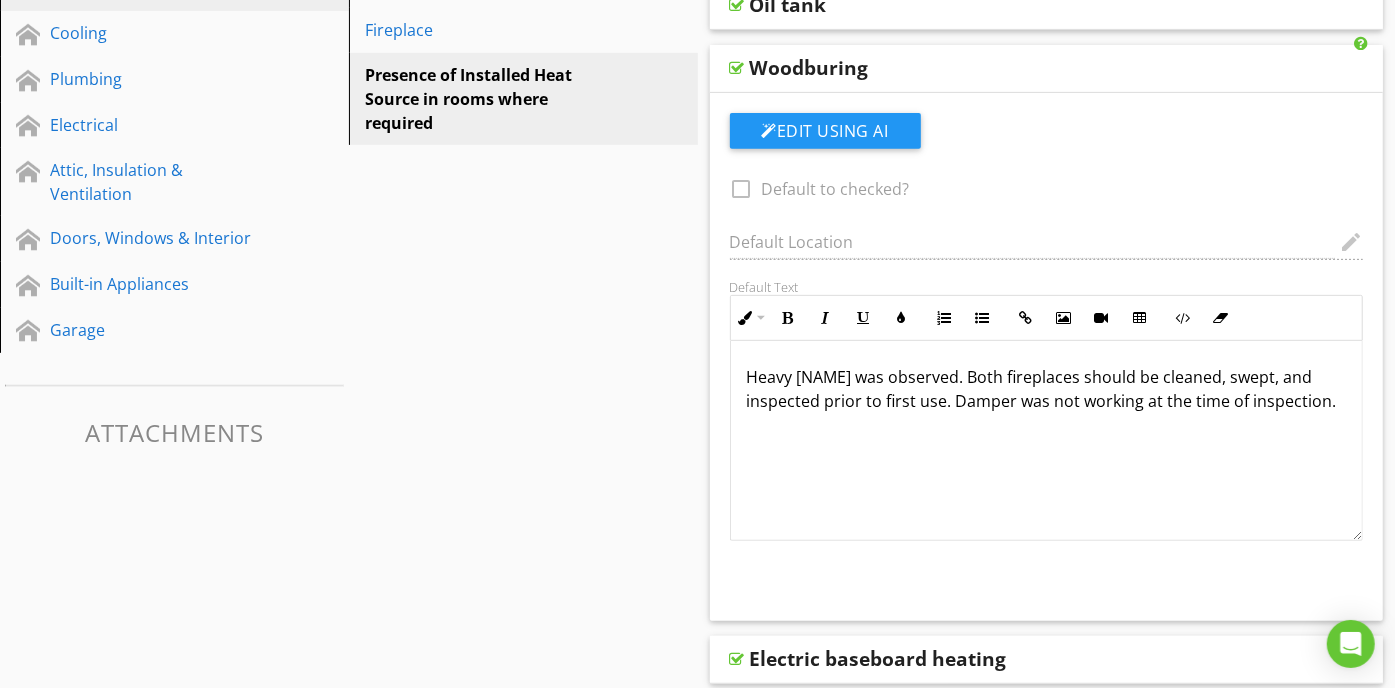 scroll, scrollTop: 506, scrollLeft: 0, axis: vertical 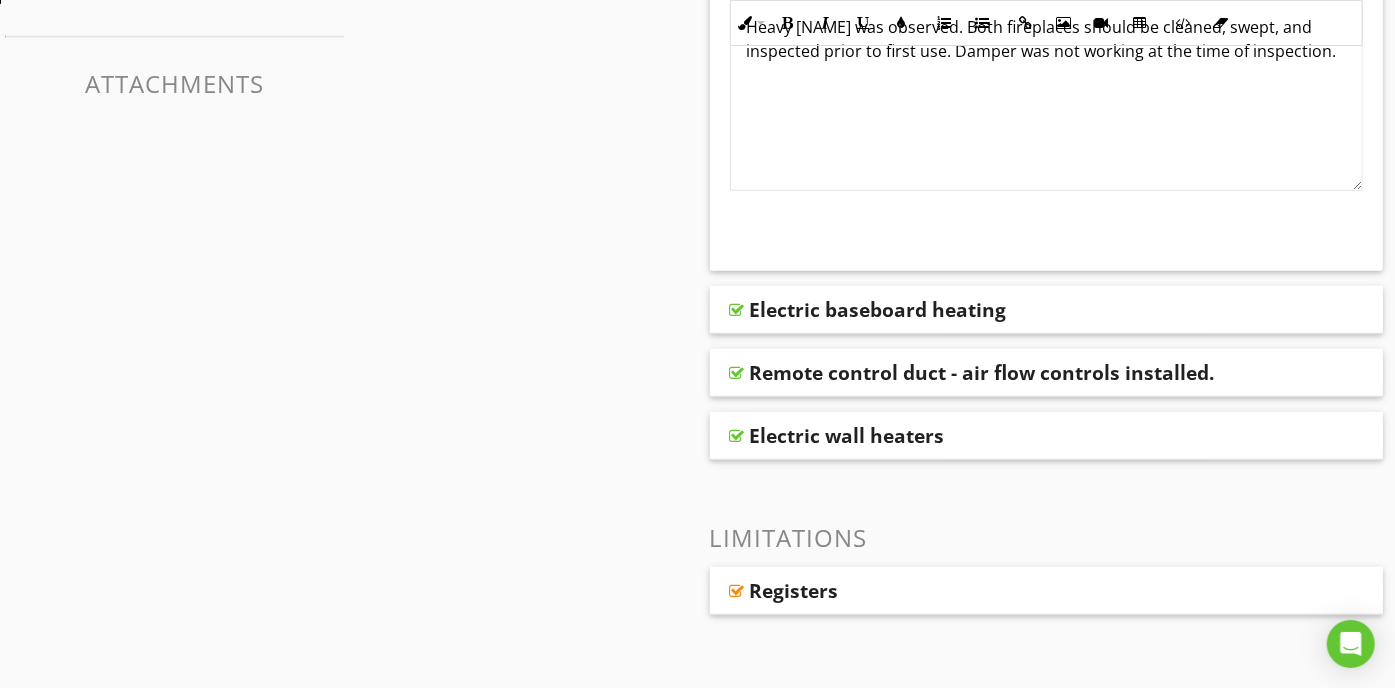 click on "Electric baseboard heating" at bounding box center (878, 310) 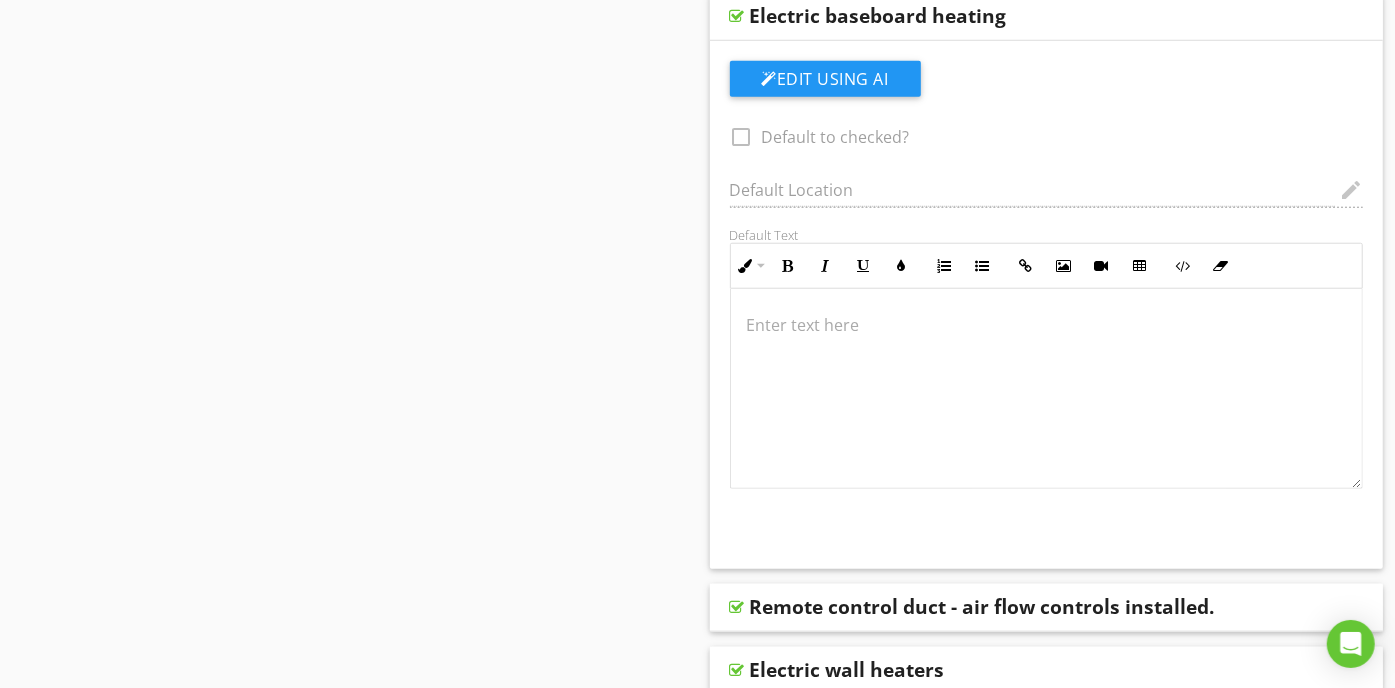 scroll, scrollTop: 1146, scrollLeft: 0, axis: vertical 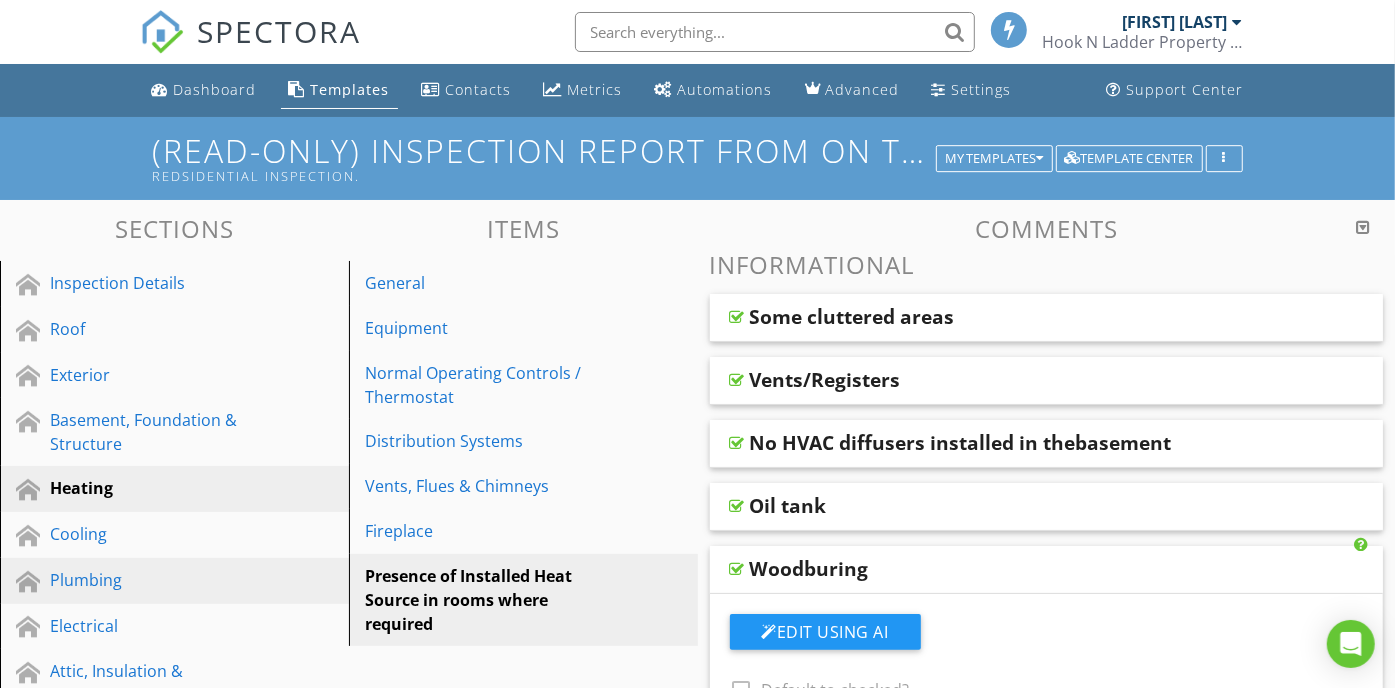 click on "Plumbing" at bounding box center (152, 580) 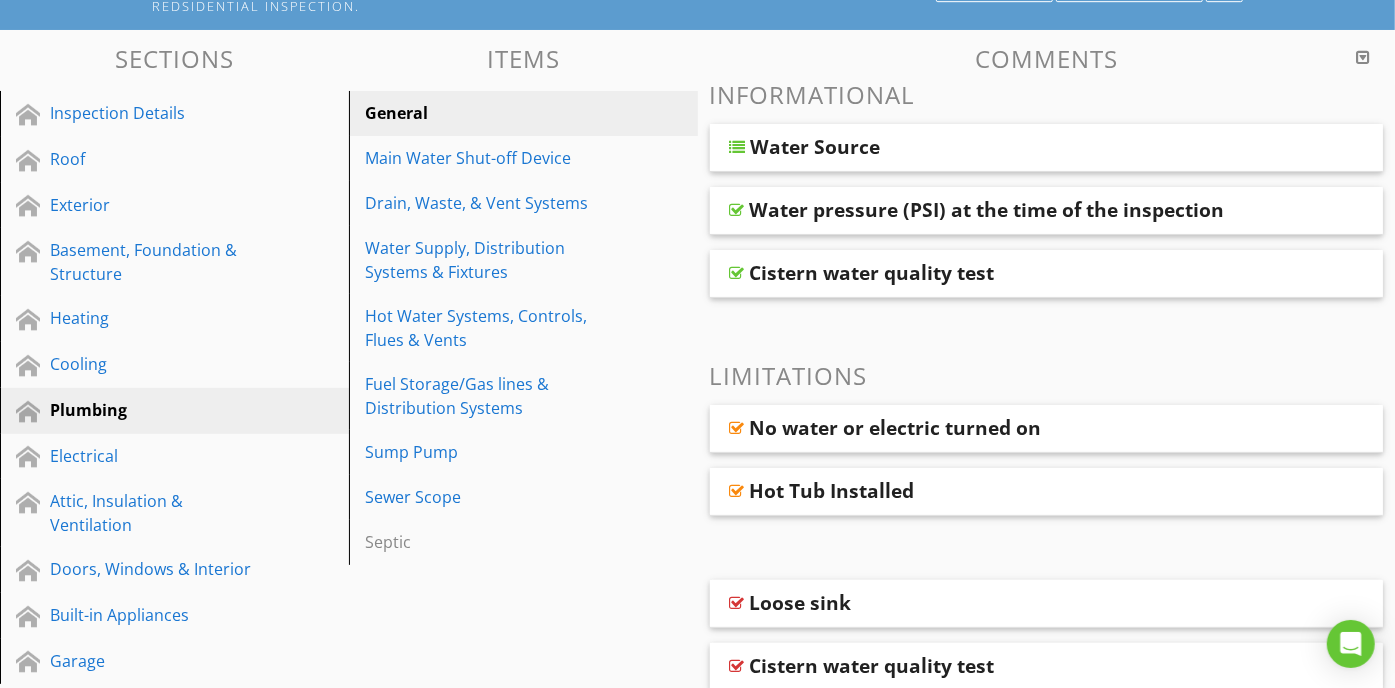 scroll, scrollTop: 175, scrollLeft: 0, axis: vertical 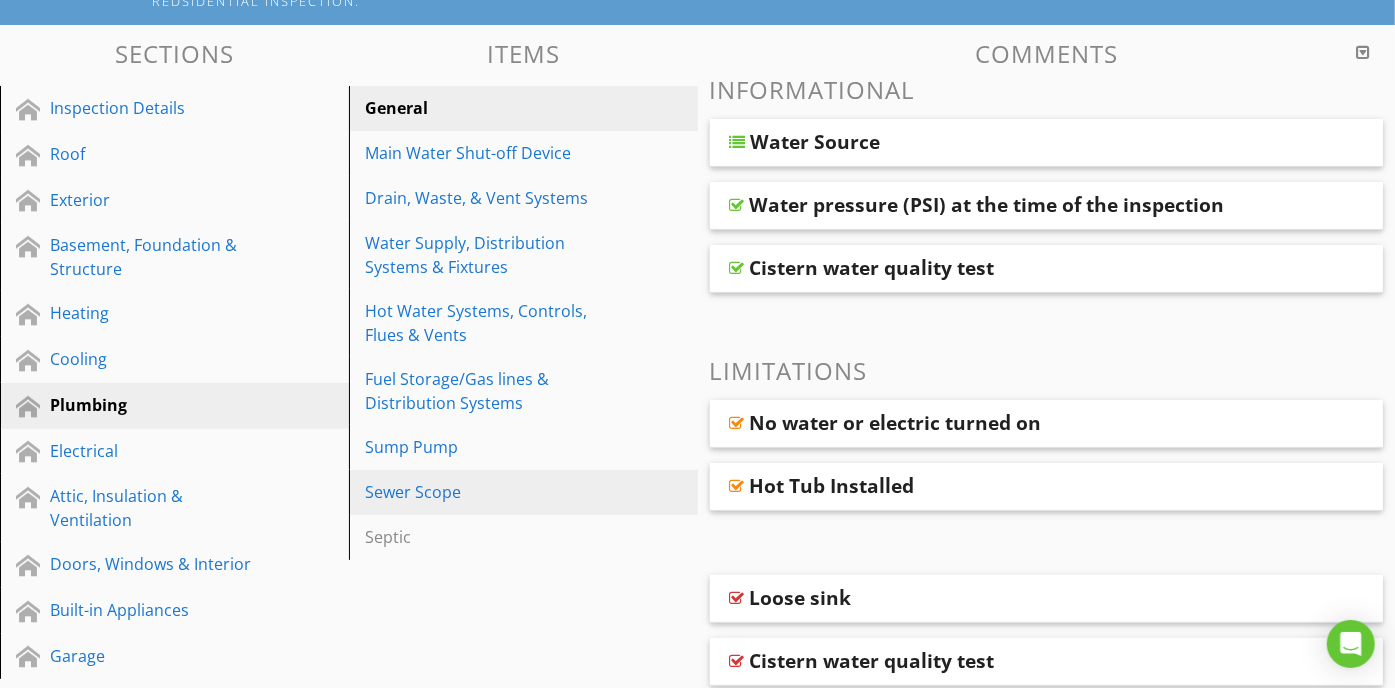 click on "Sewer Scope" at bounding box center [526, 492] 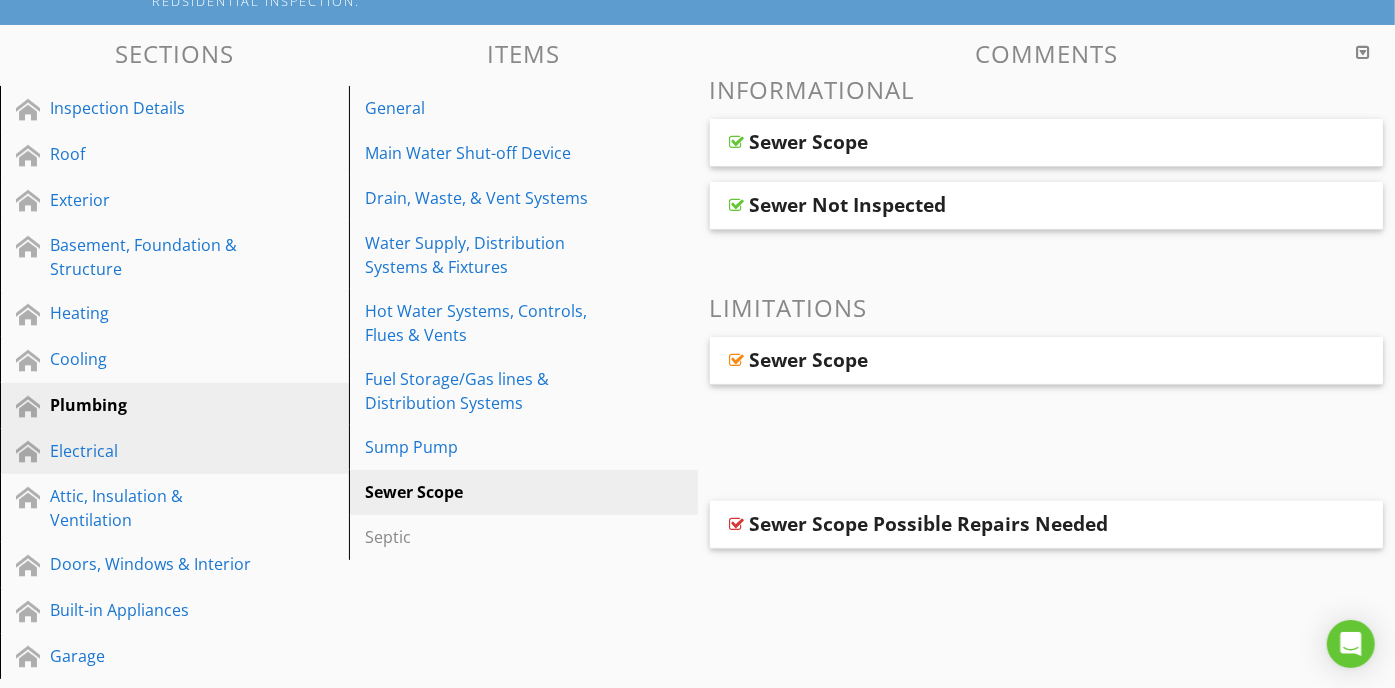 click on "Electrical" at bounding box center [152, 451] 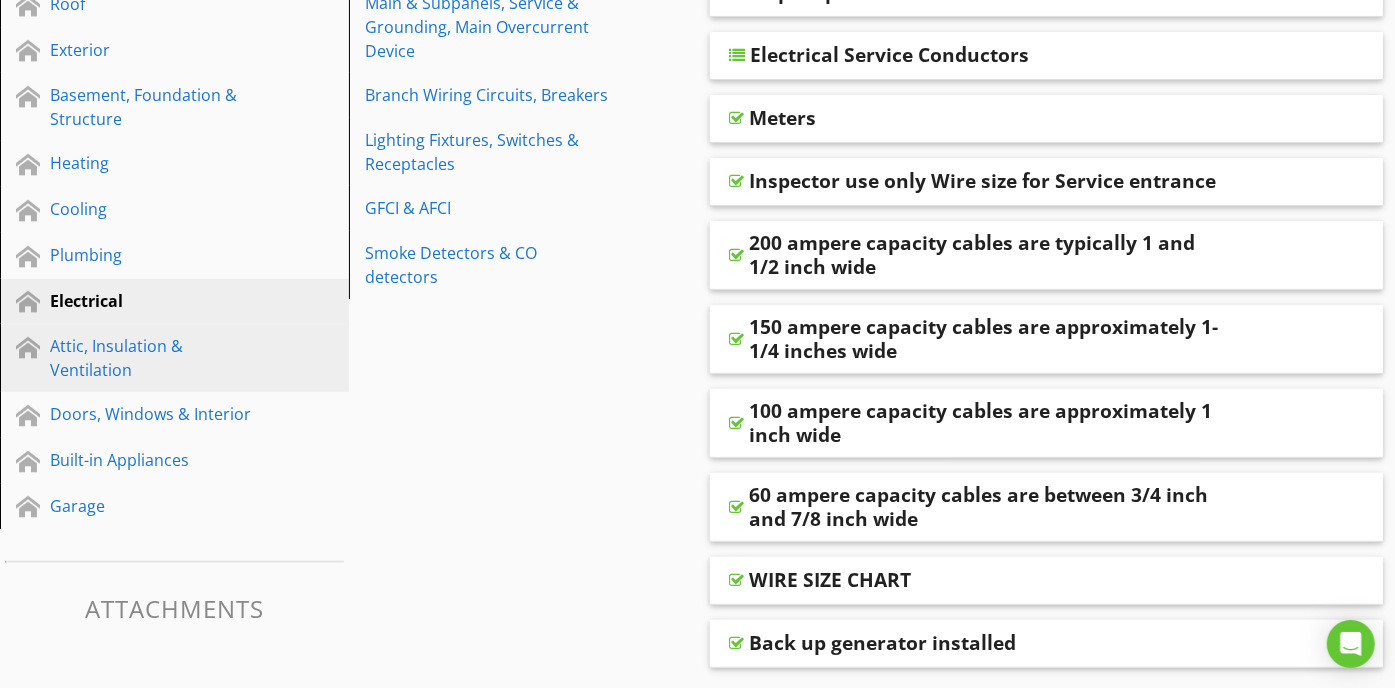 scroll, scrollTop: 326, scrollLeft: 0, axis: vertical 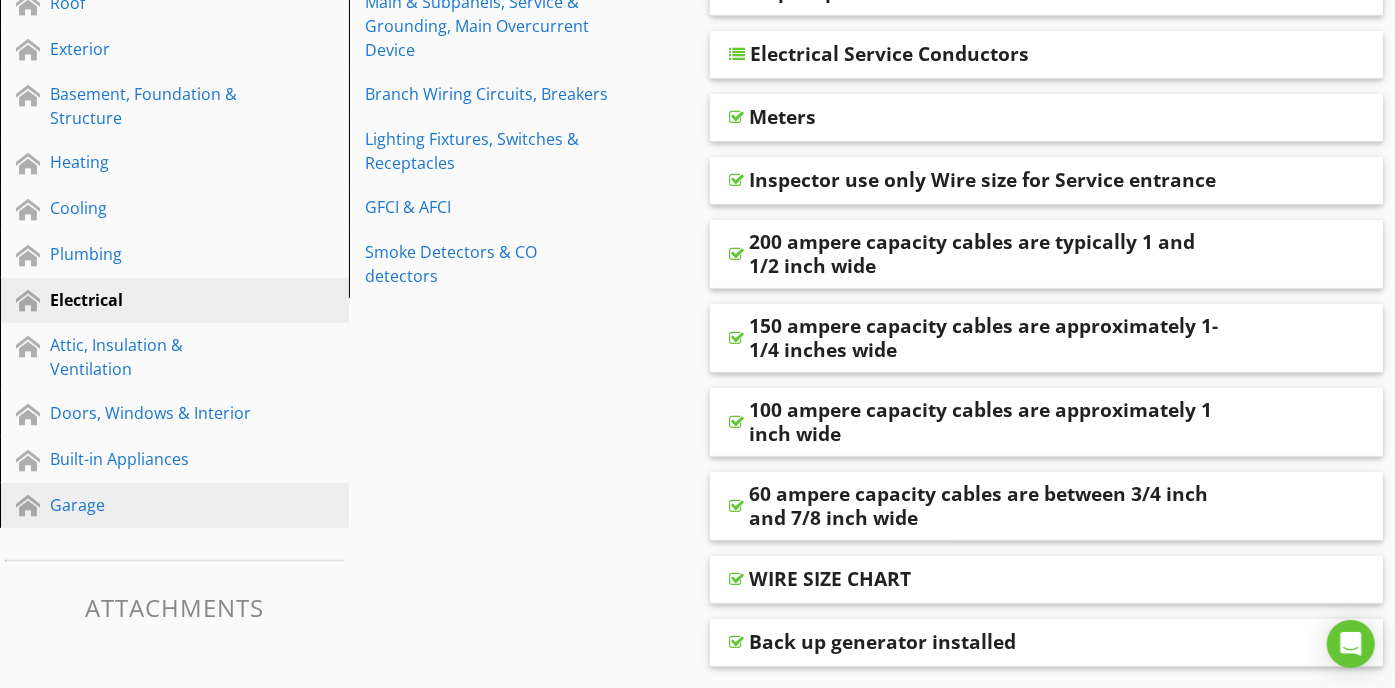 click on "Garage" at bounding box center [152, 505] 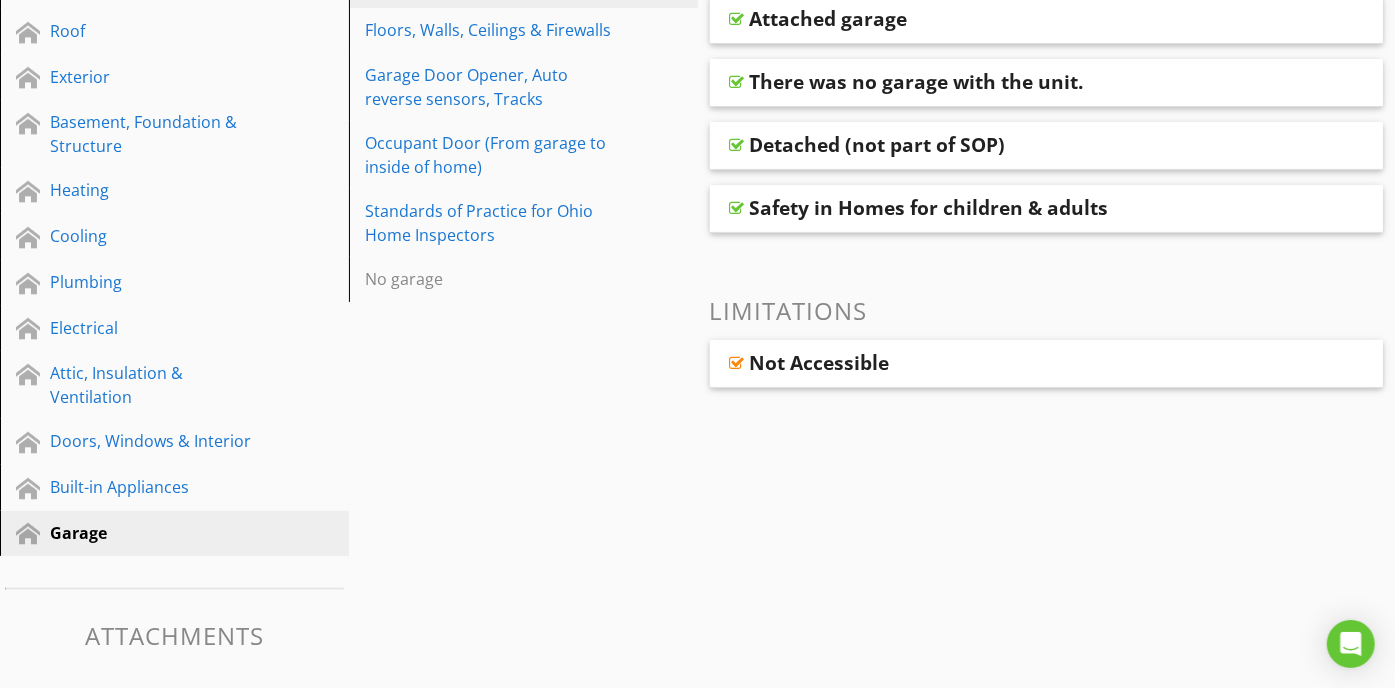 scroll, scrollTop: 297, scrollLeft: 0, axis: vertical 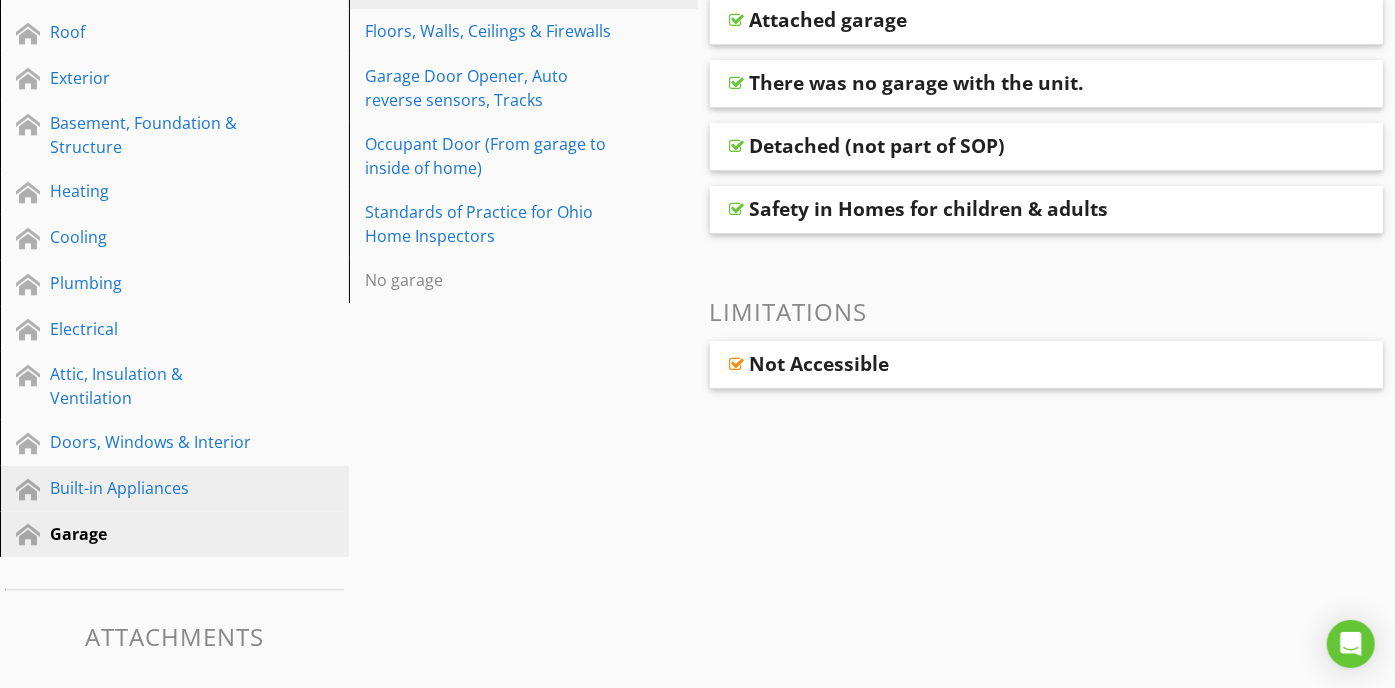 click on "Built-in Appliances" at bounding box center (152, 488) 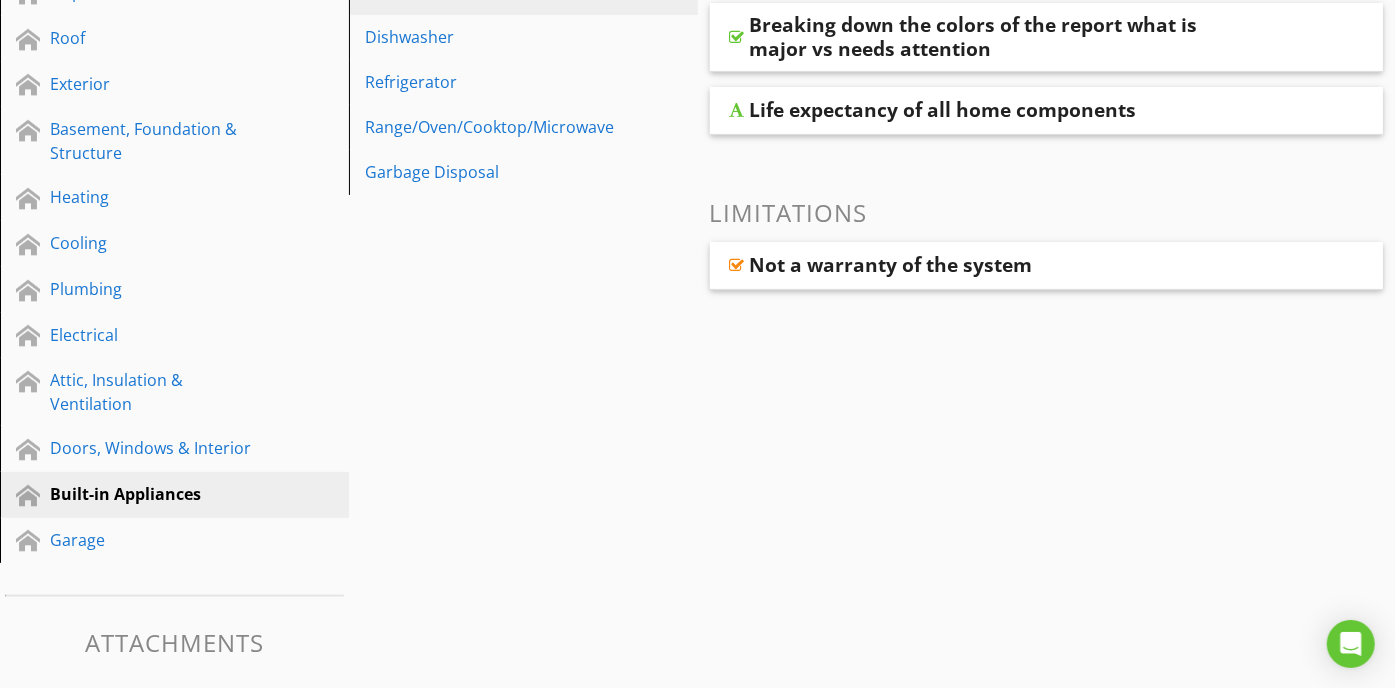 scroll, scrollTop: 0, scrollLeft: 0, axis: both 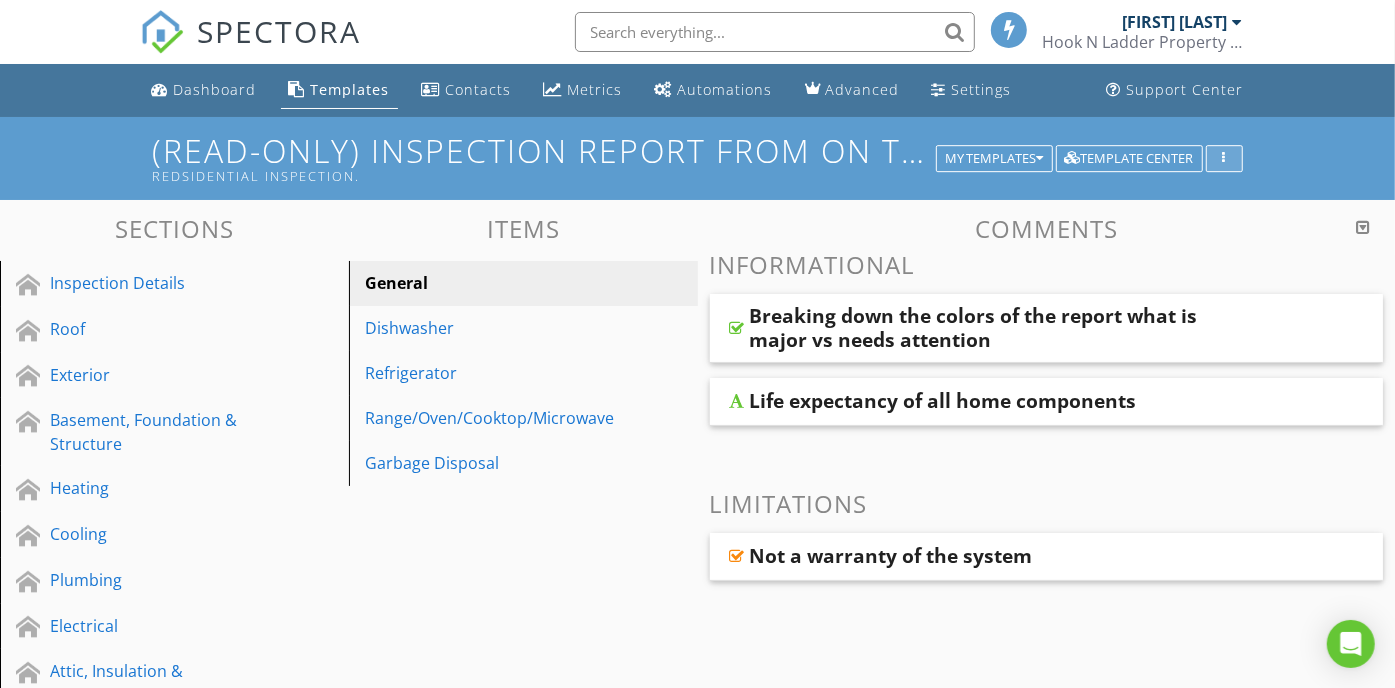 click at bounding box center [1224, 159] 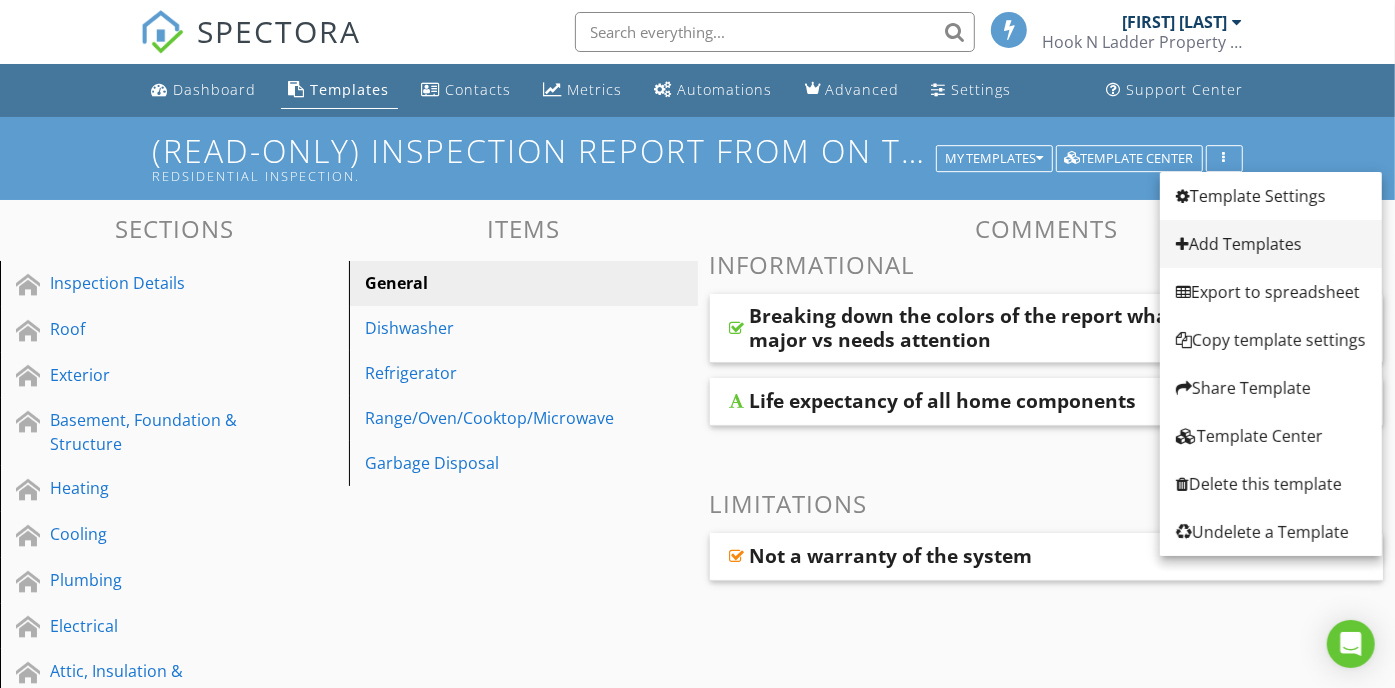 click on "Add Templates" at bounding box center [1271, 244] 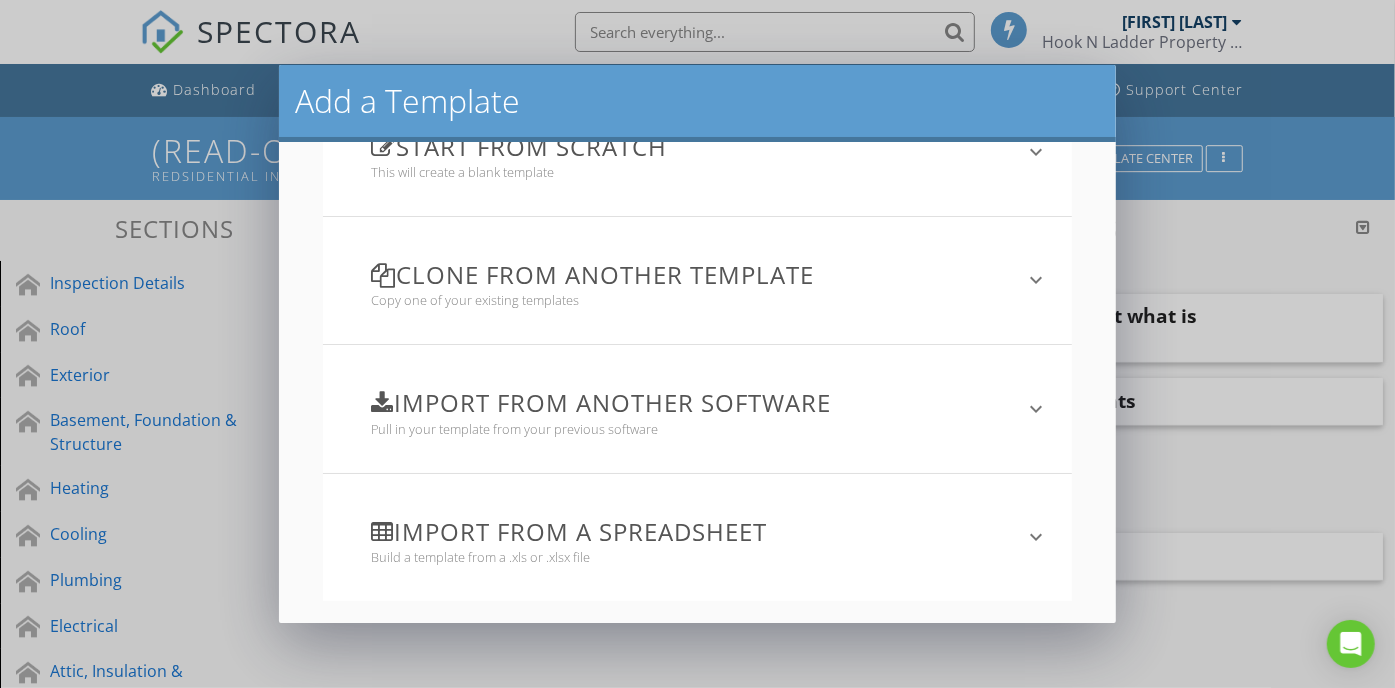 scroll, scrollTop: 0, scrollLeft: 0, axis: both 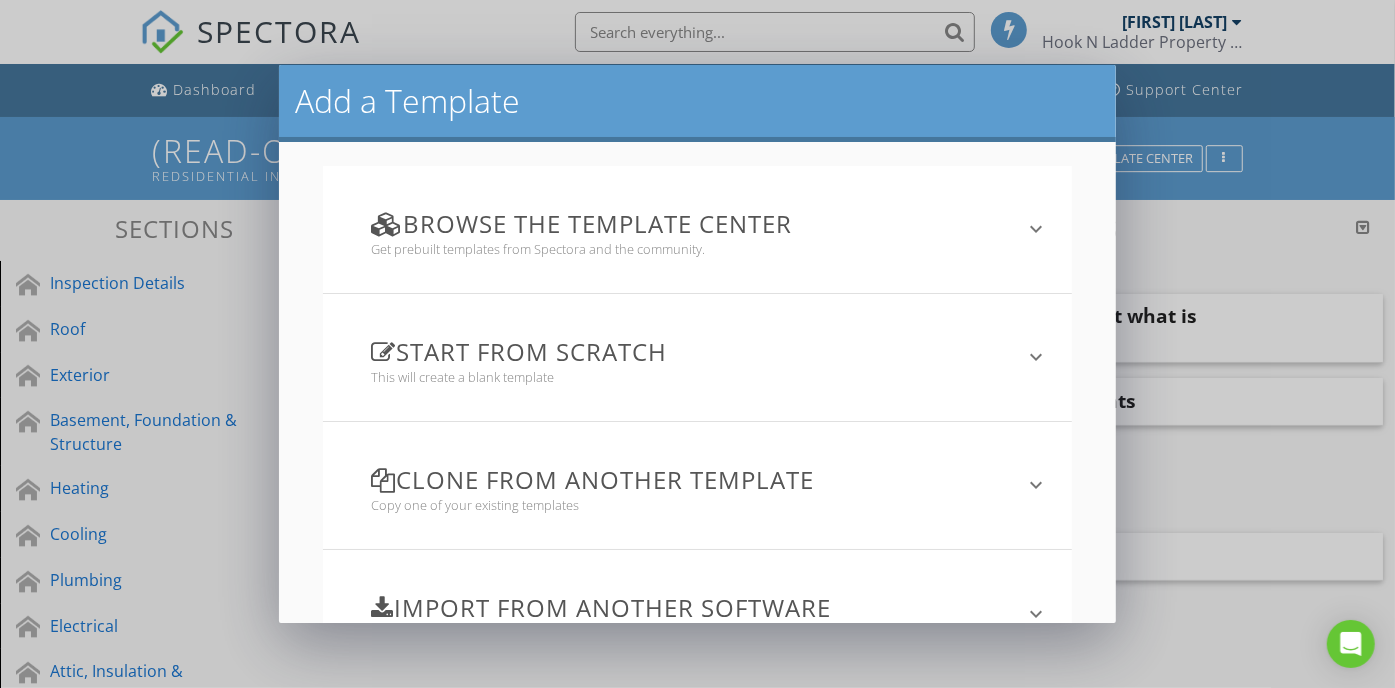 click on "Add a Template
Browse the Template Center
Get prebuilt templates from Spectora and the community. keyboard_arrow_down
We have several prebuilt templates ready for you to customize,
including templates based on InterNACHI and ASHI Standards of
Practice. Members of the Spectora community also generously
share their templates here!
Template Center
Start from scratch
This will create a blank template keyboard_arrow_down       Name     Friendly Display Name   PDF Output Format Standard arrow_drop_down
Create Template
Clone from another template
Copy one of your existing templates keyboard_arrow_down
Choose template
Import from another software
keyboard_arrow_down" at bounding box center (697, 344) 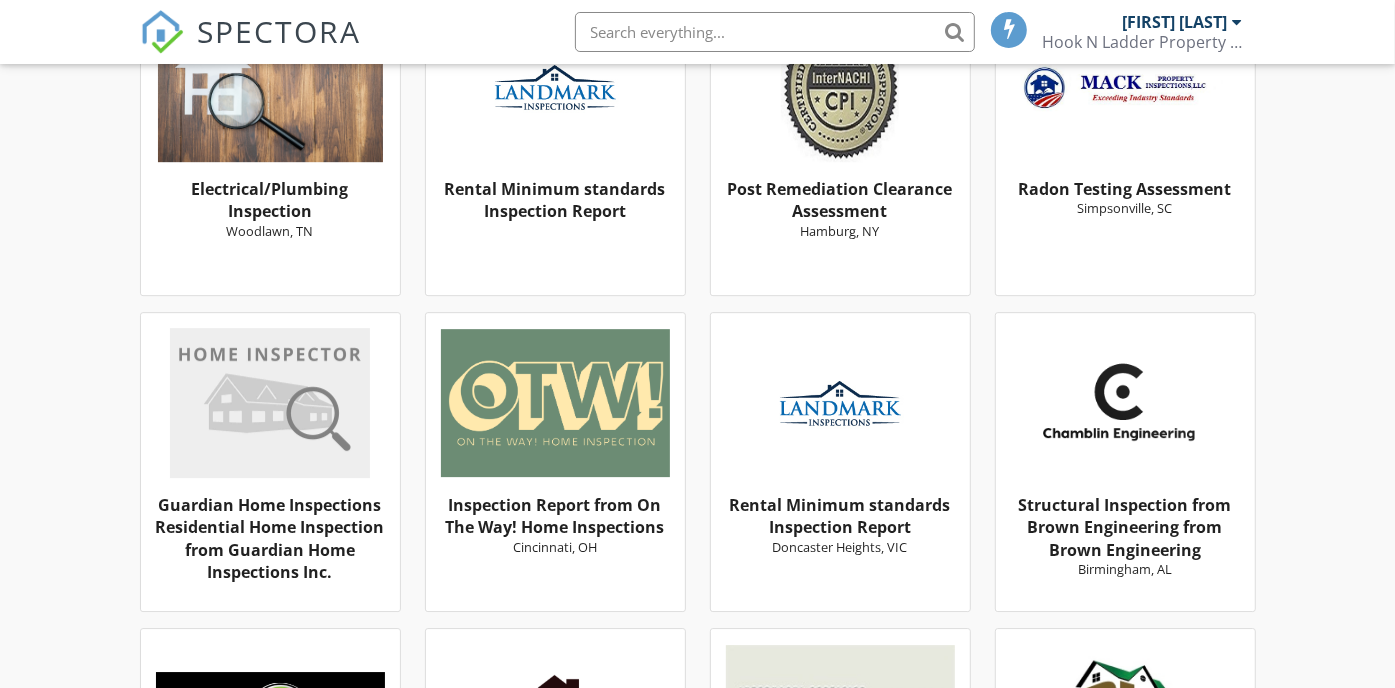 scroll, scrollTop: 4066, scrollLeft: 0, axis: vertical 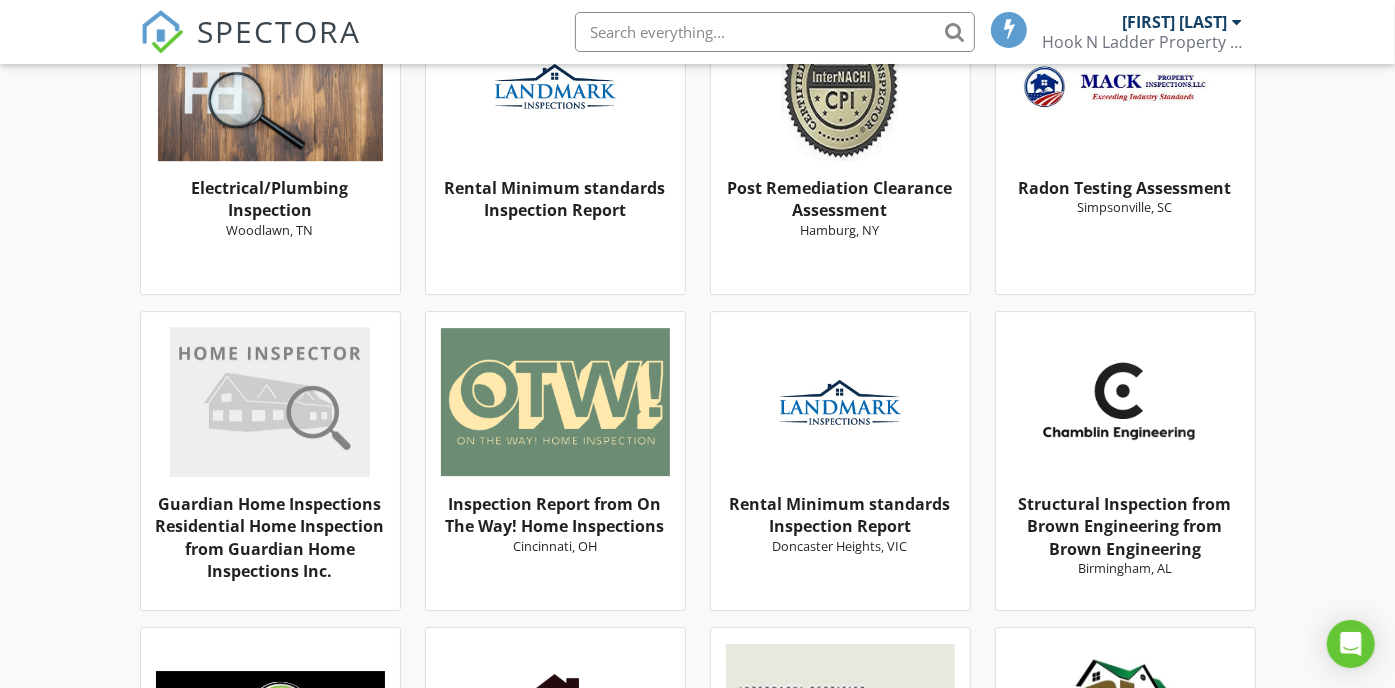 click at bounding box center [555, 402] 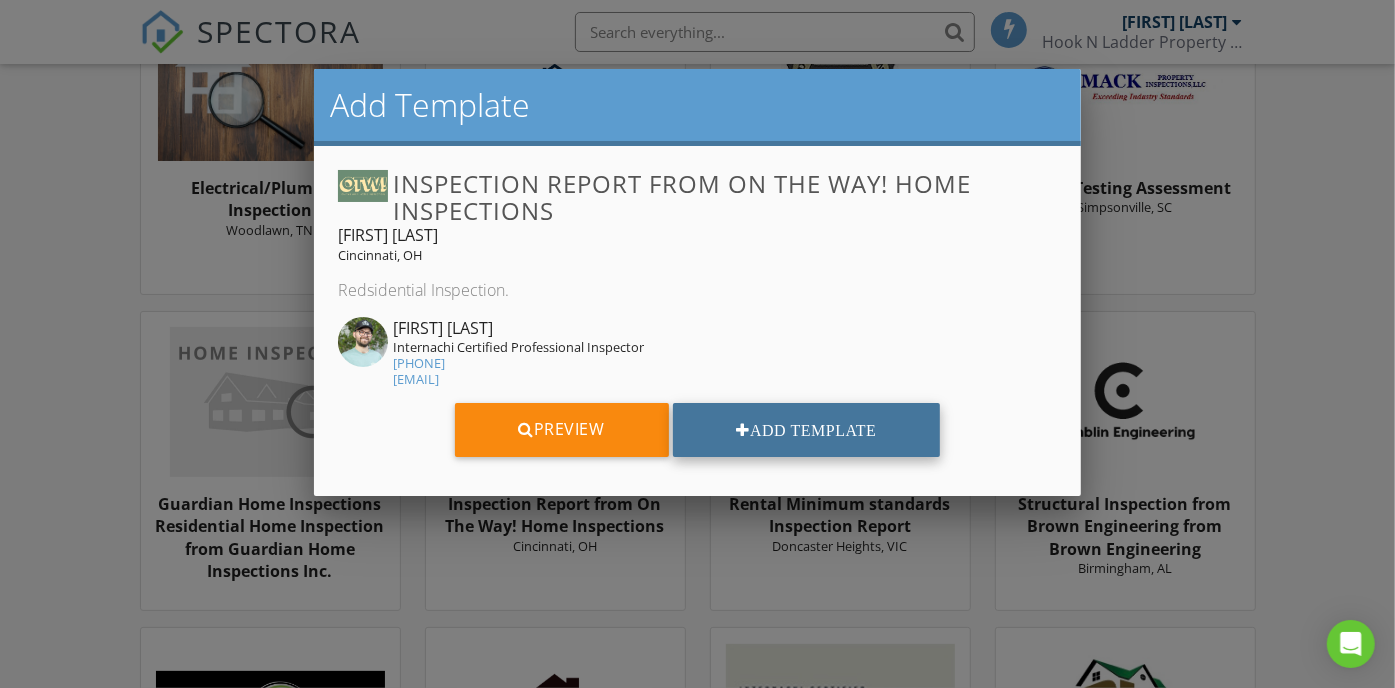 click on "Add Template" at bounding box center (807, 430) 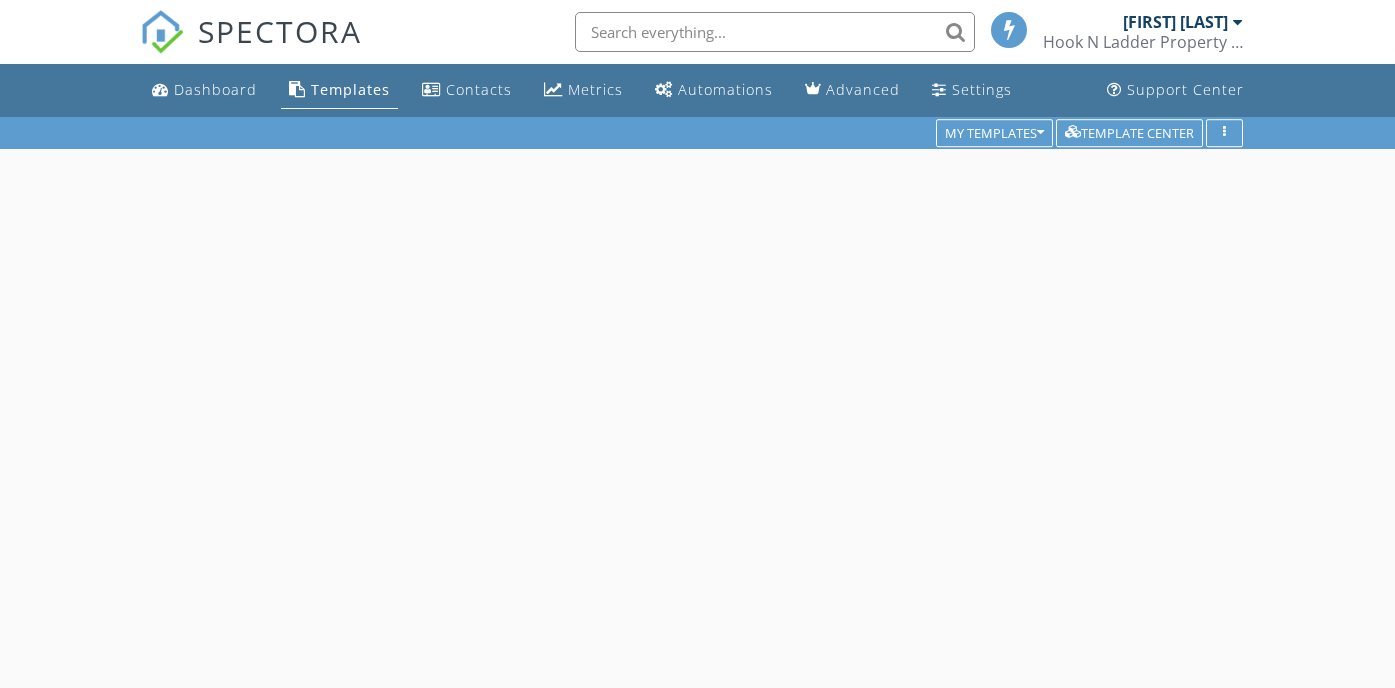 scroll, scrollTop: 0, scrollLeft: 0, axis: both 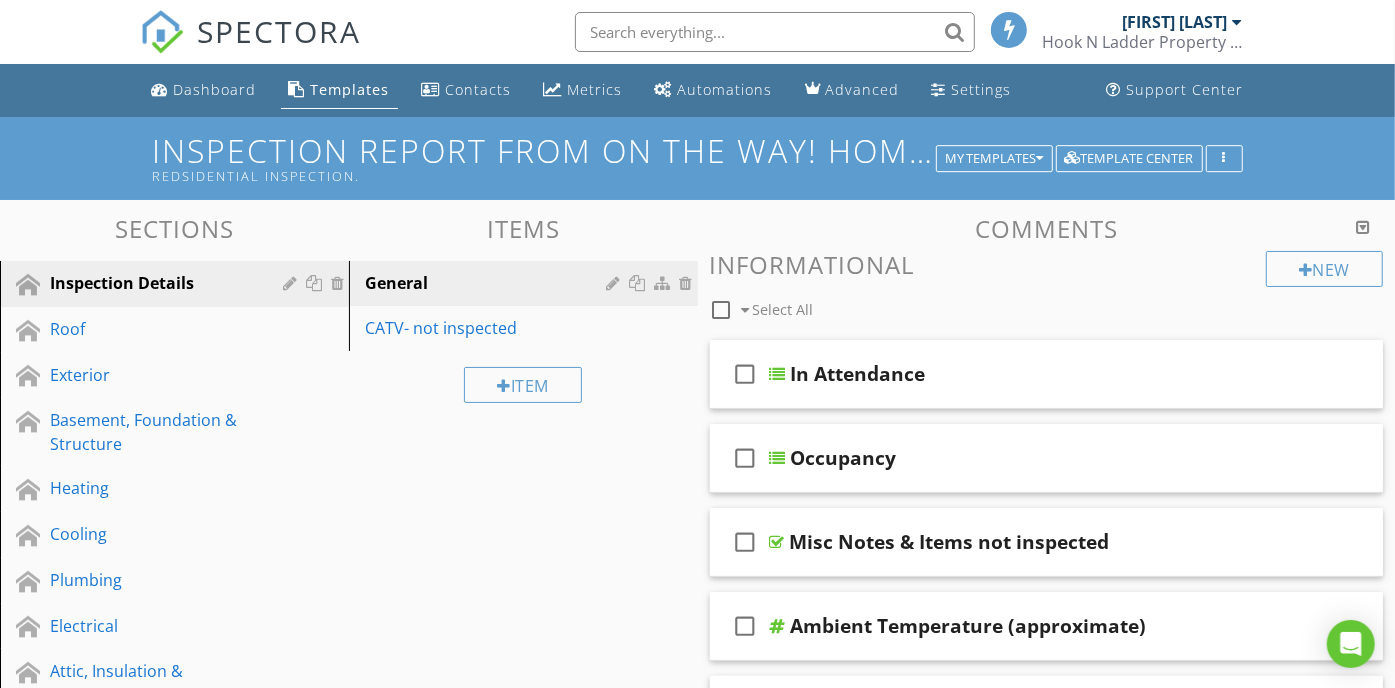 click on "Inspection Report  from On The Way! Home Inspections
Redsidential Inspection." at bounding box center [697, 158] 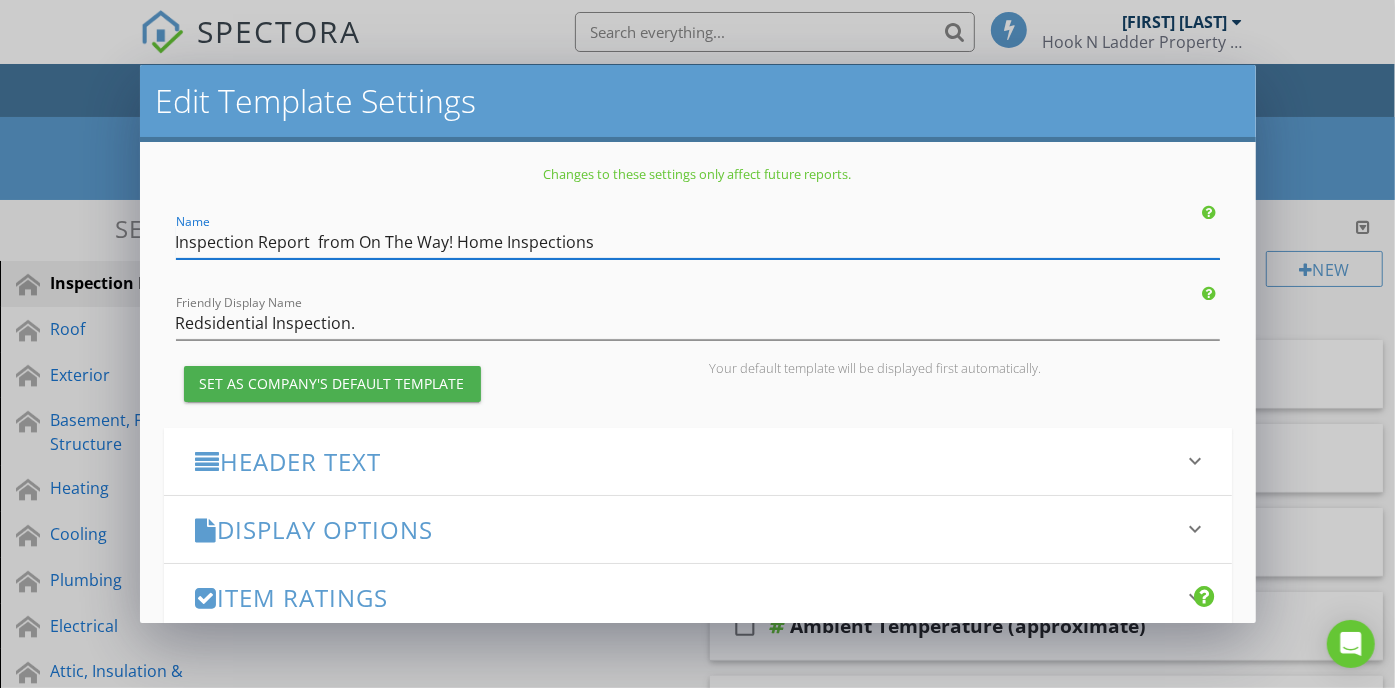 click on "Inspection Report  from On The Way! Home Inspections" at bounding box center (698, 242) 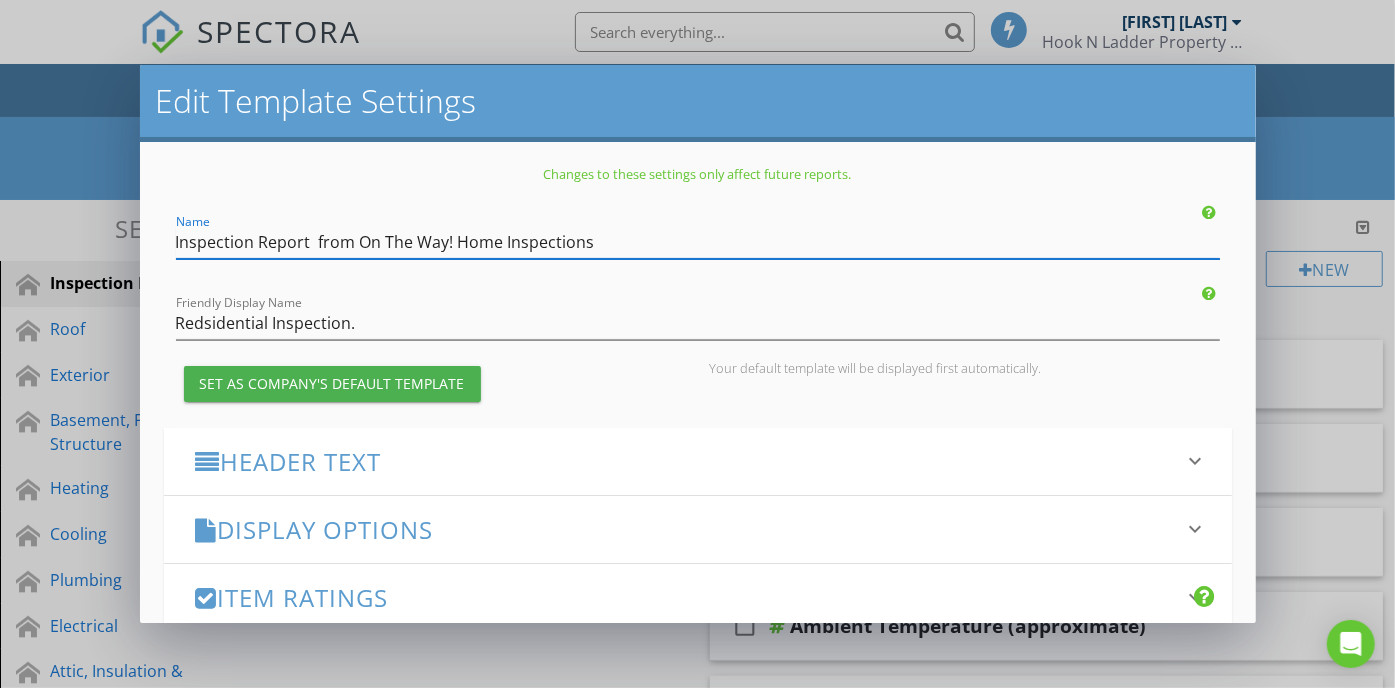 type on "Ohio Inspection Report  from On The Way! Home Inspections" 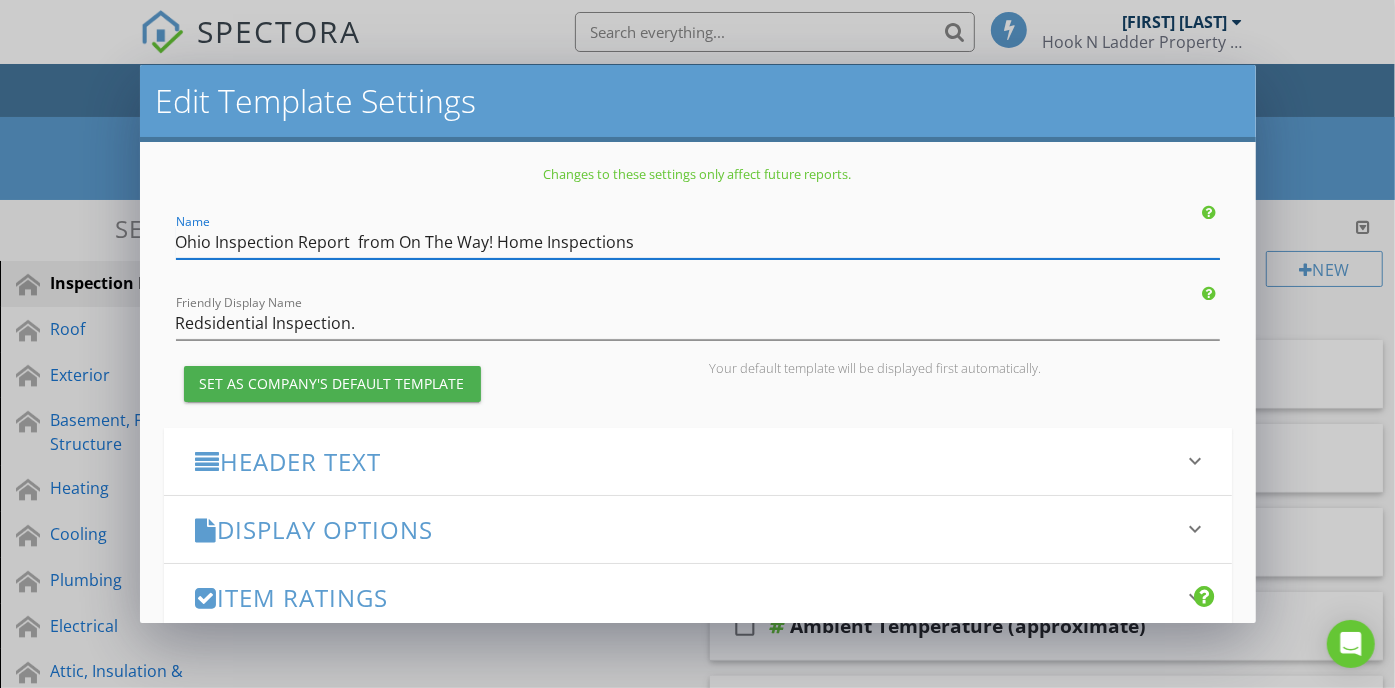 scroll, scrollTop: 315, scrollLeft: 0, axis: vertical 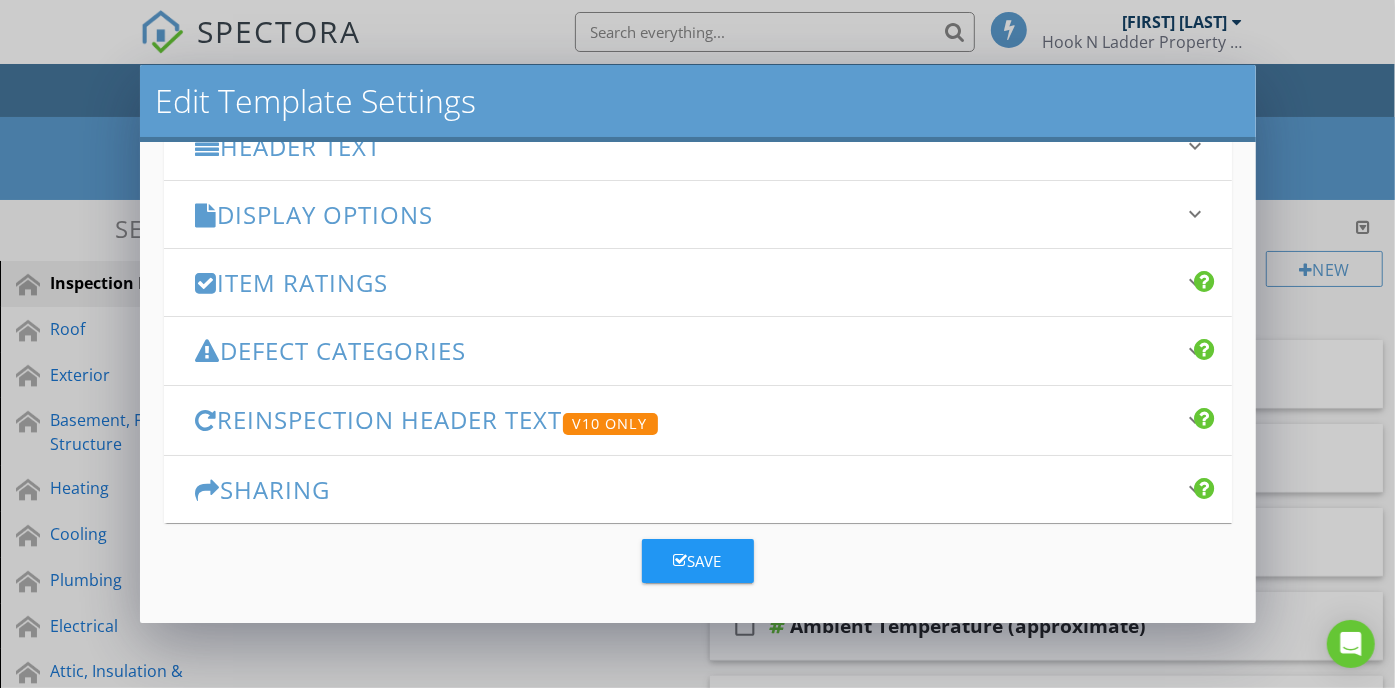 click on "Save" at bounding box center (698, 561) 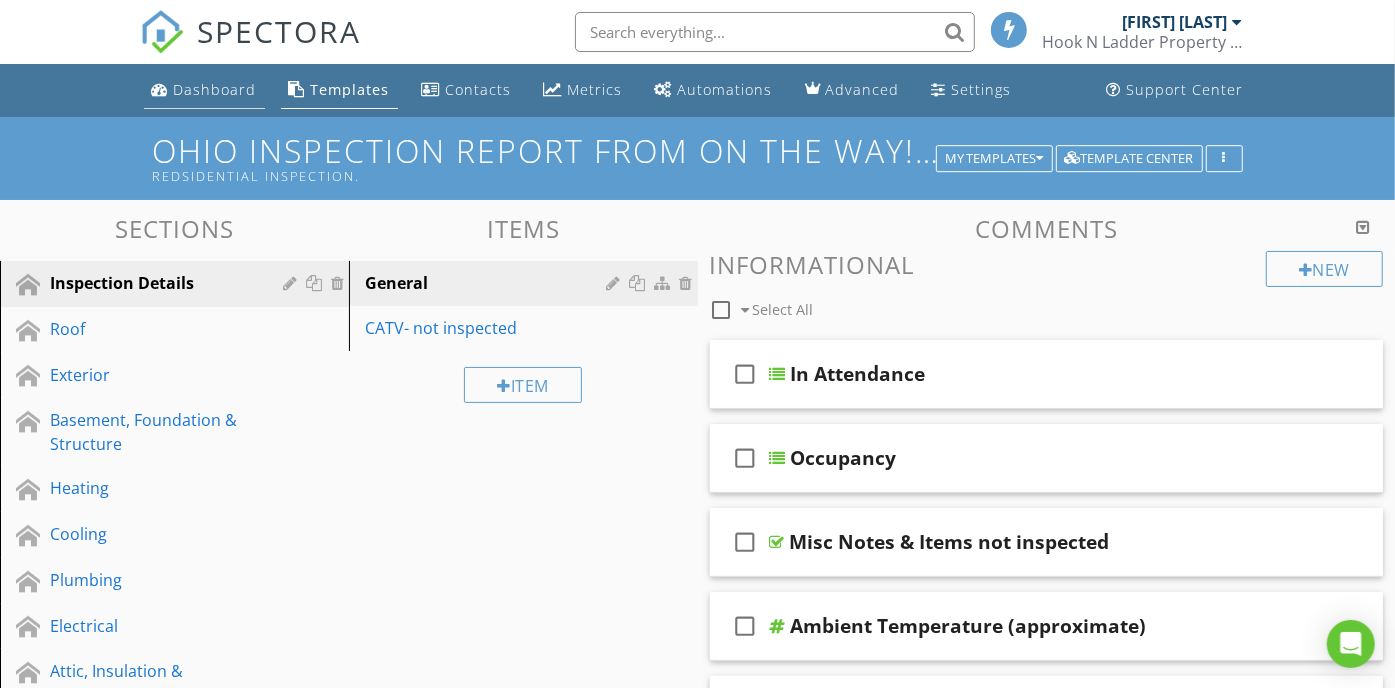 click on "Dashboard" at bounding box center (215, 89) 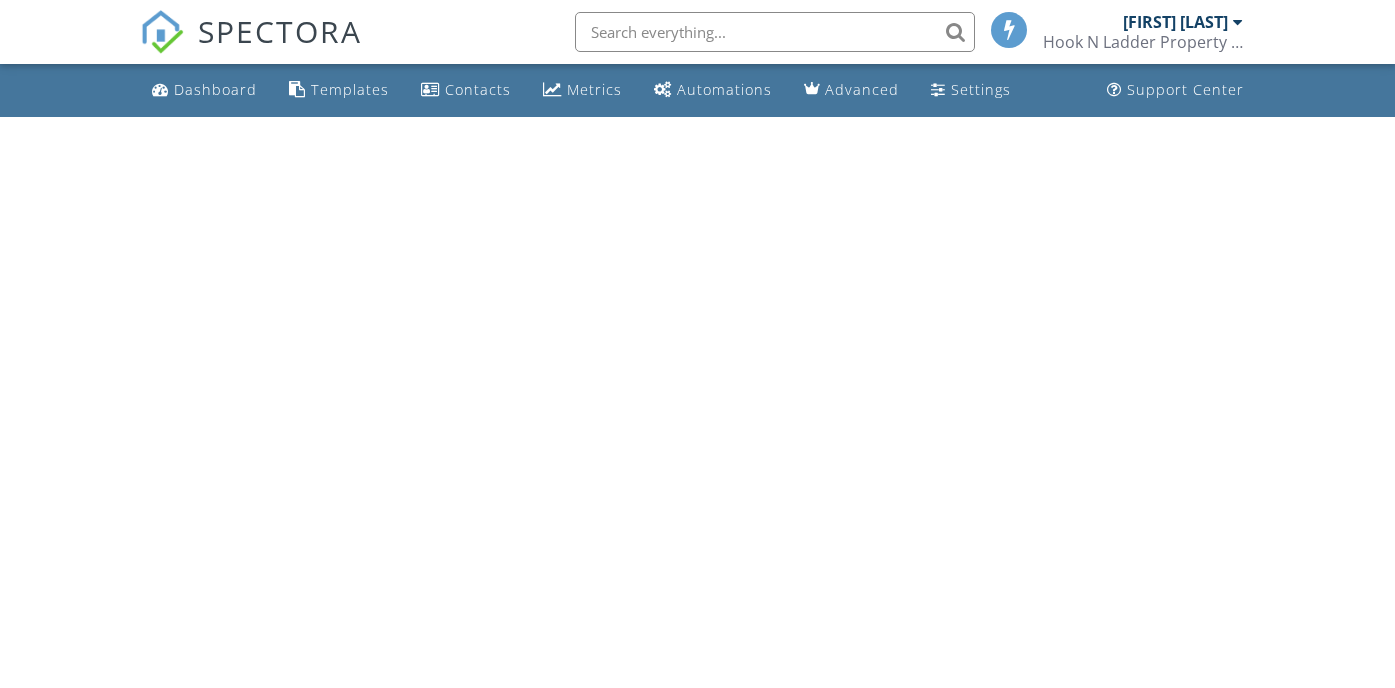 scroll, scrollTop: 0, scrollLeft: 0, axis: both 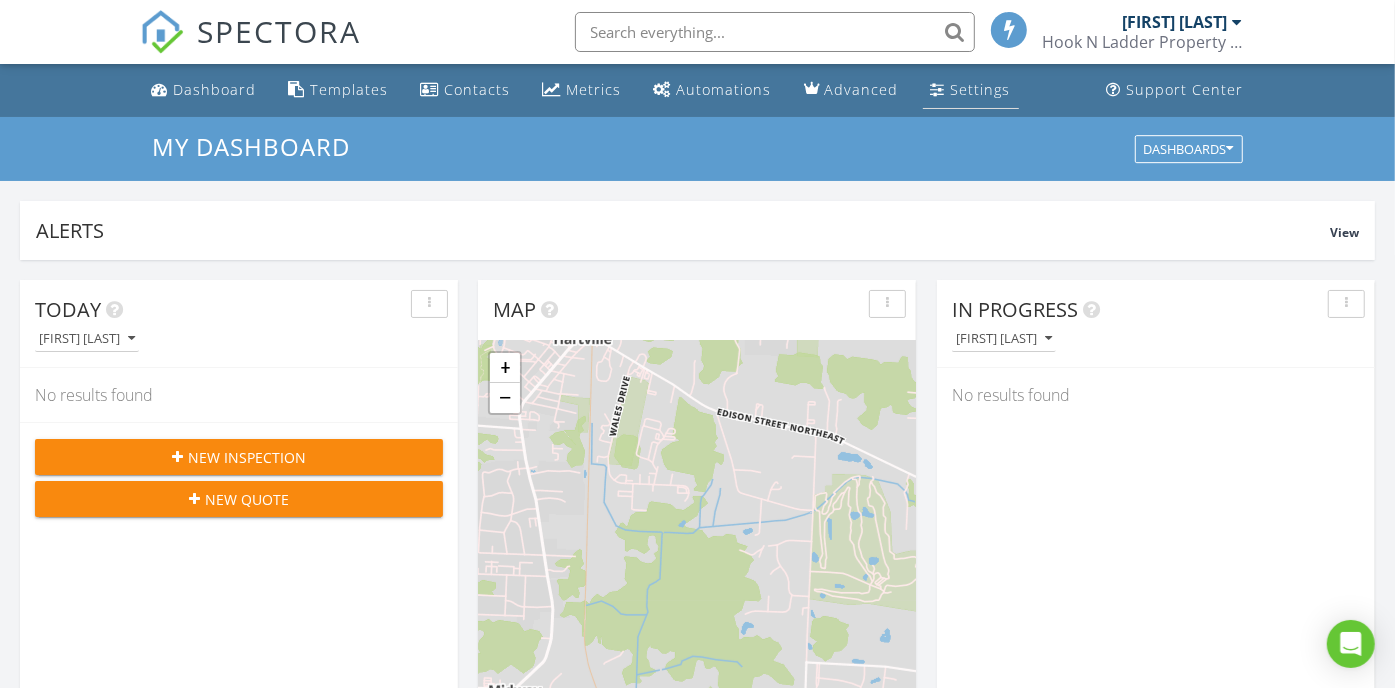 click on "Settings" at bounding box center (971, 90) 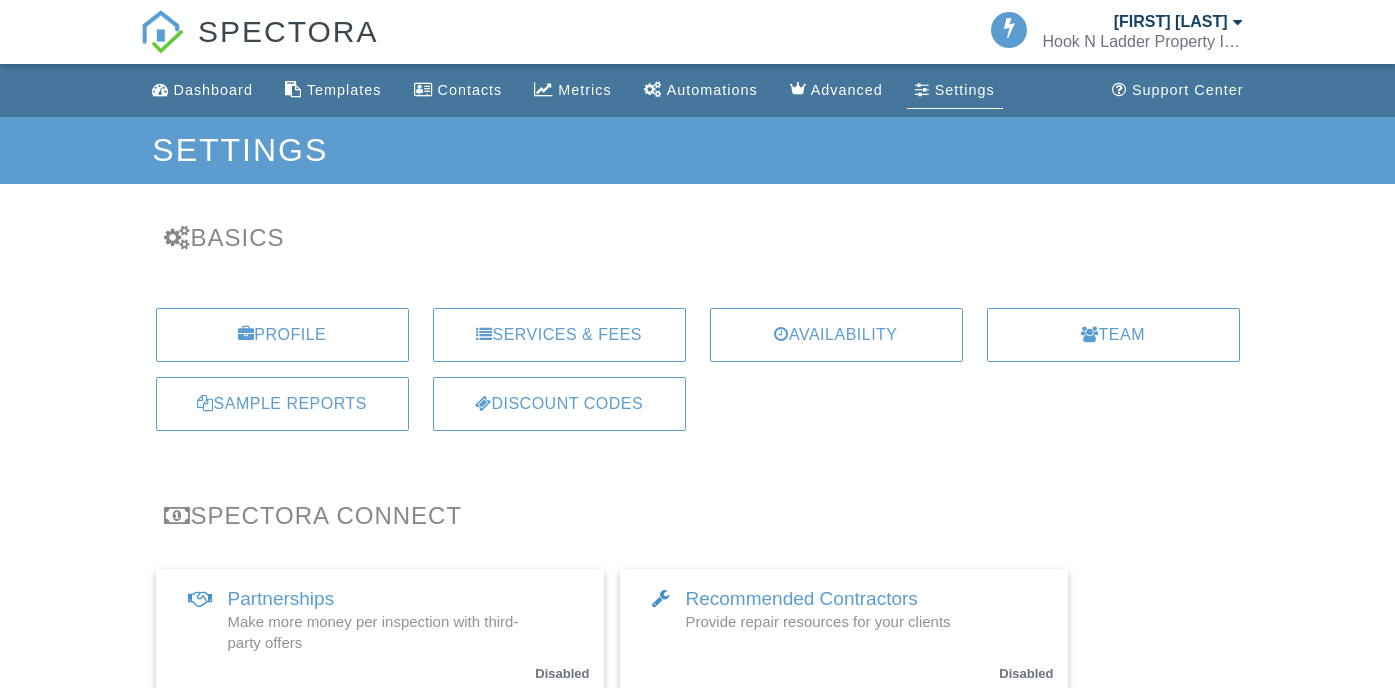 scroll, scrollTop: 0, scrollLeft: 0, axis: both 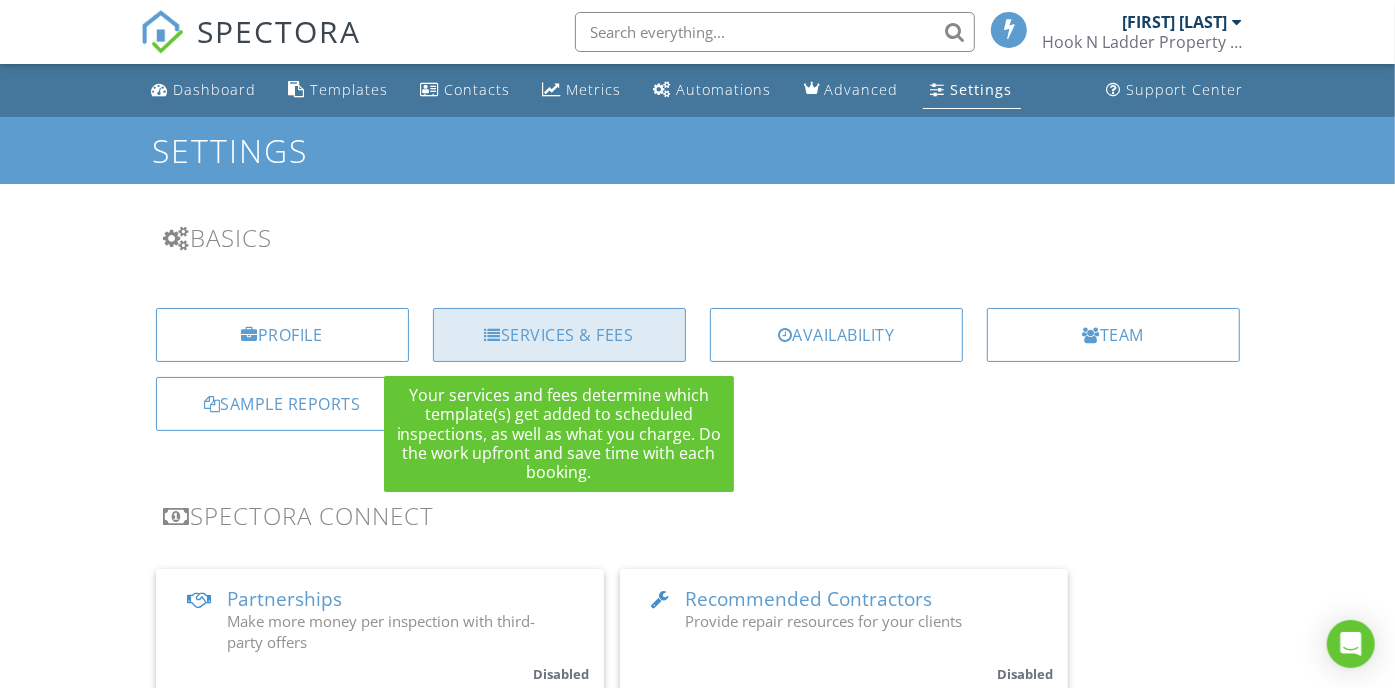 click on "Services & Fees" at bounding box center (559, 335) 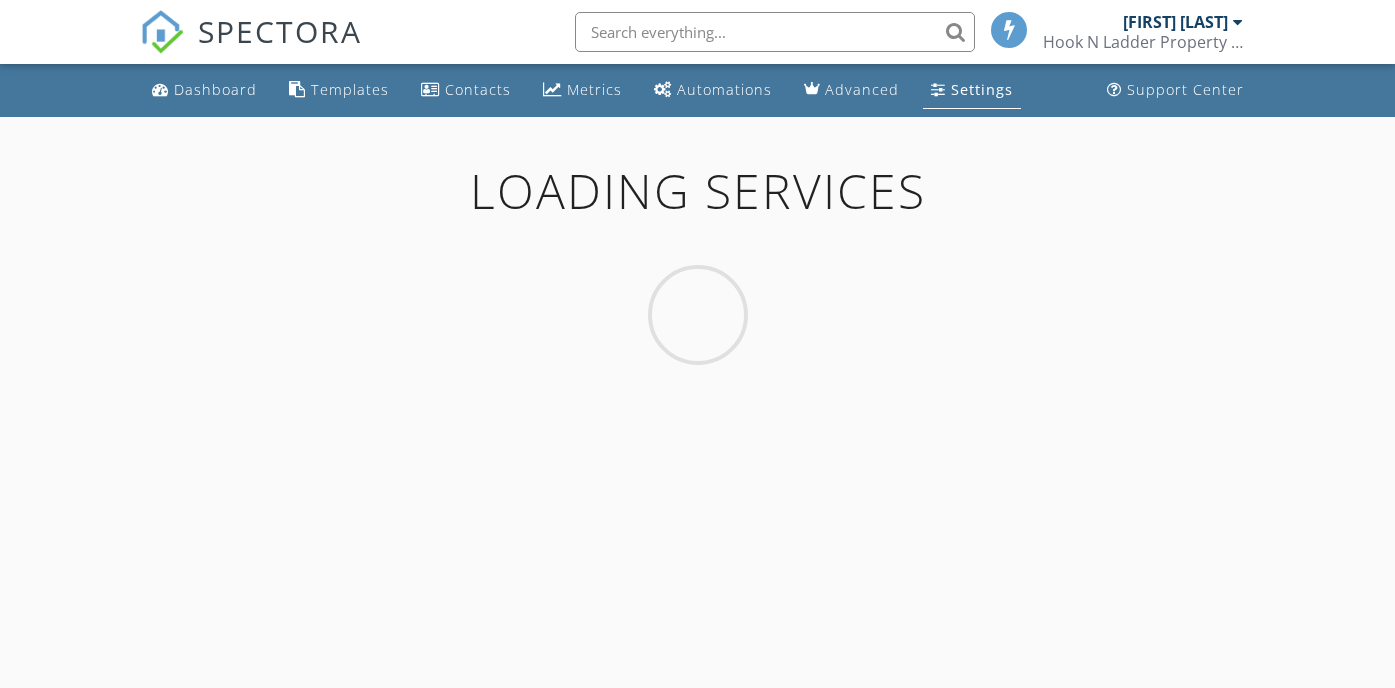scroll, scrollTop: 0, scrollLeft: 0, axis: both 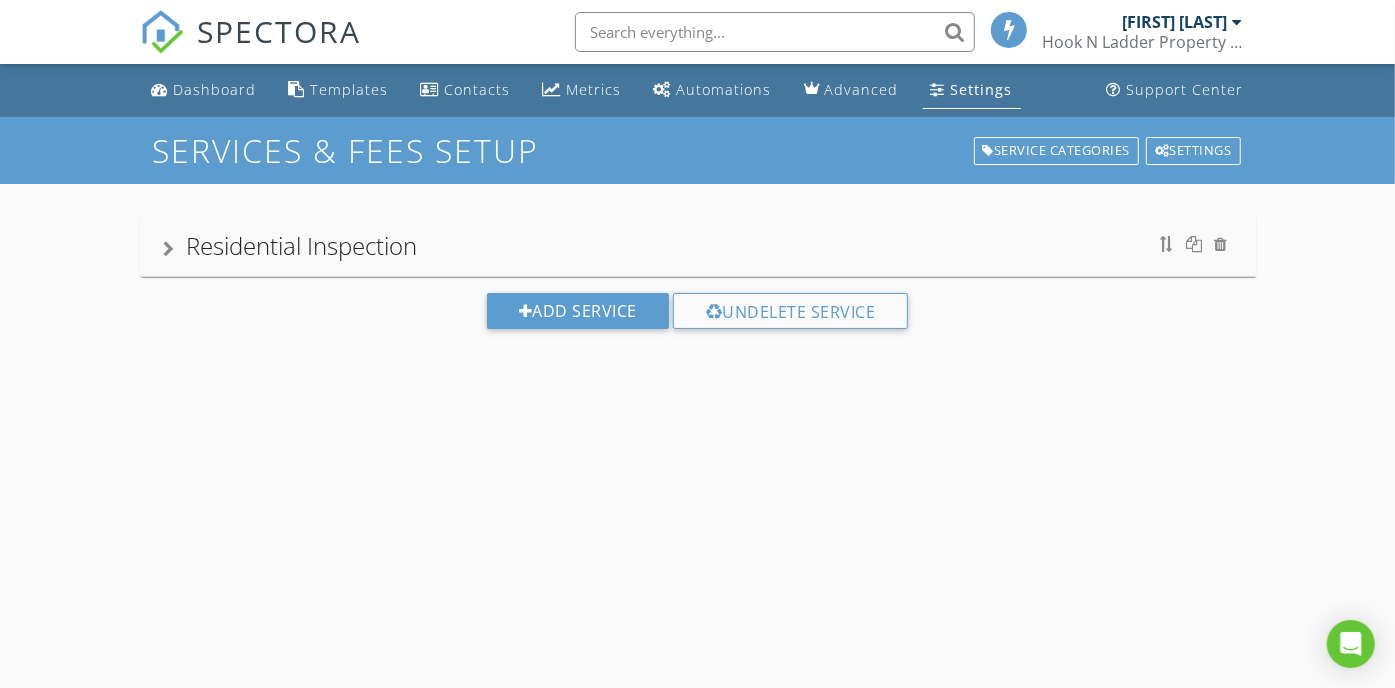 click on "Settings" at bounding box center (982, 89) 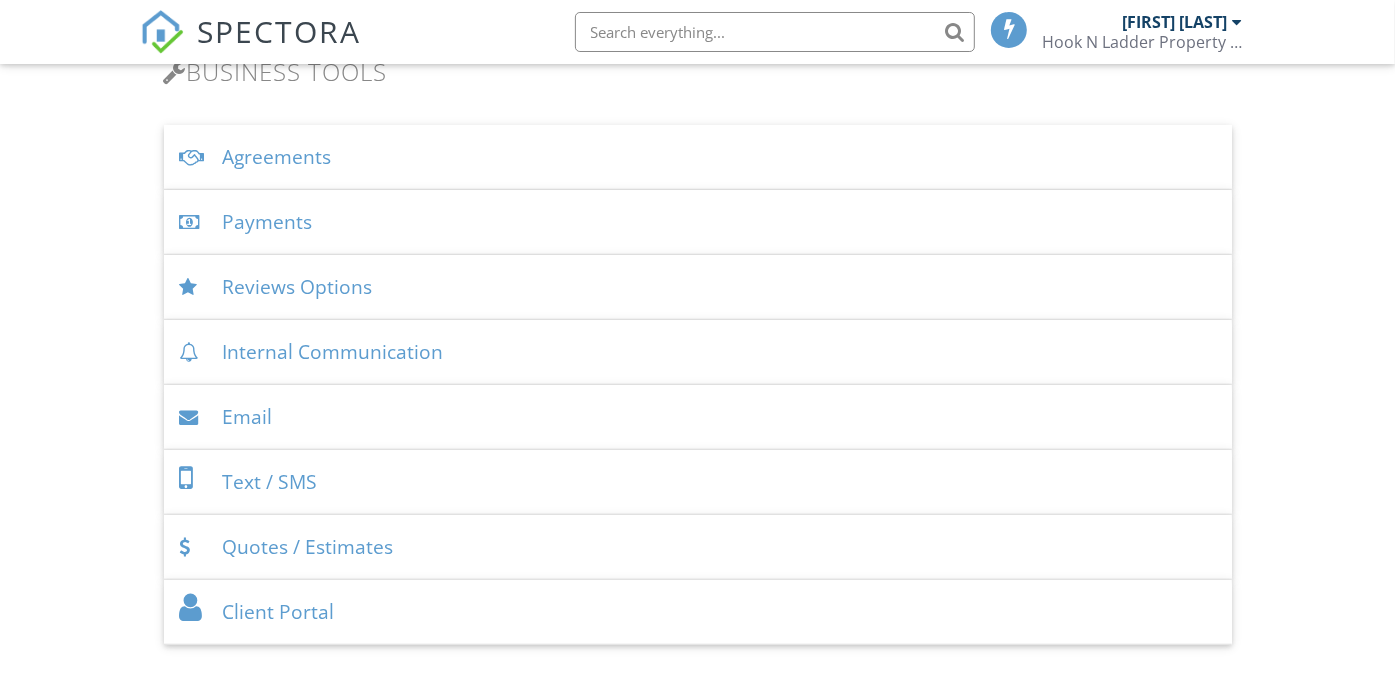 scroll, scrollTop: 0, scrollLeft: 0, axis: both 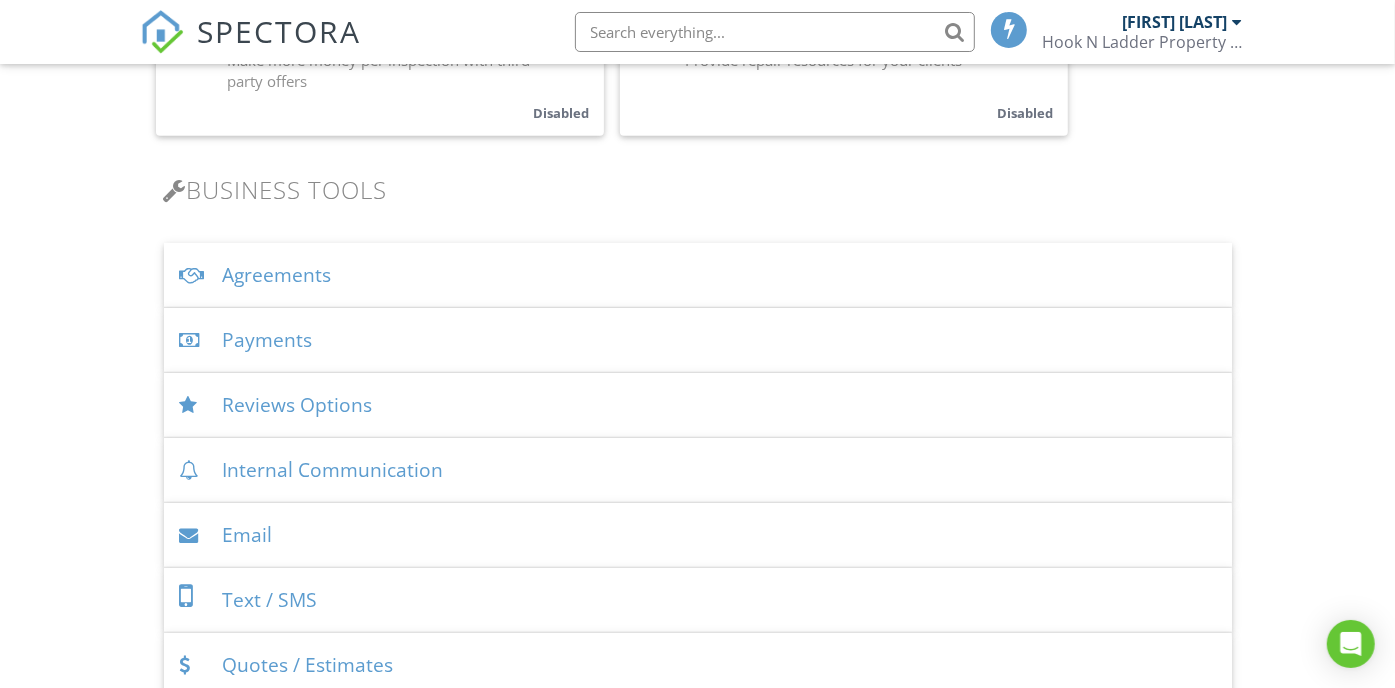 click on "Payments" at bounding box center [698, 340] 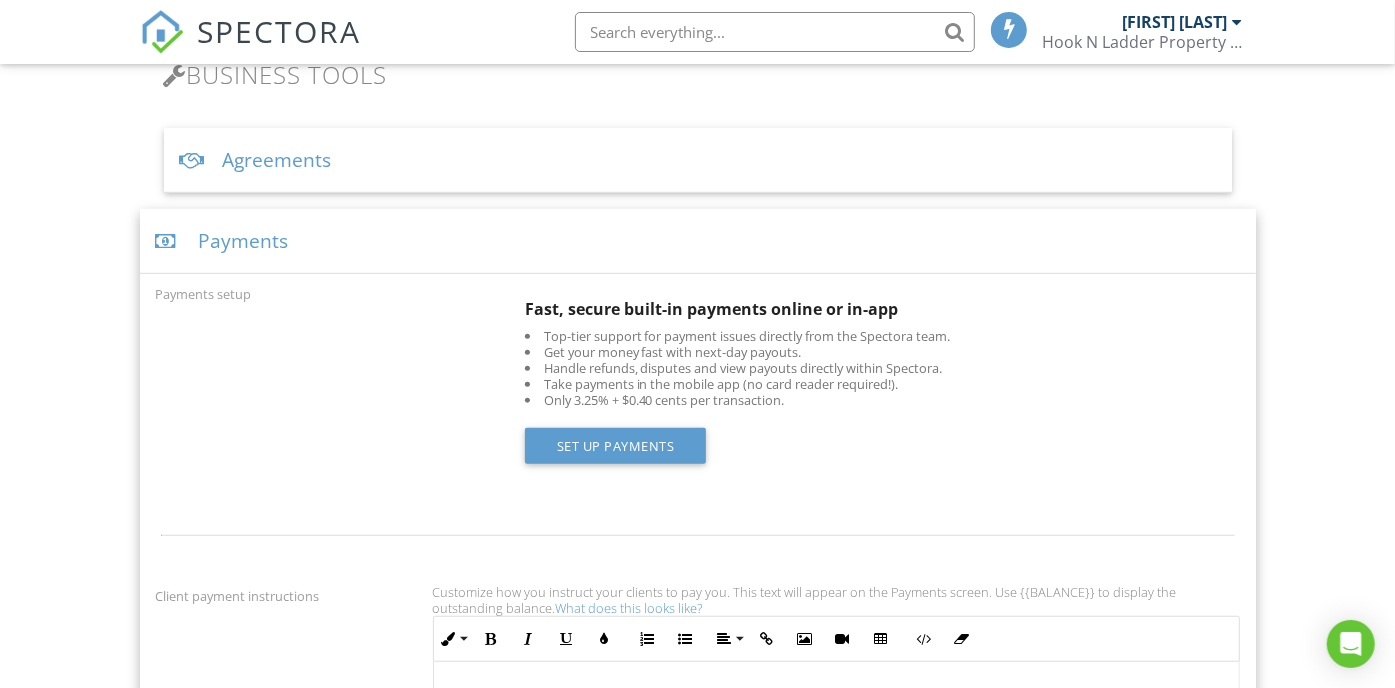 scroll, scrollTop: 677, scrollLeft: 0, axis: vertical 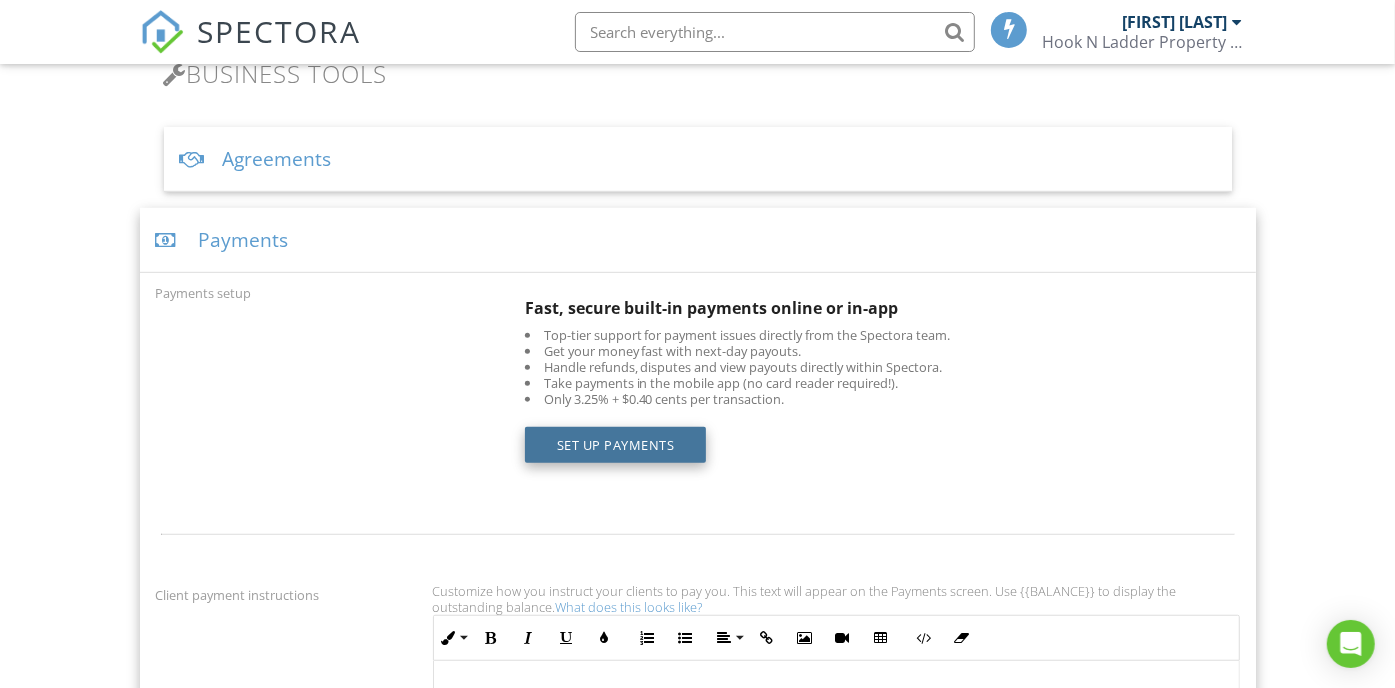 click on "Set up Payments" at bounding box center [616, 445] 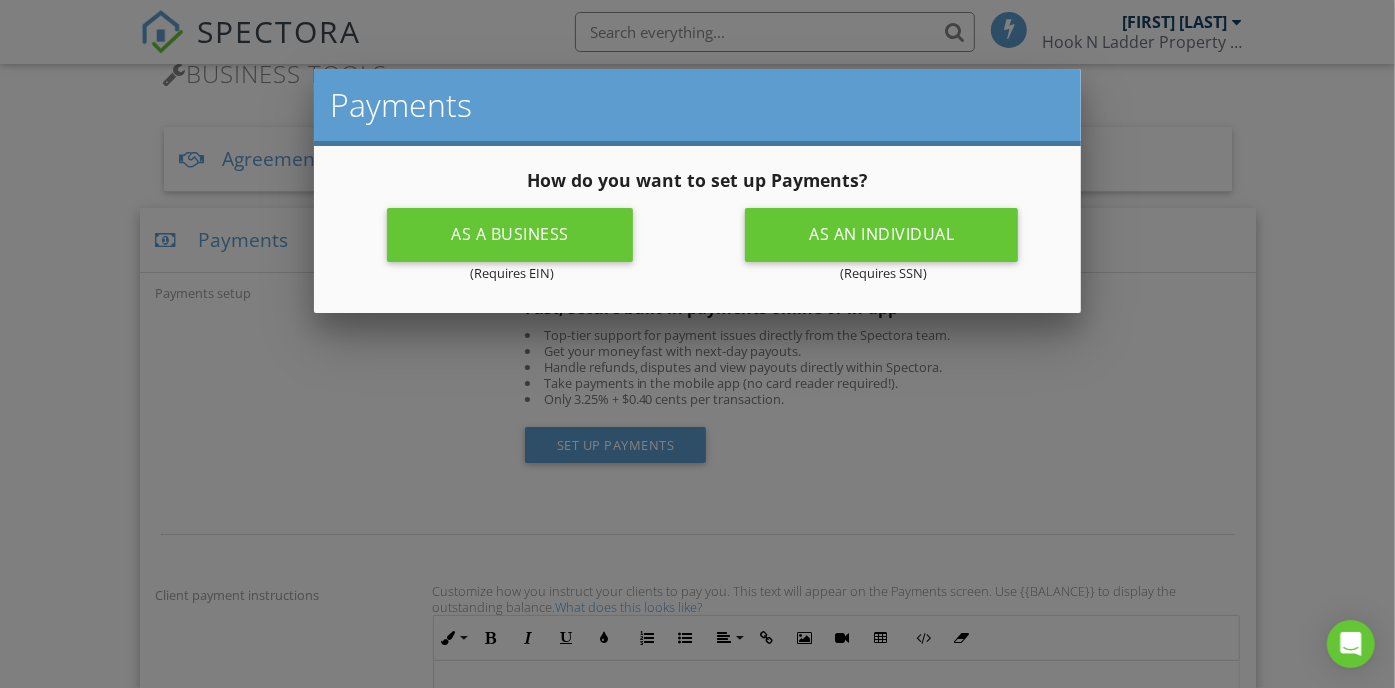 click at bounding box center (697, 330) 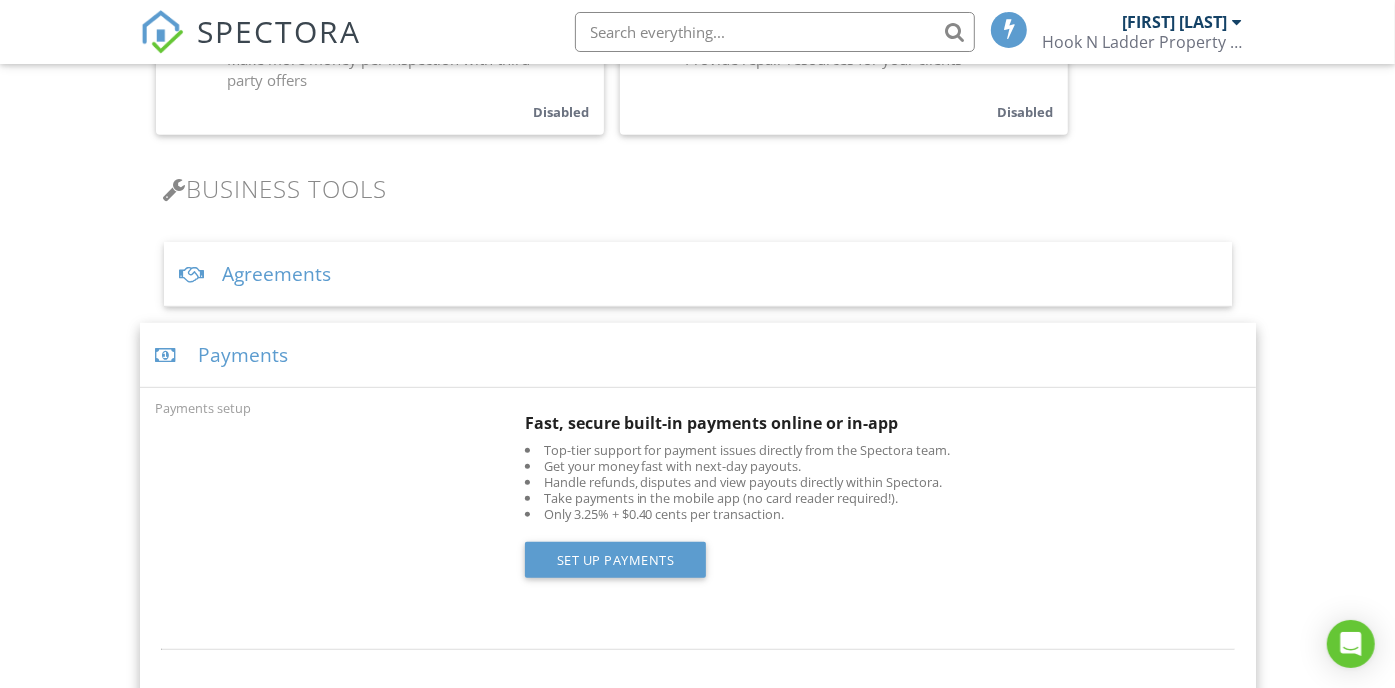 scroll, scrollTop: 559, scrollLeft: 0, axis: vertical 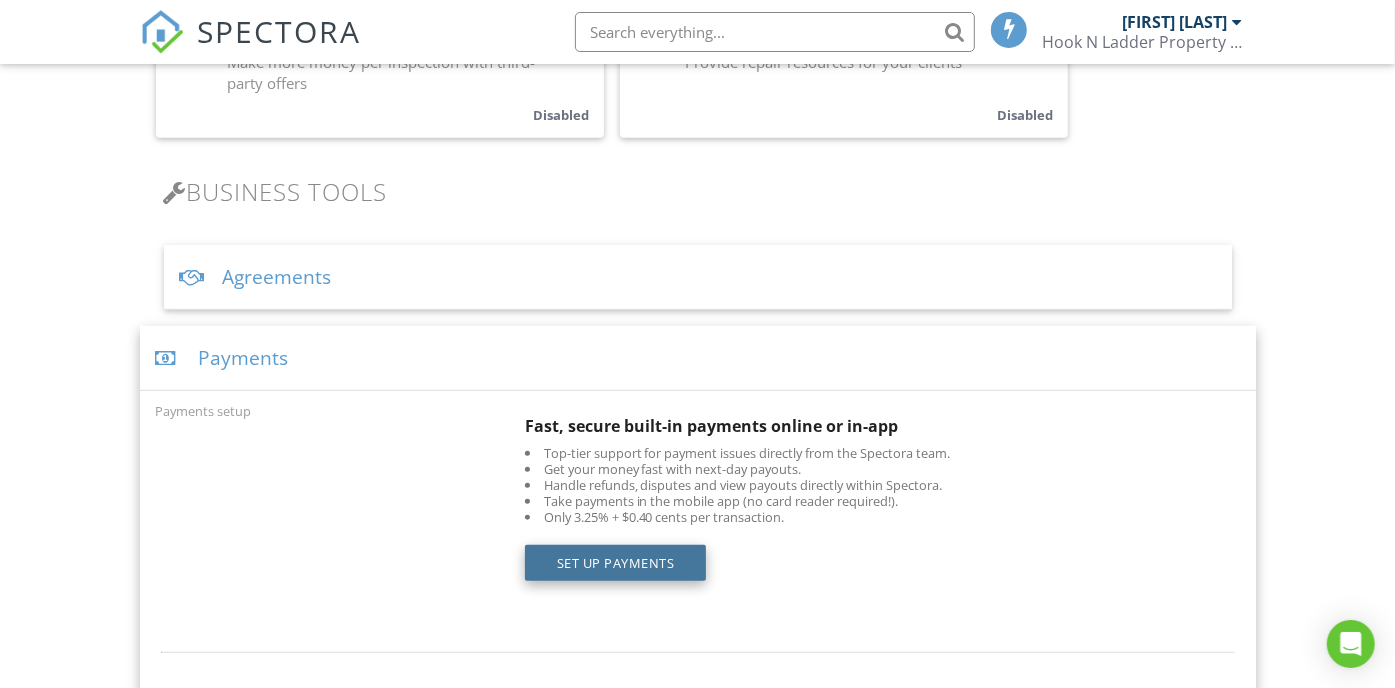 click on "Set up Payments" at bounding box center (616, 563) 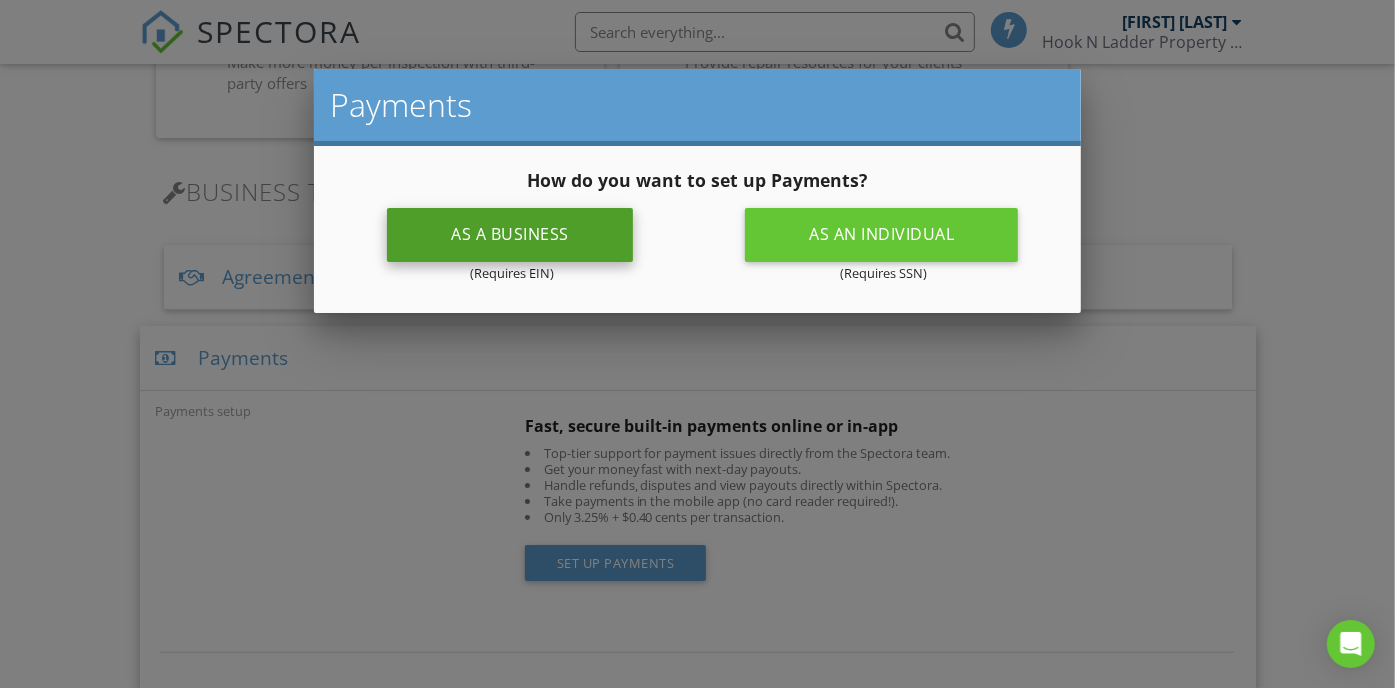 click on "As a business" at bounding box center [510, 235] 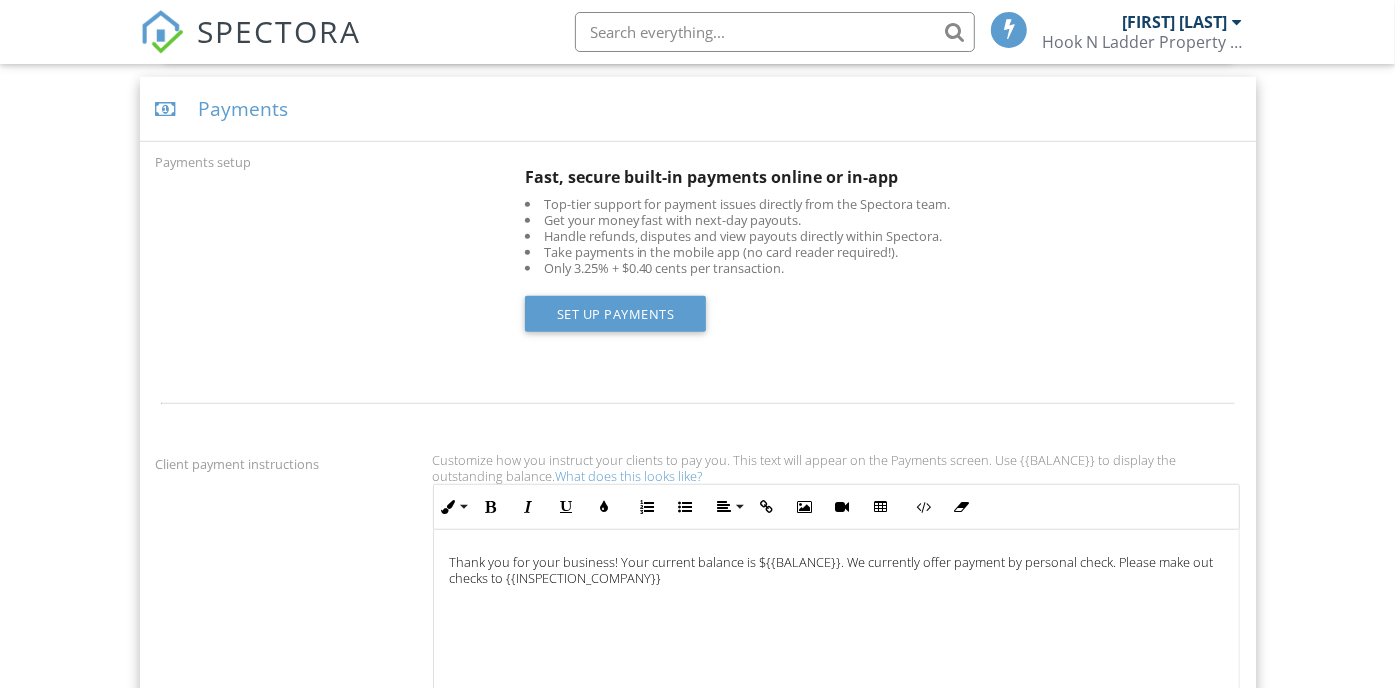 scroll, scrollTop: 808, scrollLeft: 0, axis: vertical 